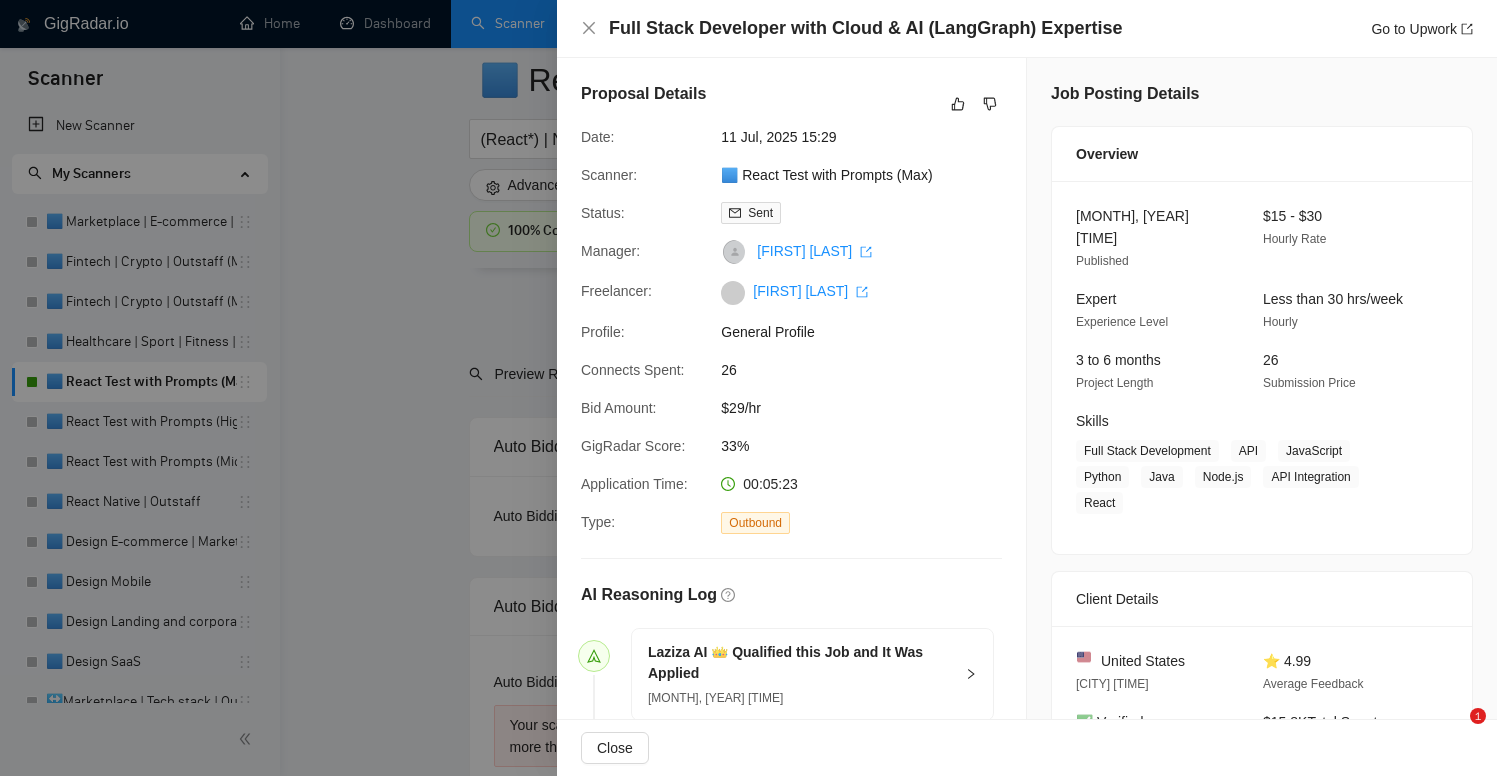 scroll, scrollTop: 4721, scrollLeft: 0, axis: vertical 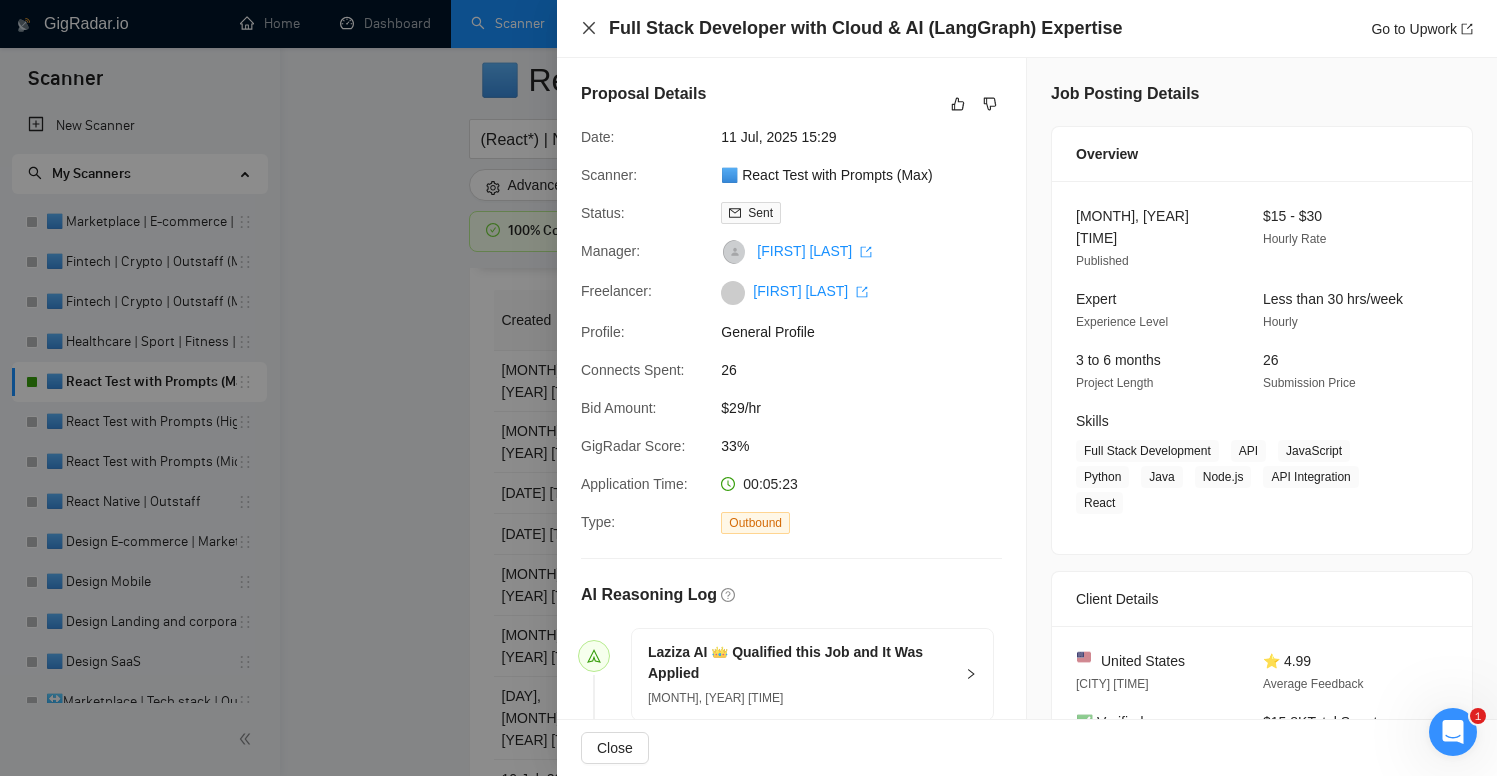 click 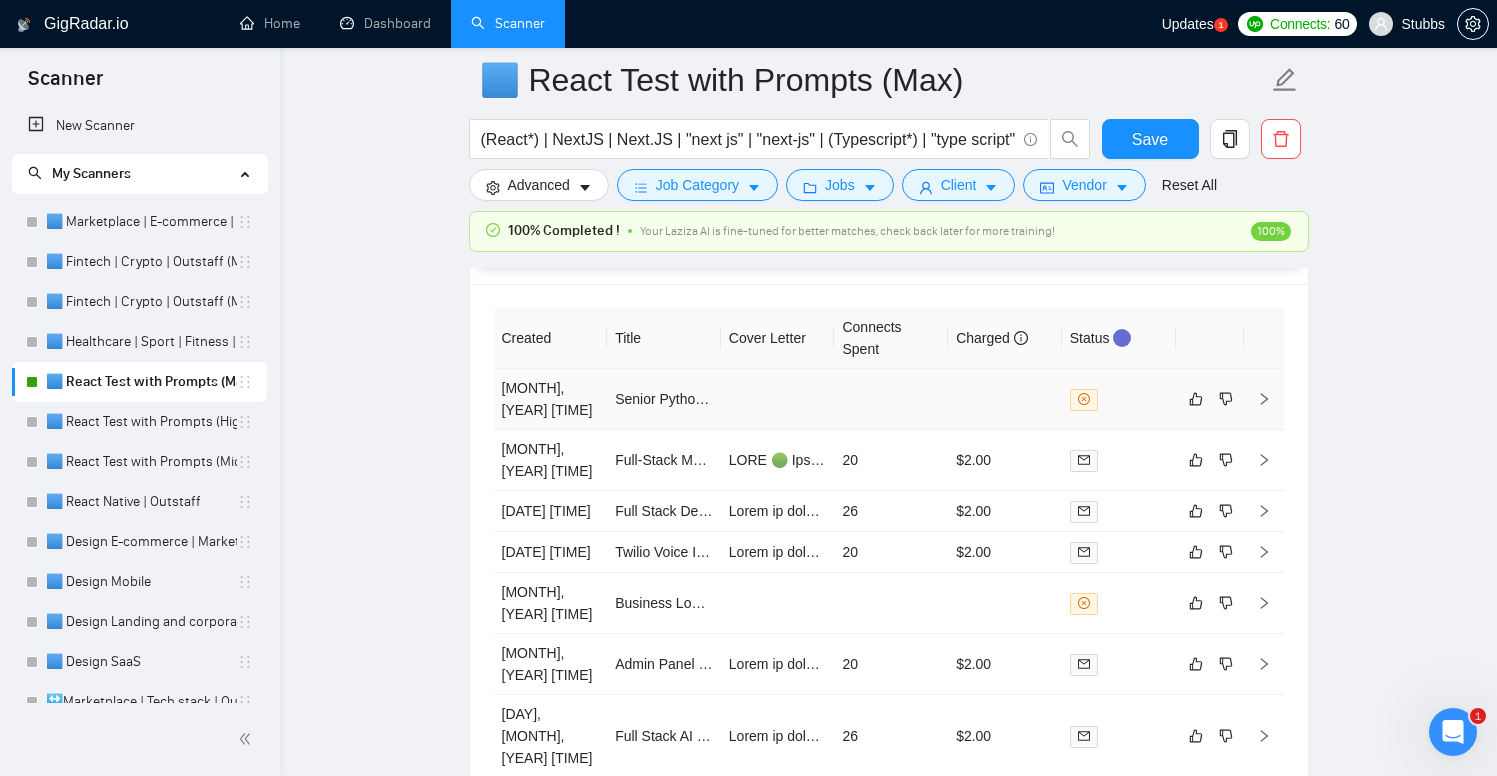 scroll, scrollTop: 4713, scrollLeft: 0, axis: vertical 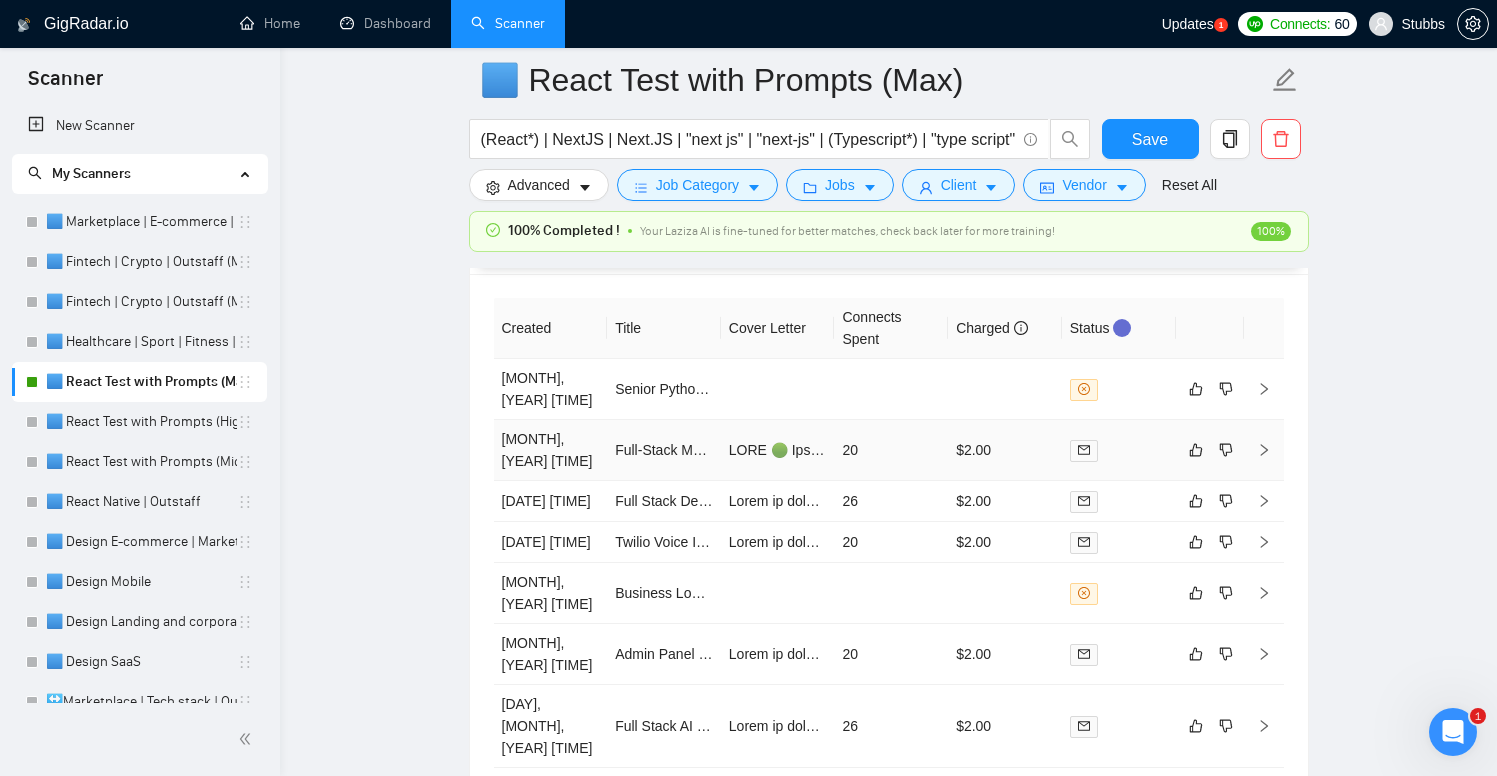 click on "20" at bounding box center [891, 450] 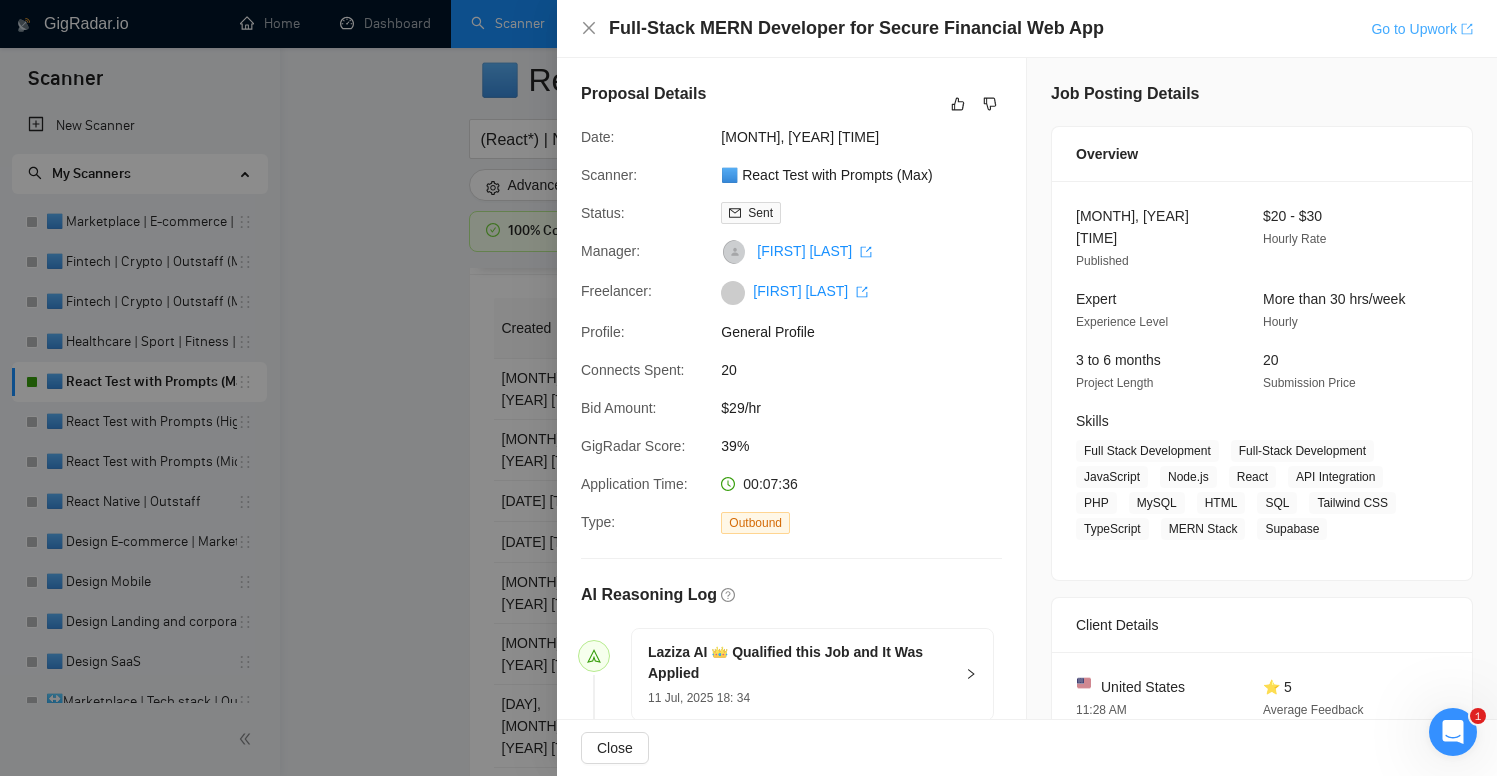 click on "Go to Upwork" at bounding box center [1422, 29] 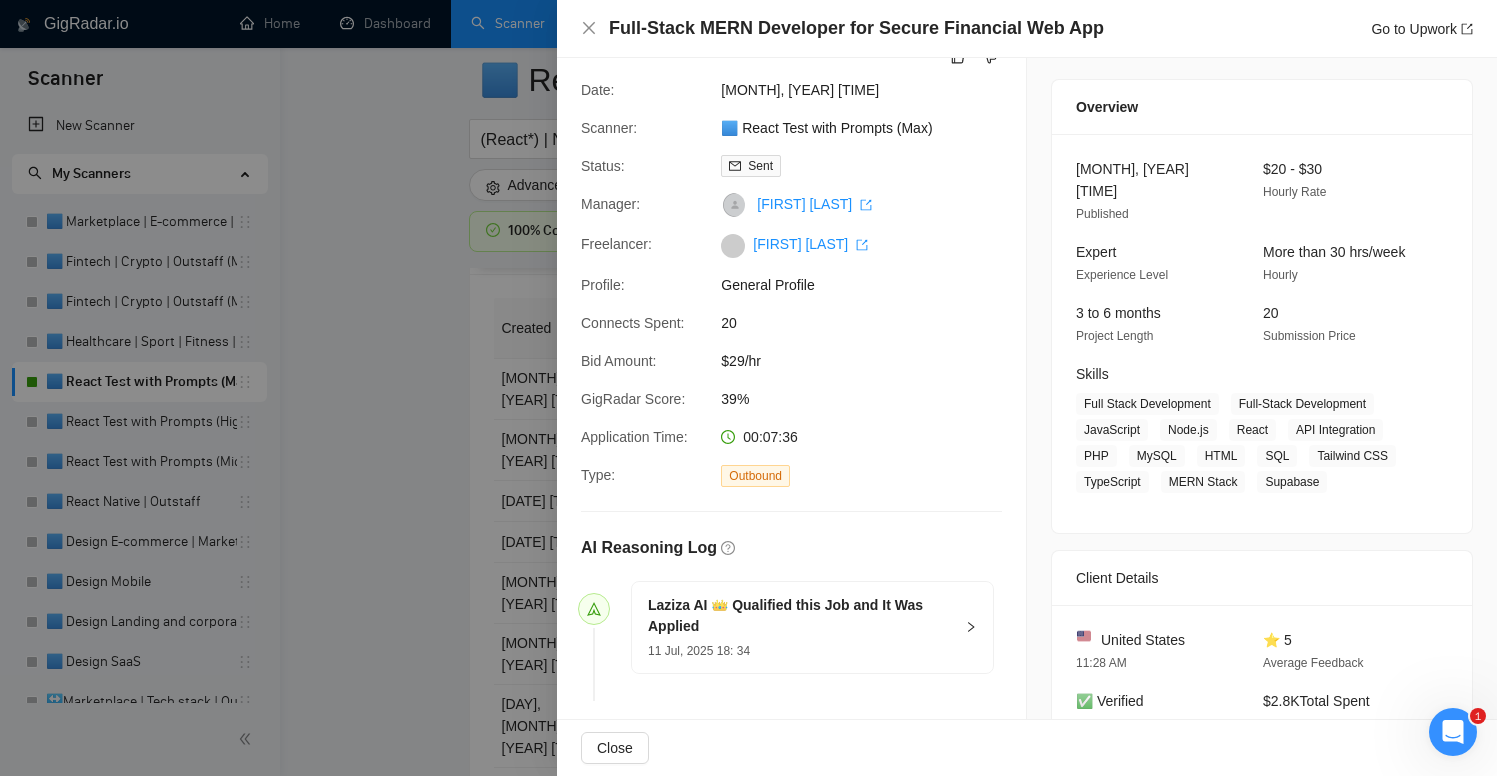 scroll, scrollTop: 0, scrollLeft: 0, axis: both 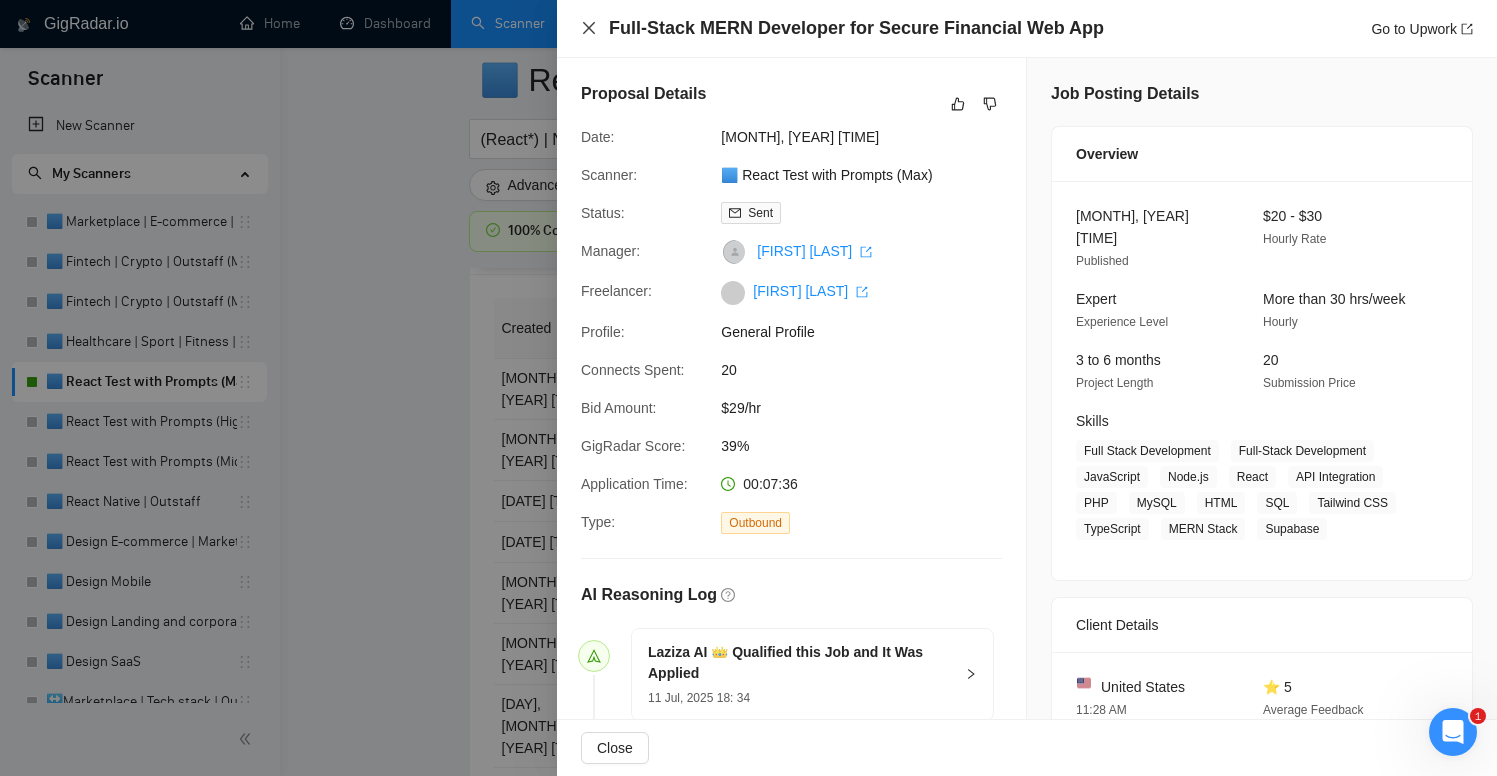 click 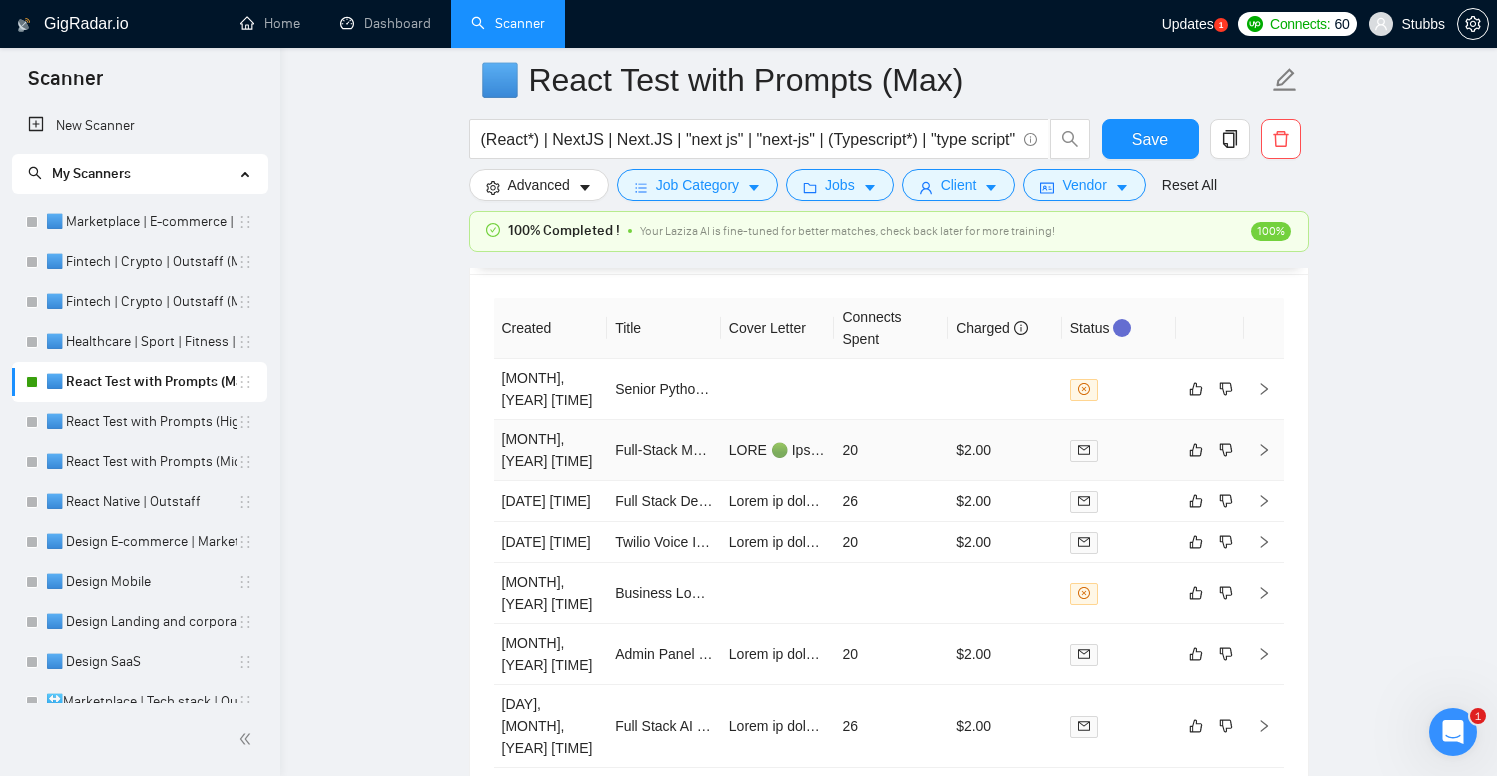 click on "20" at bounding box center (891, 450) 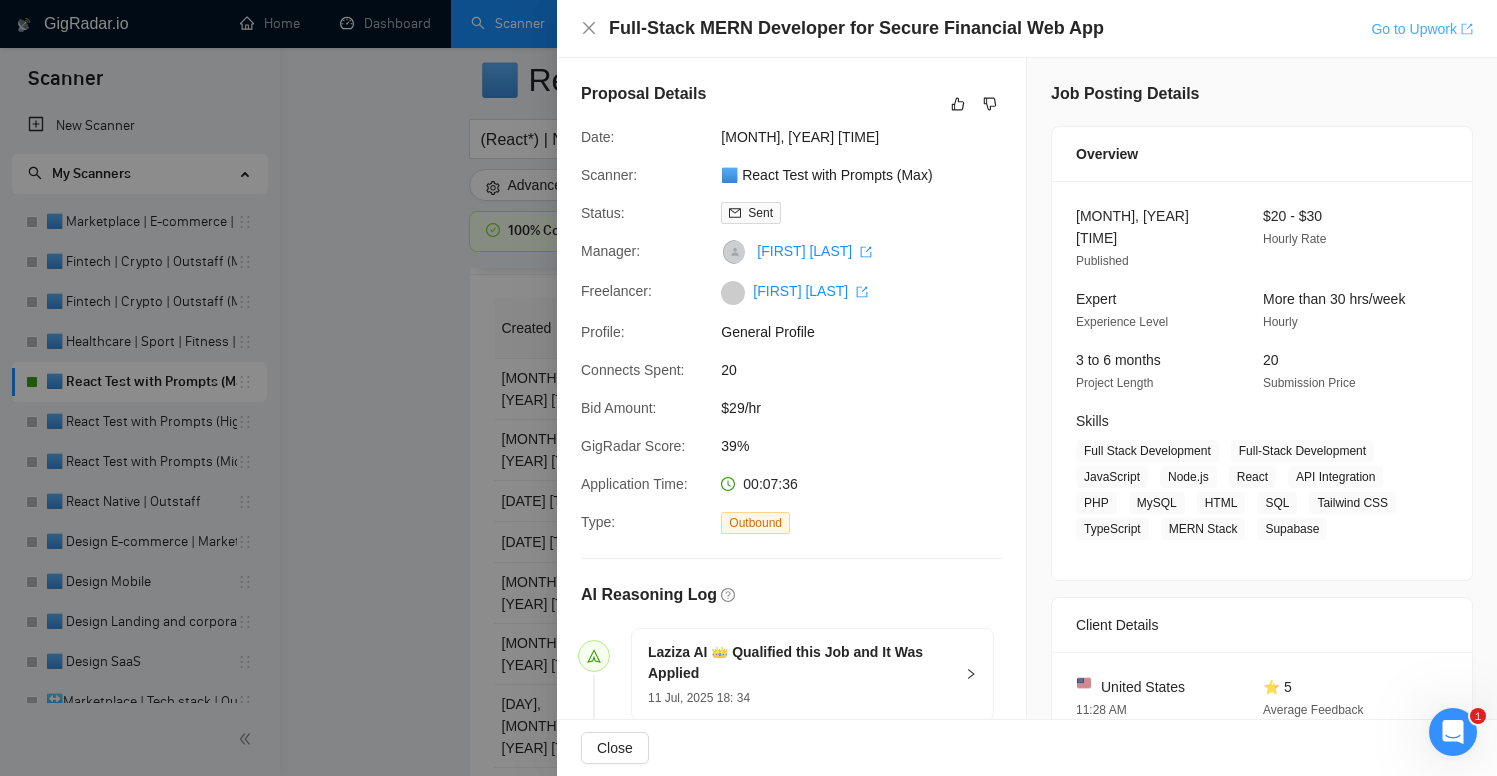 click on "Go to Upwork" at bounding box center (1422, 29) 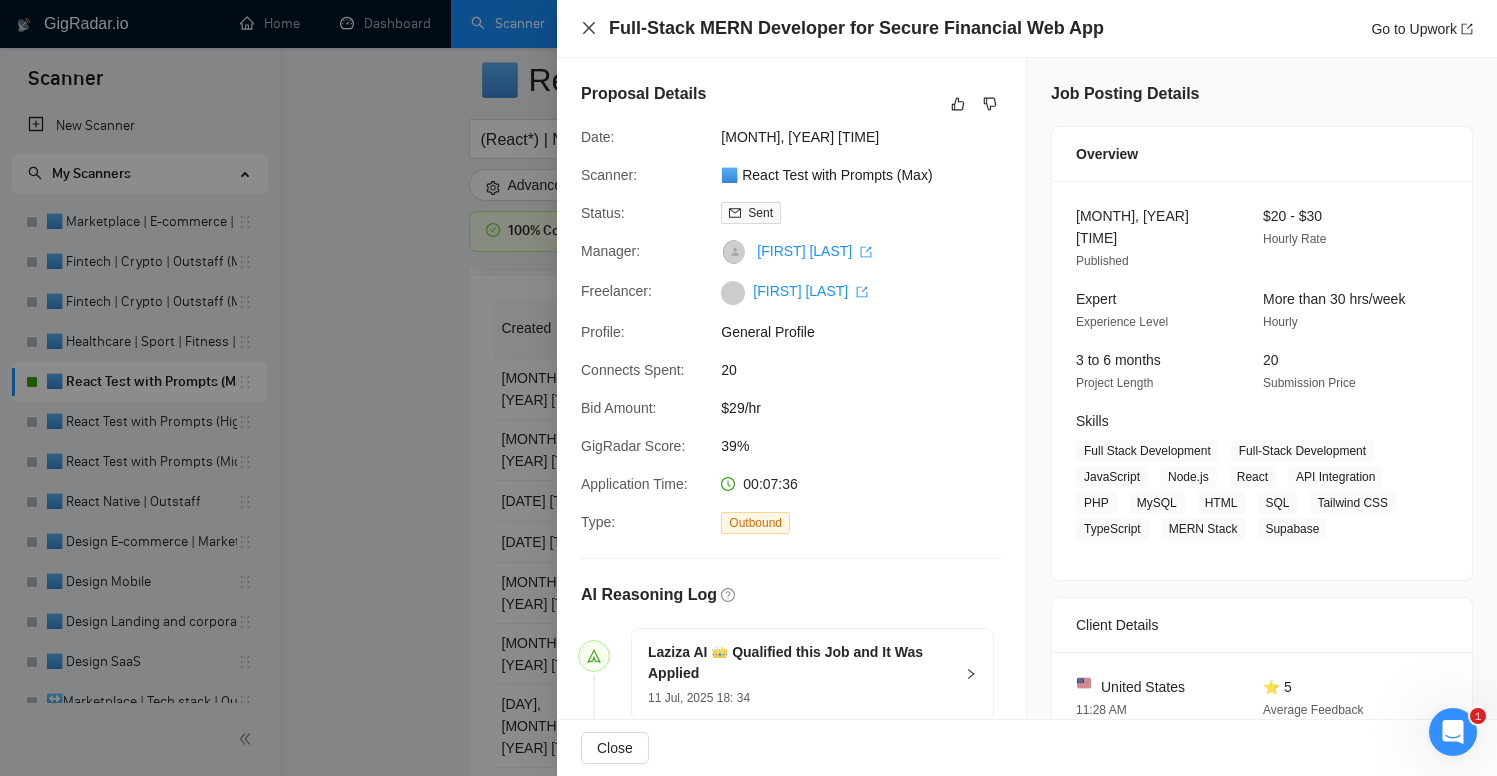 click 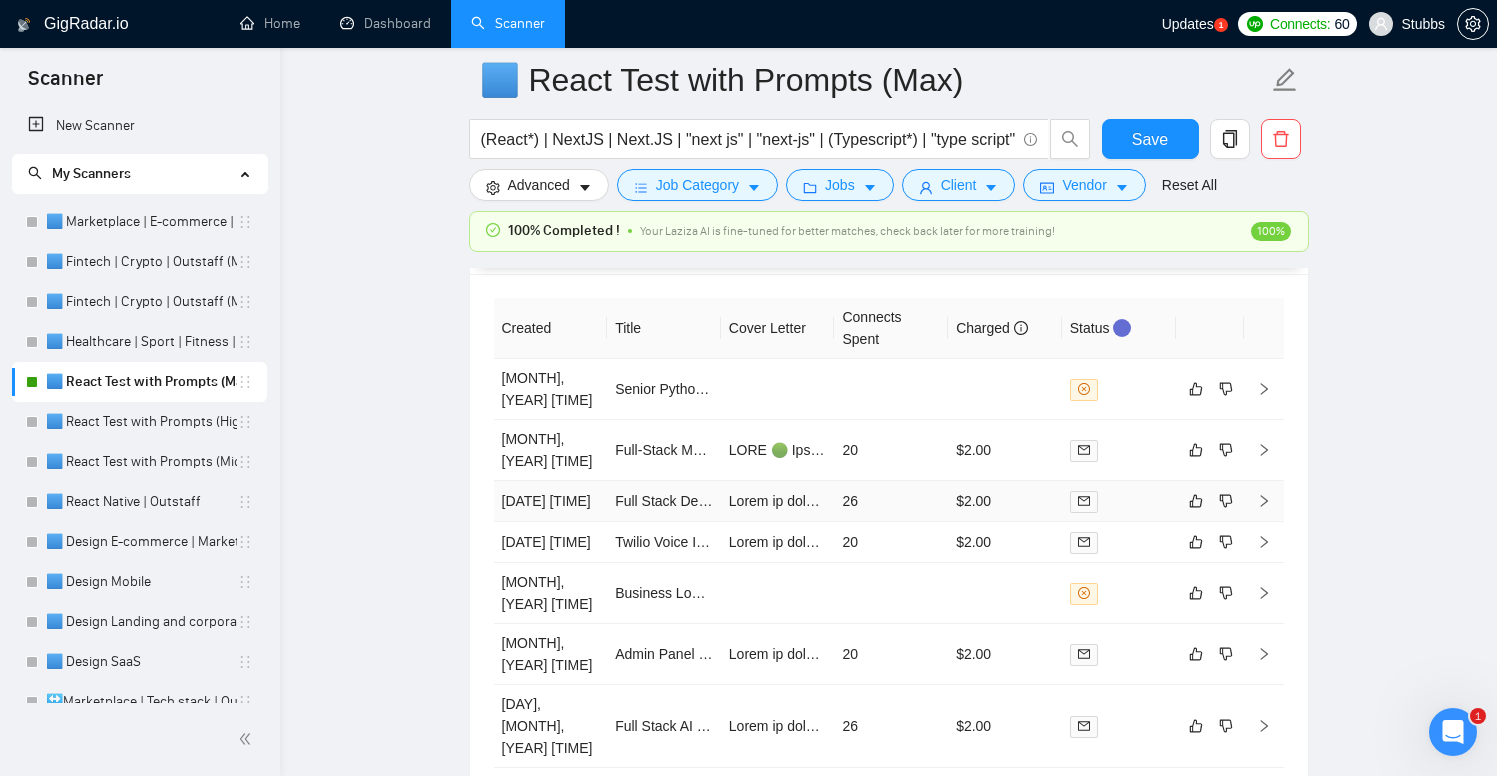 click on "$2.00" at bounding box center (1005, 501) 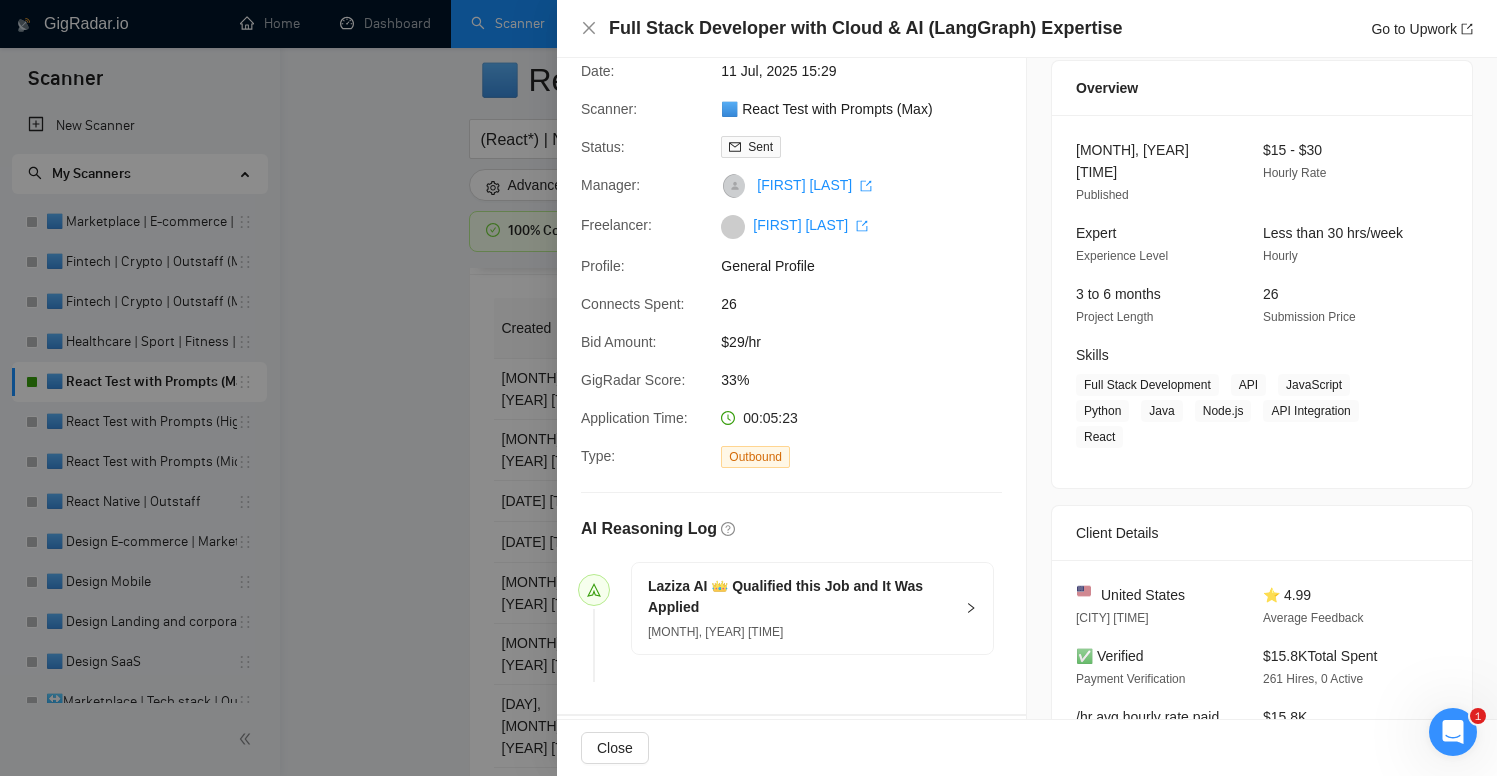 scroll, scrollTop: 0, scrollLeft: 0, axis: both 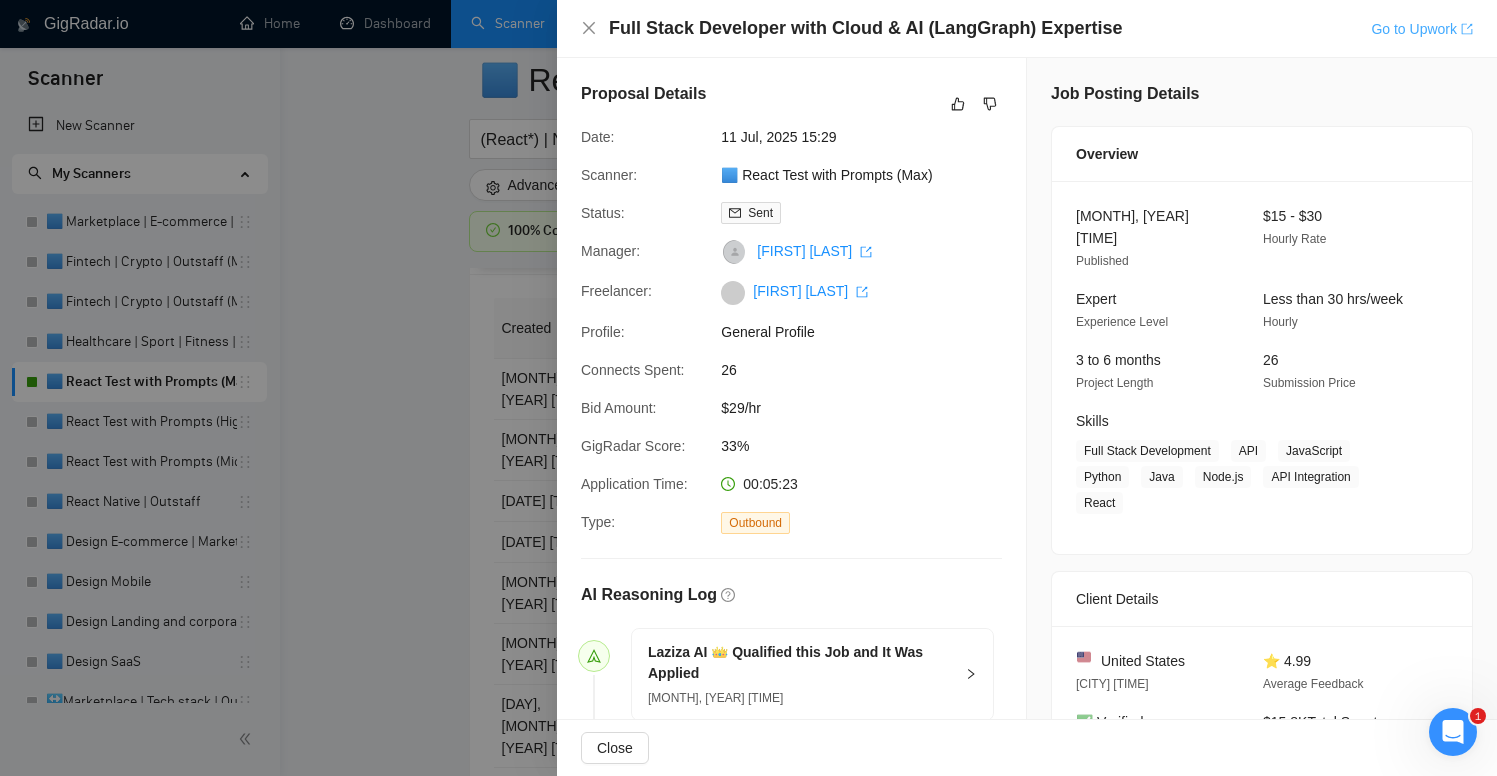 click on "Go to Upwork" at bounding box center [1422, 29] 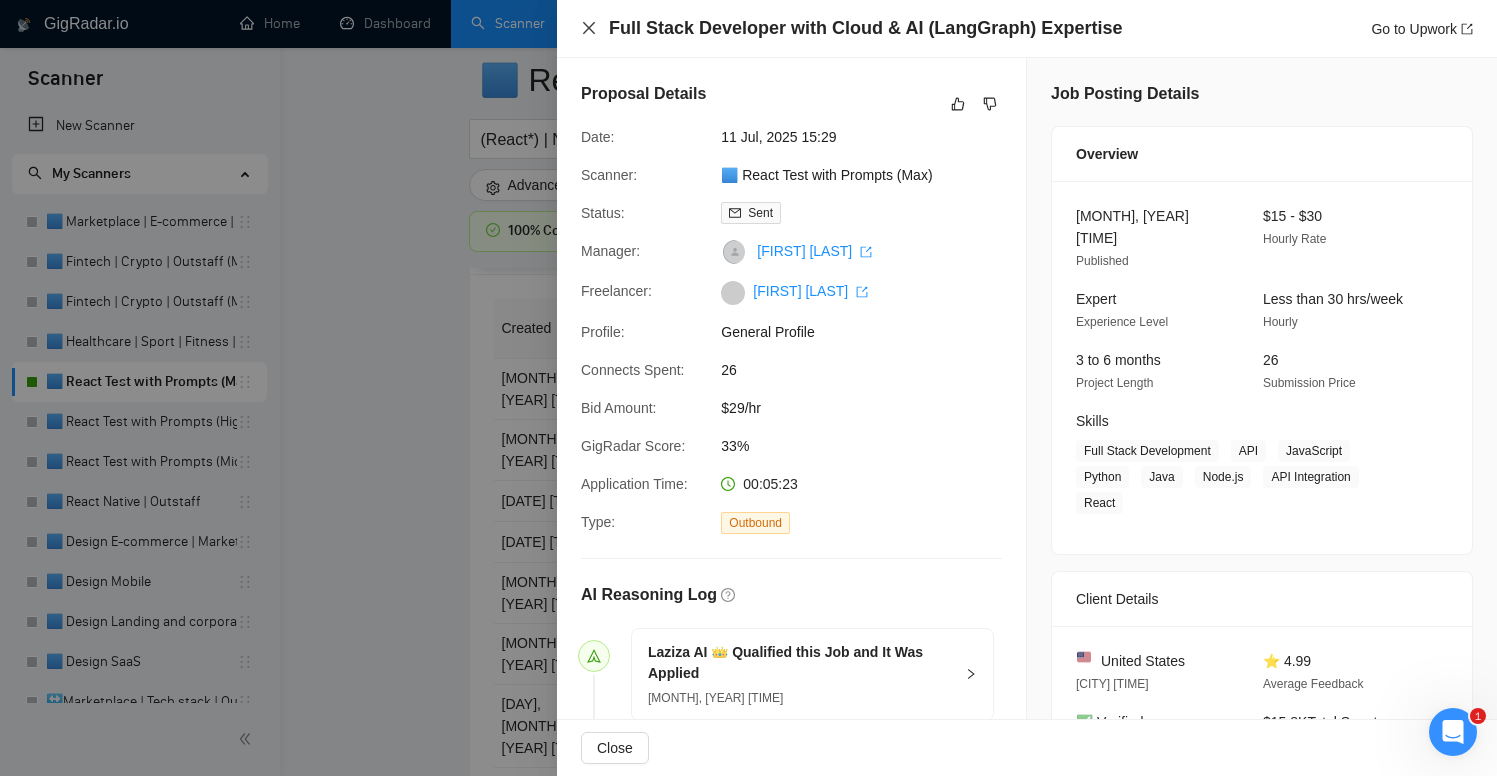 click 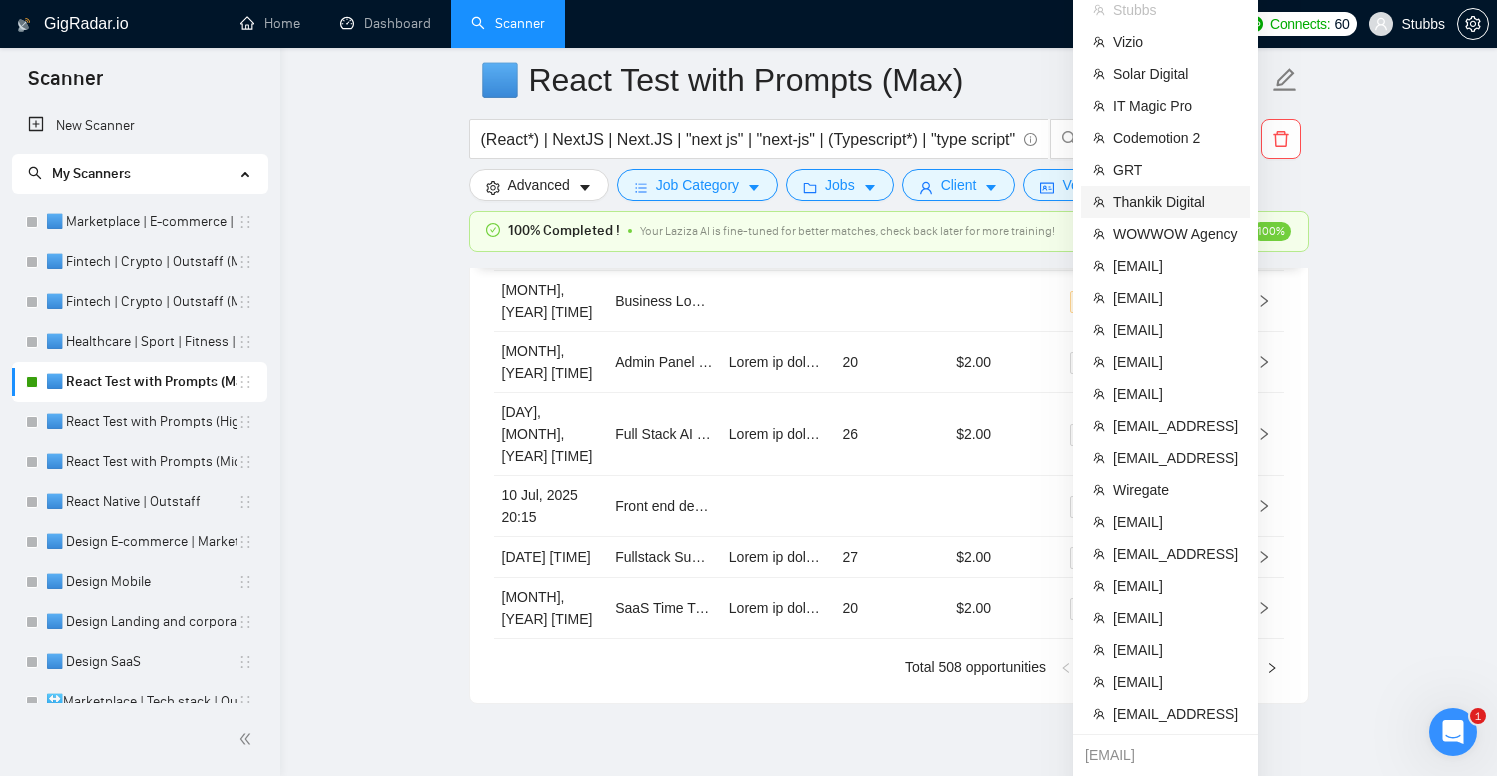 scroll, scrollTop: 5007, scrollLeft: 0, axis: vertical 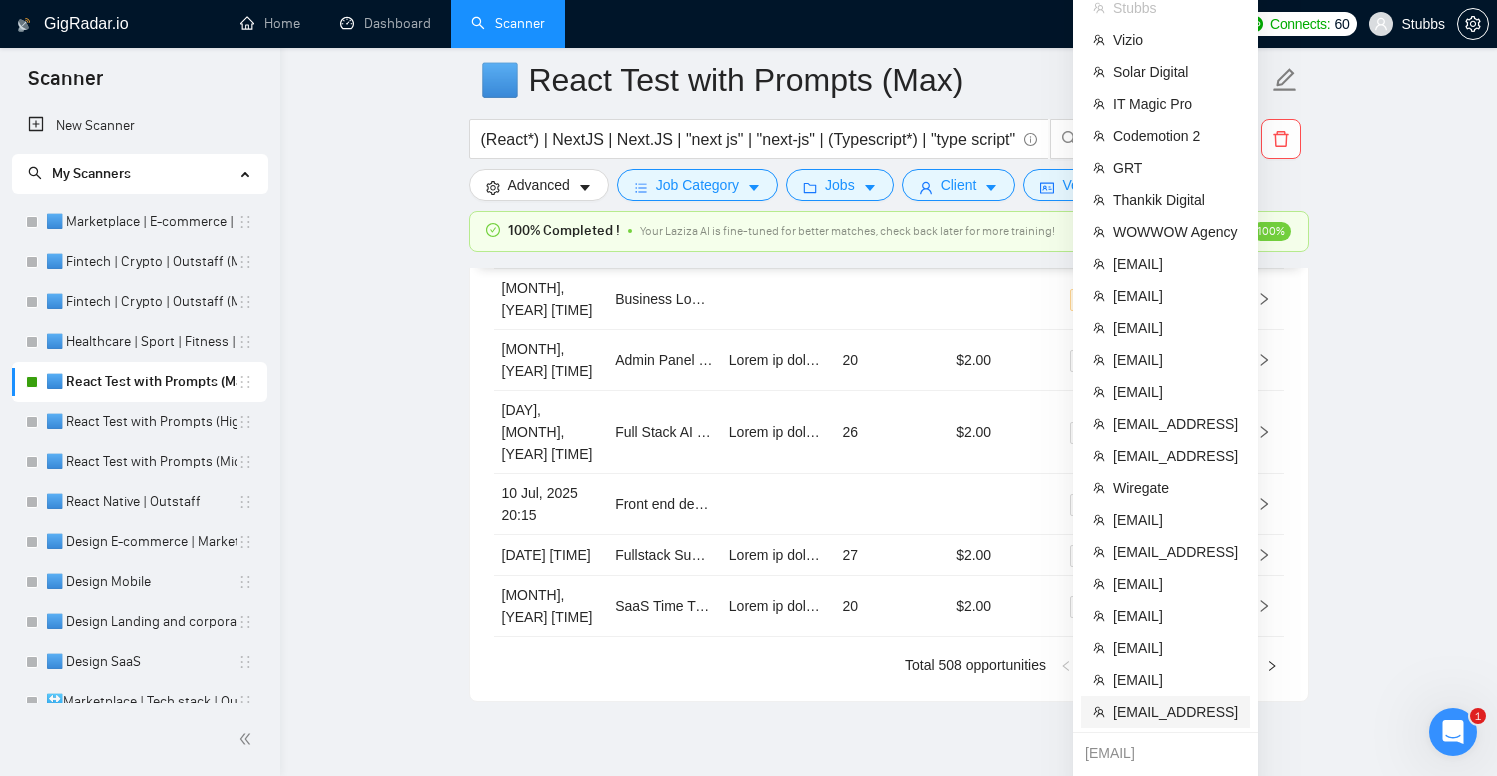 click on "[EMAIL_ADDRESS]" at bounding box center [1175, 712] 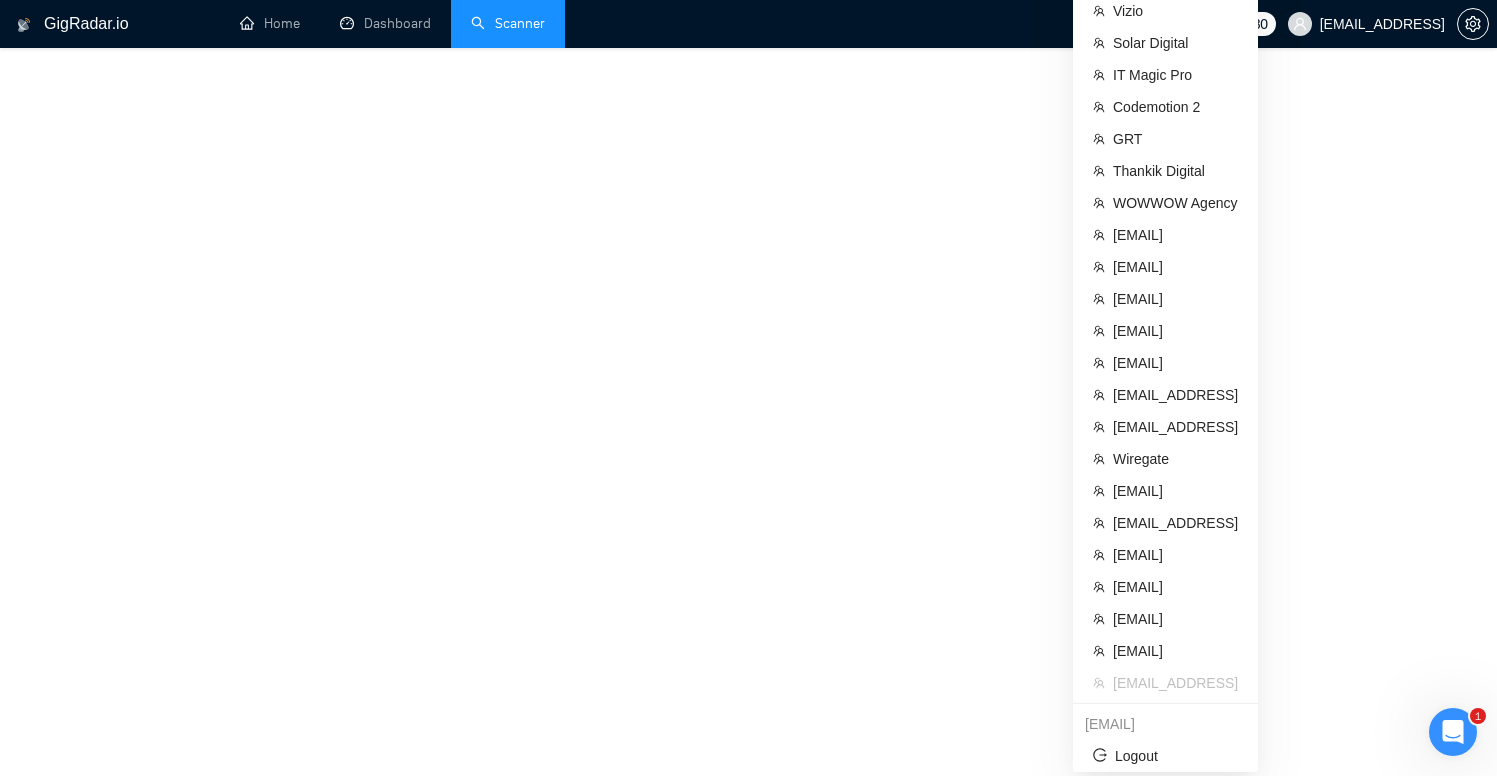 scroll, scrollTop: 860, scrollLeft: 0, axis: vertical 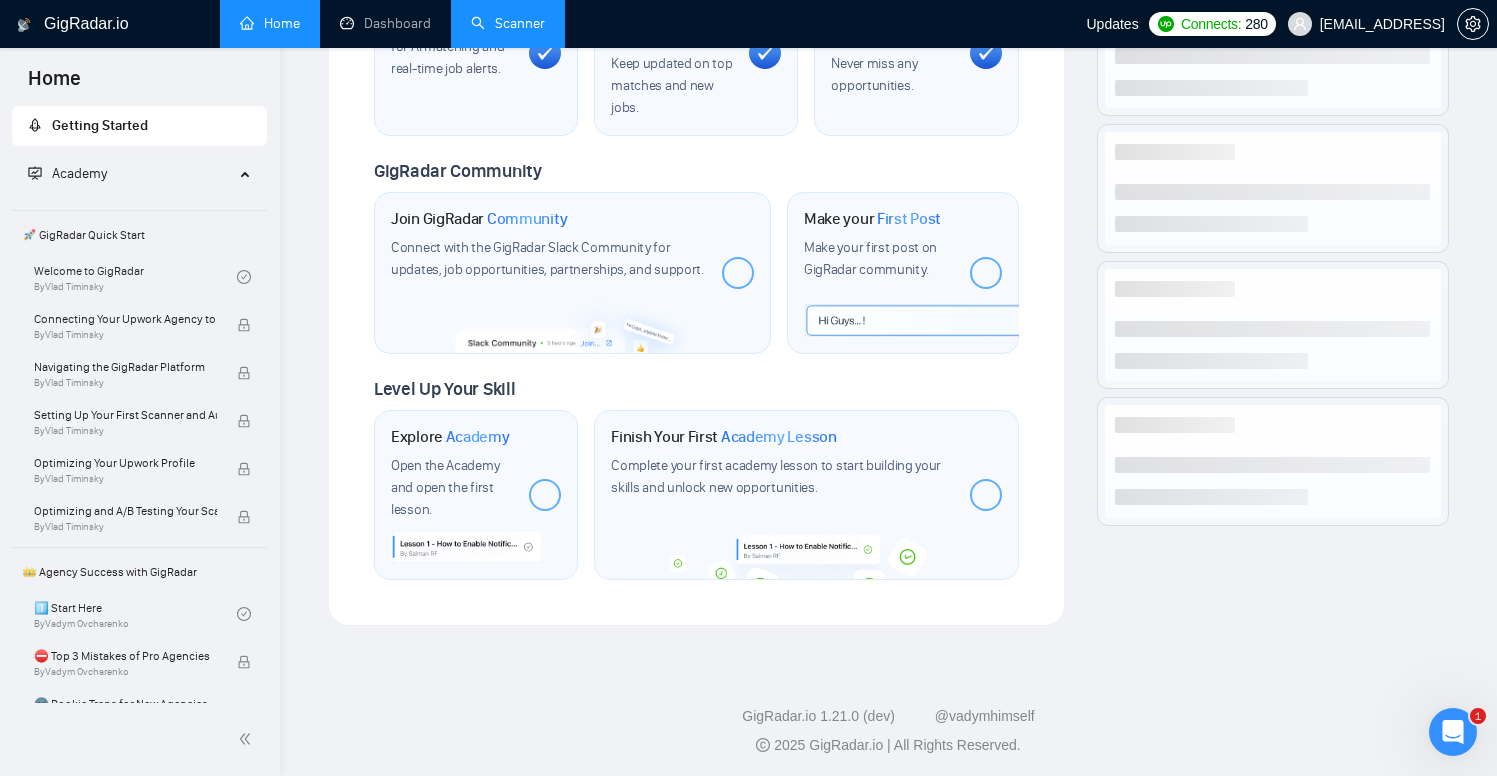 click on "Scanner" at bounding box center (508, 23) 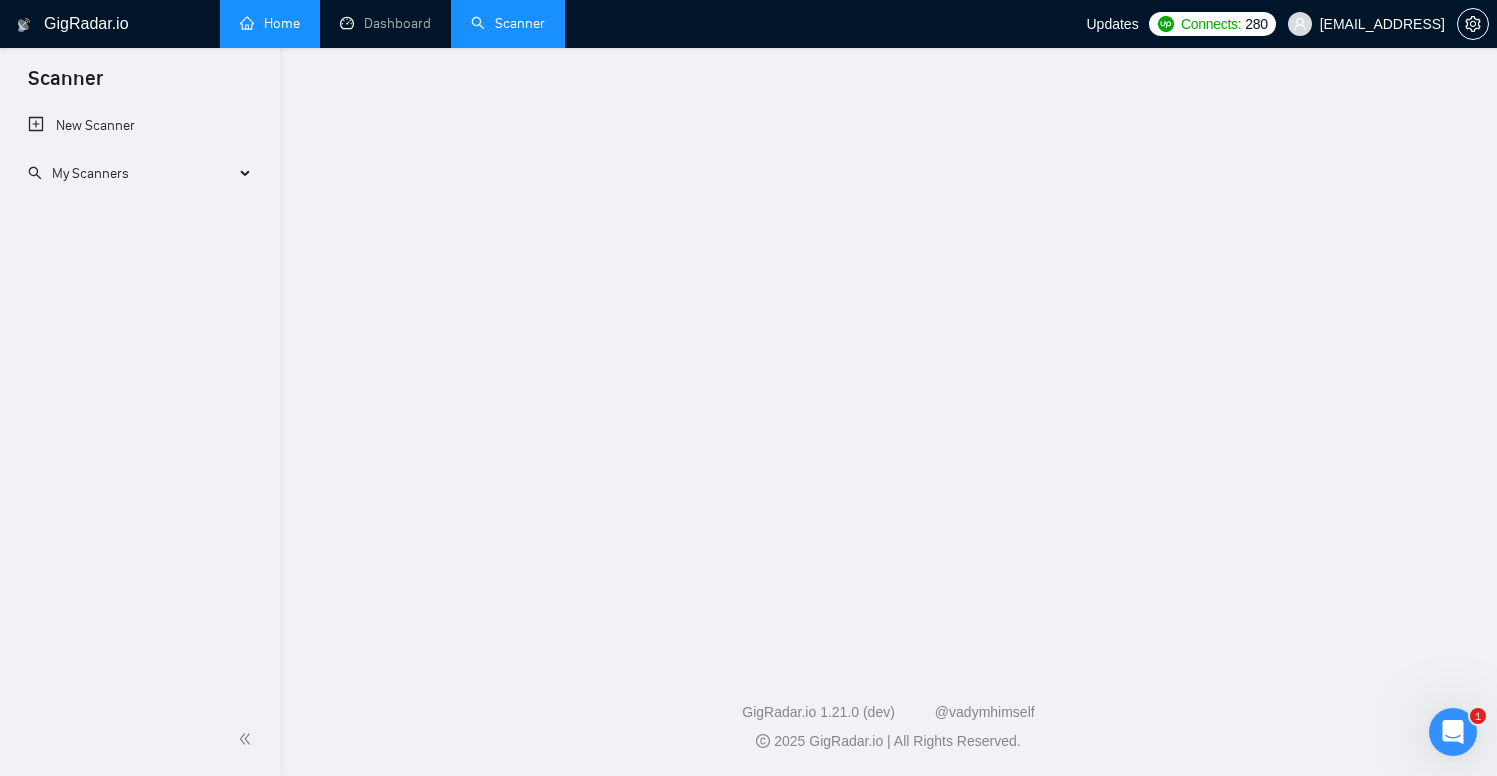 scroll, scrollTop: 0, scrollLeft: 0, axis: both 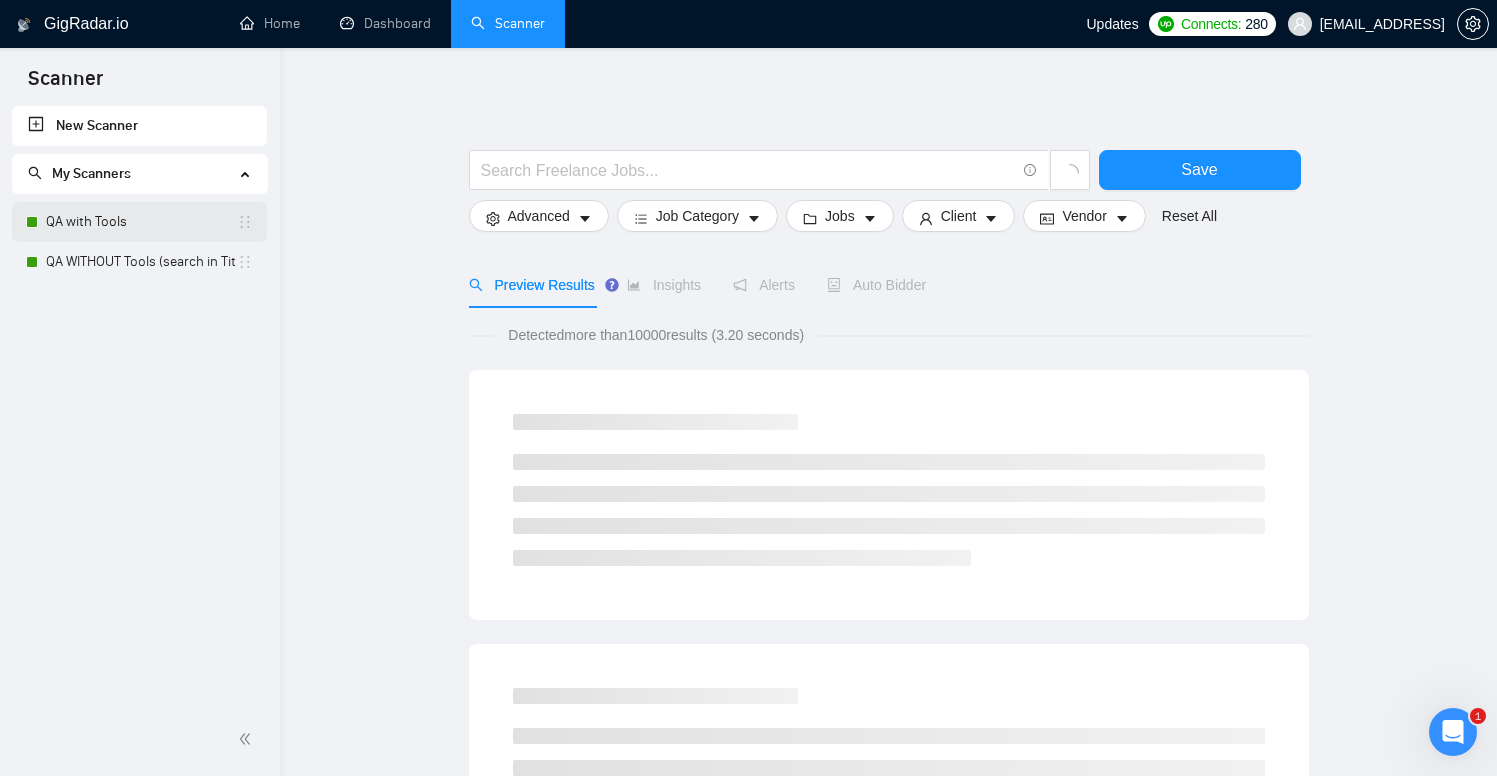 click on "QA with Tools" at bounding box center (141, 222) 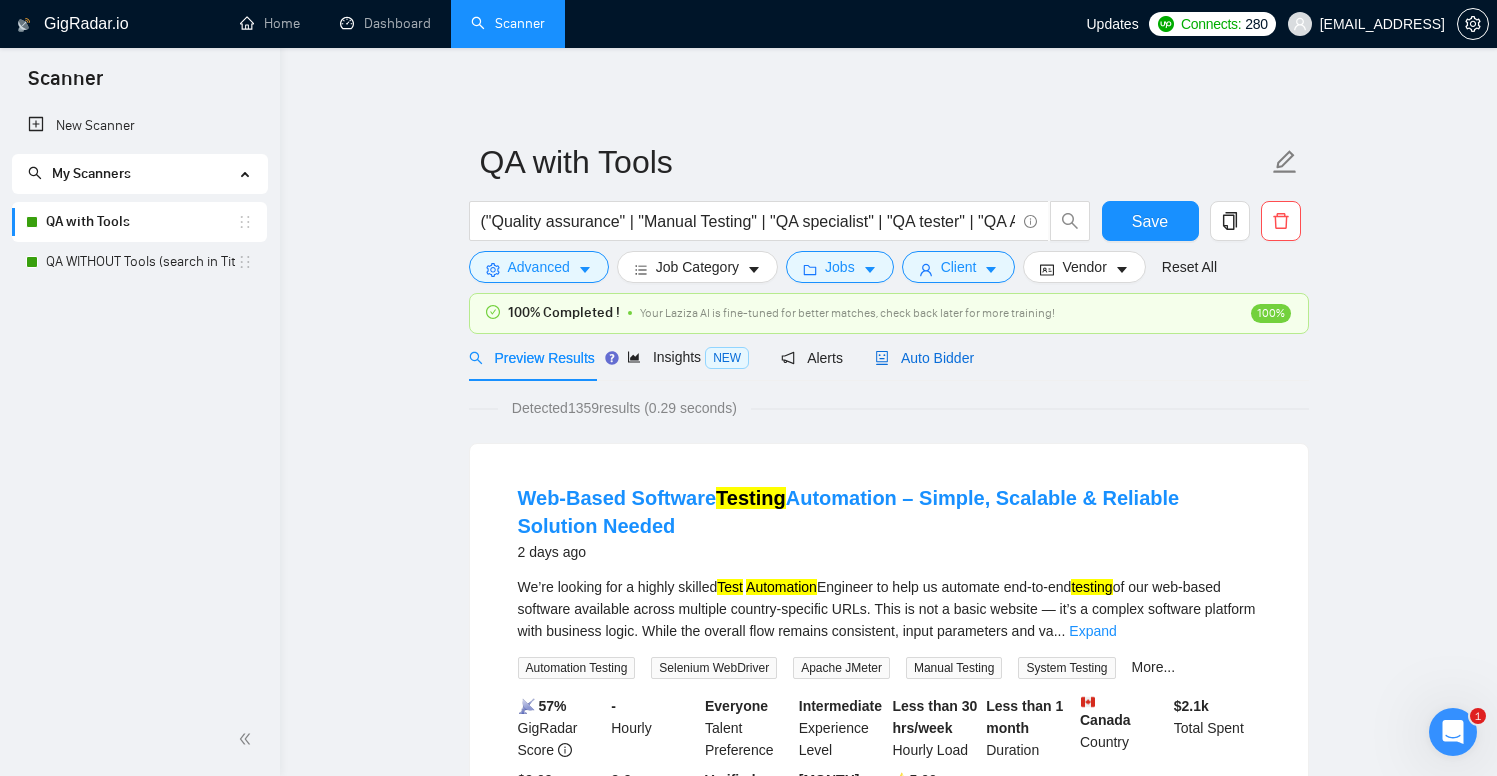 click on "Auto Bidder" at bounding box center [924, 358] 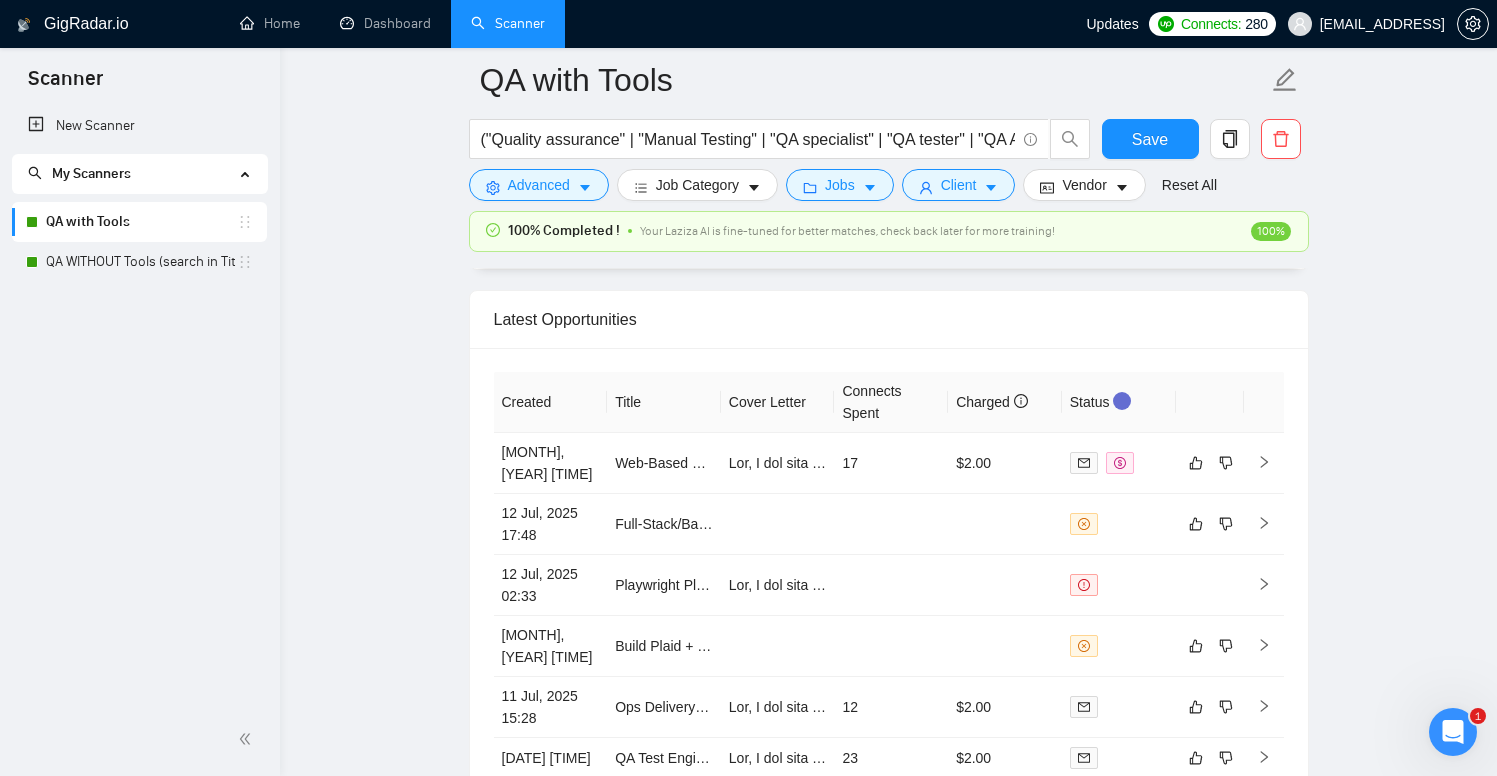 scroll, scrollTop: 4802, scrollLeft: 0, axis: vertical 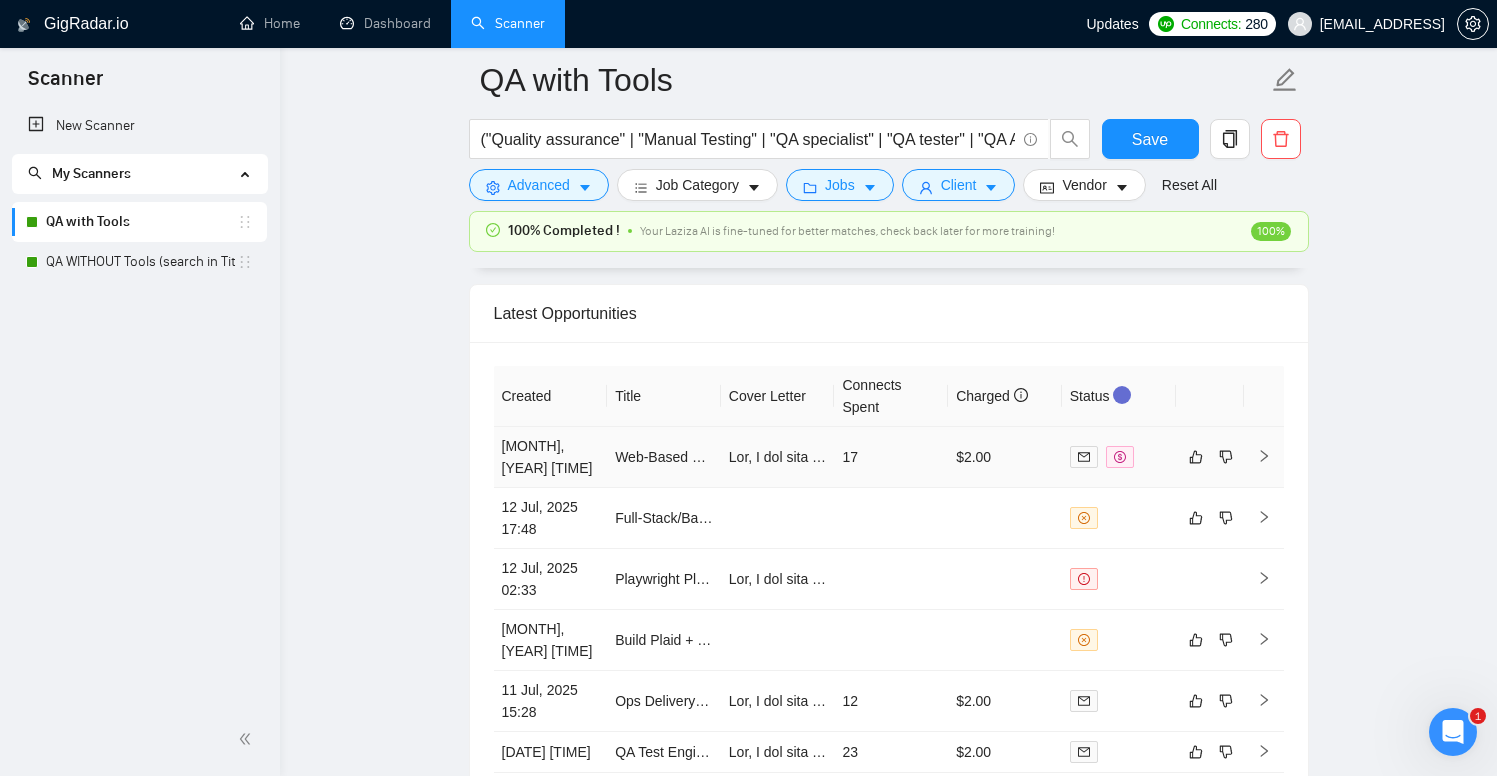 click on "17" at bounding box center (891, 457) 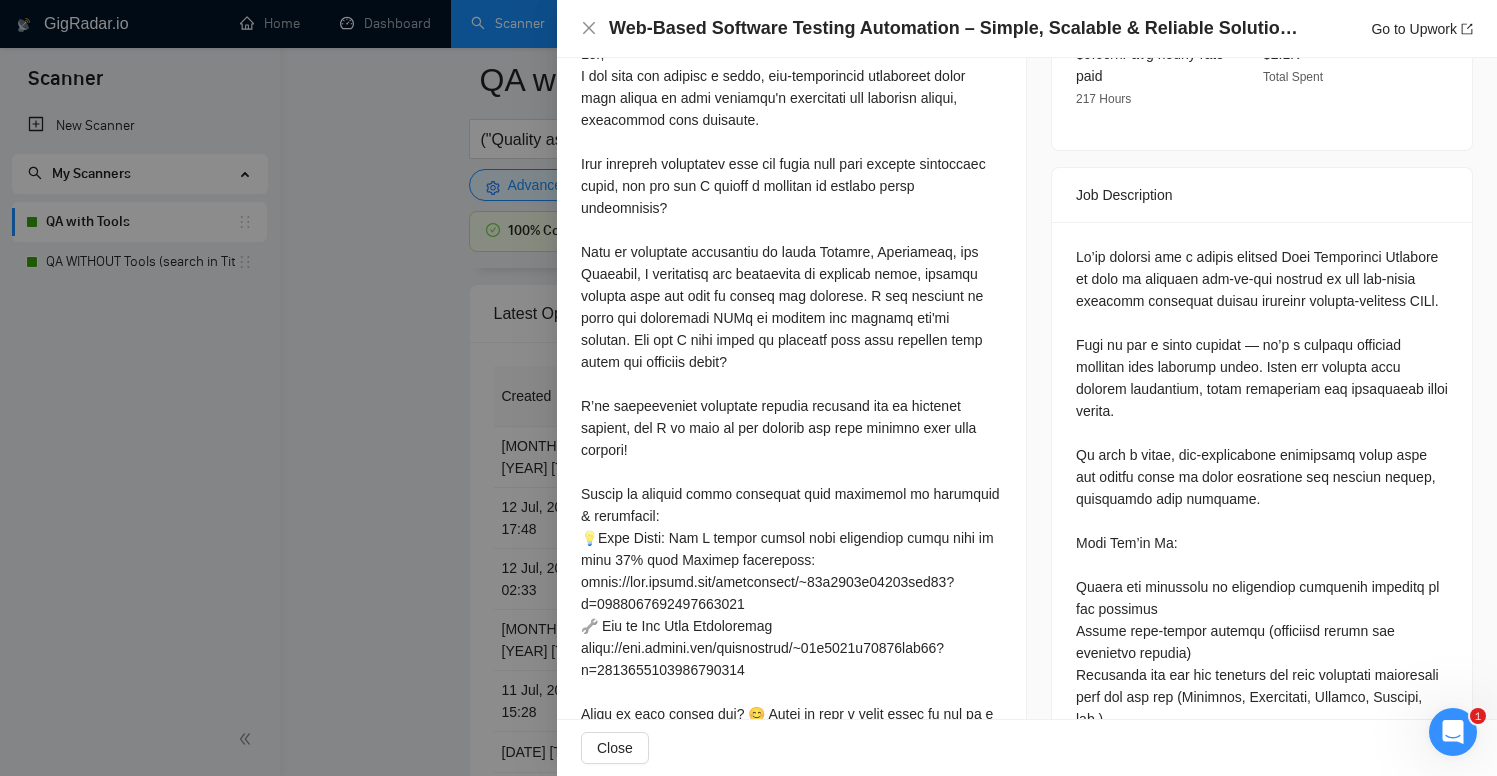 scroll, scrollTop: 247, scrollLeft: 0, axis: vertical 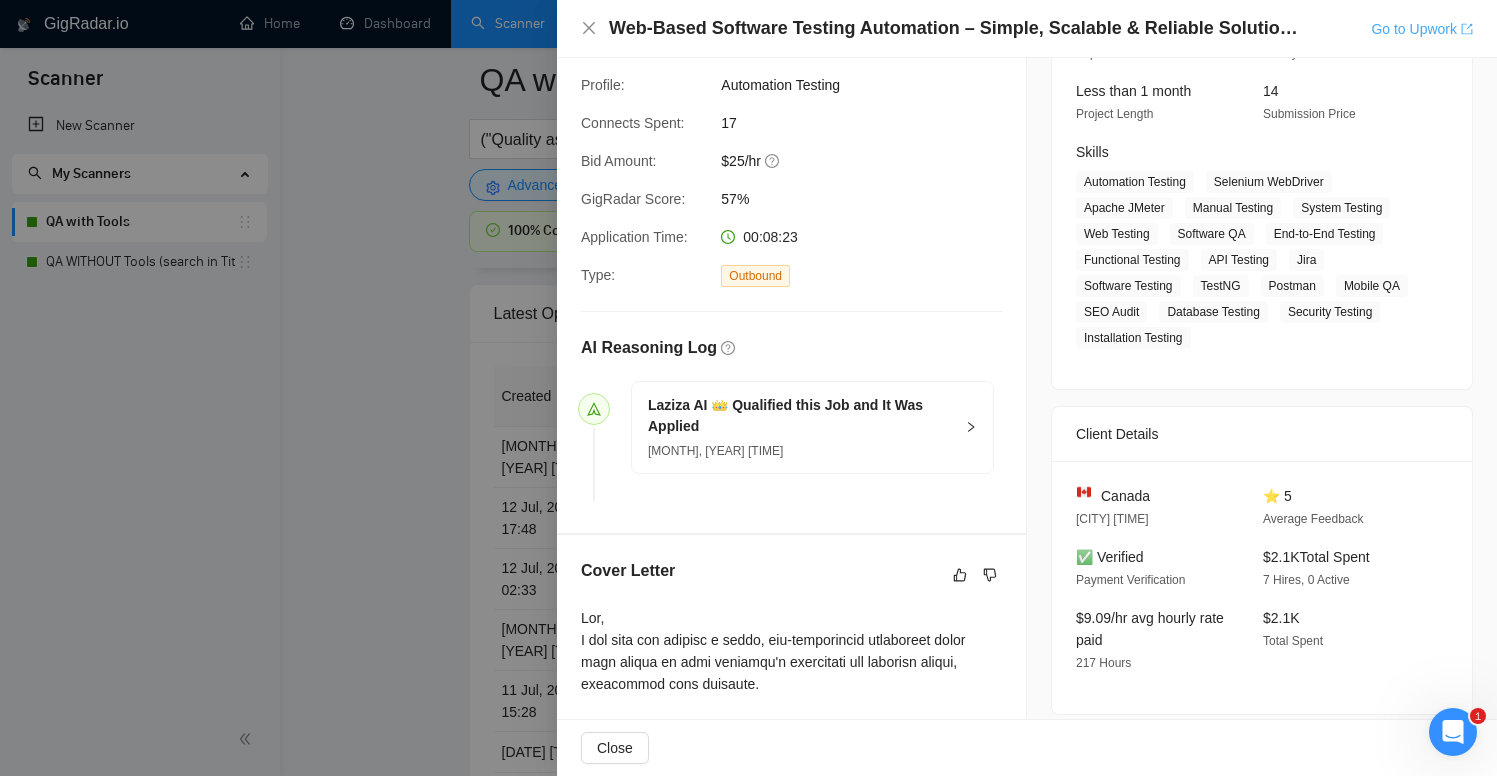 click on "Go to Upwork" at bounding box center (1422, 29) 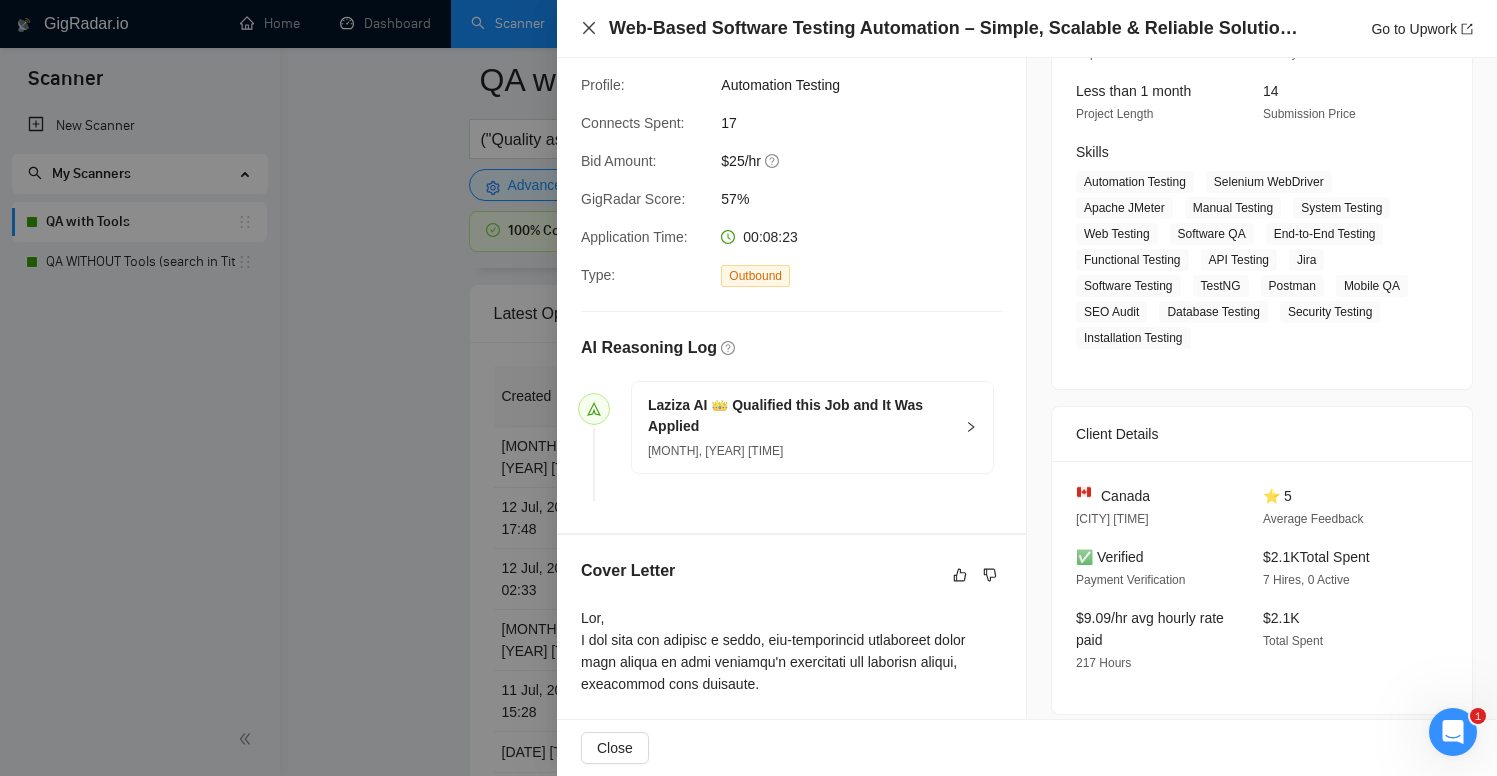 click 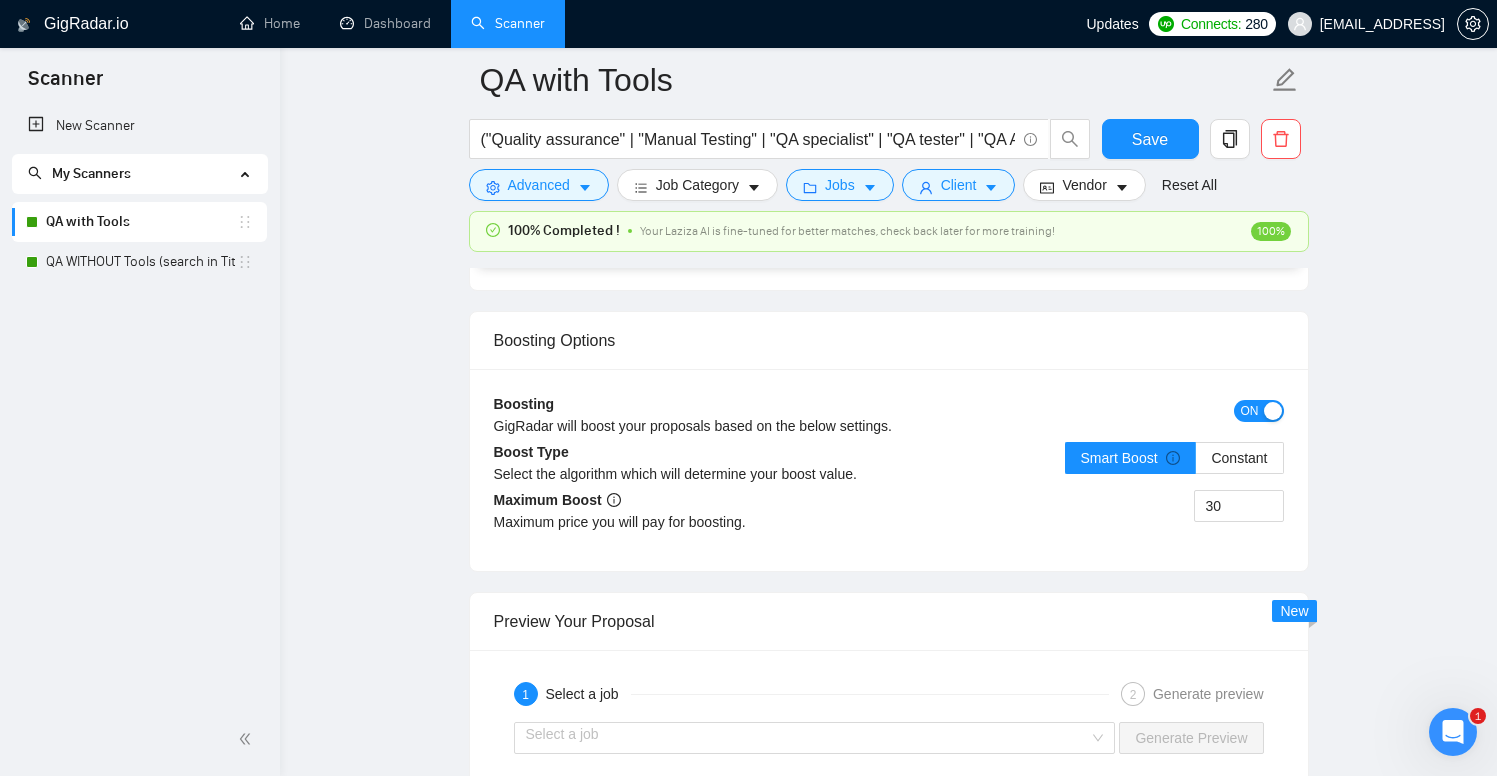 scroll, scrollTop: 3076, scrollLeft: 0, axis: vertical 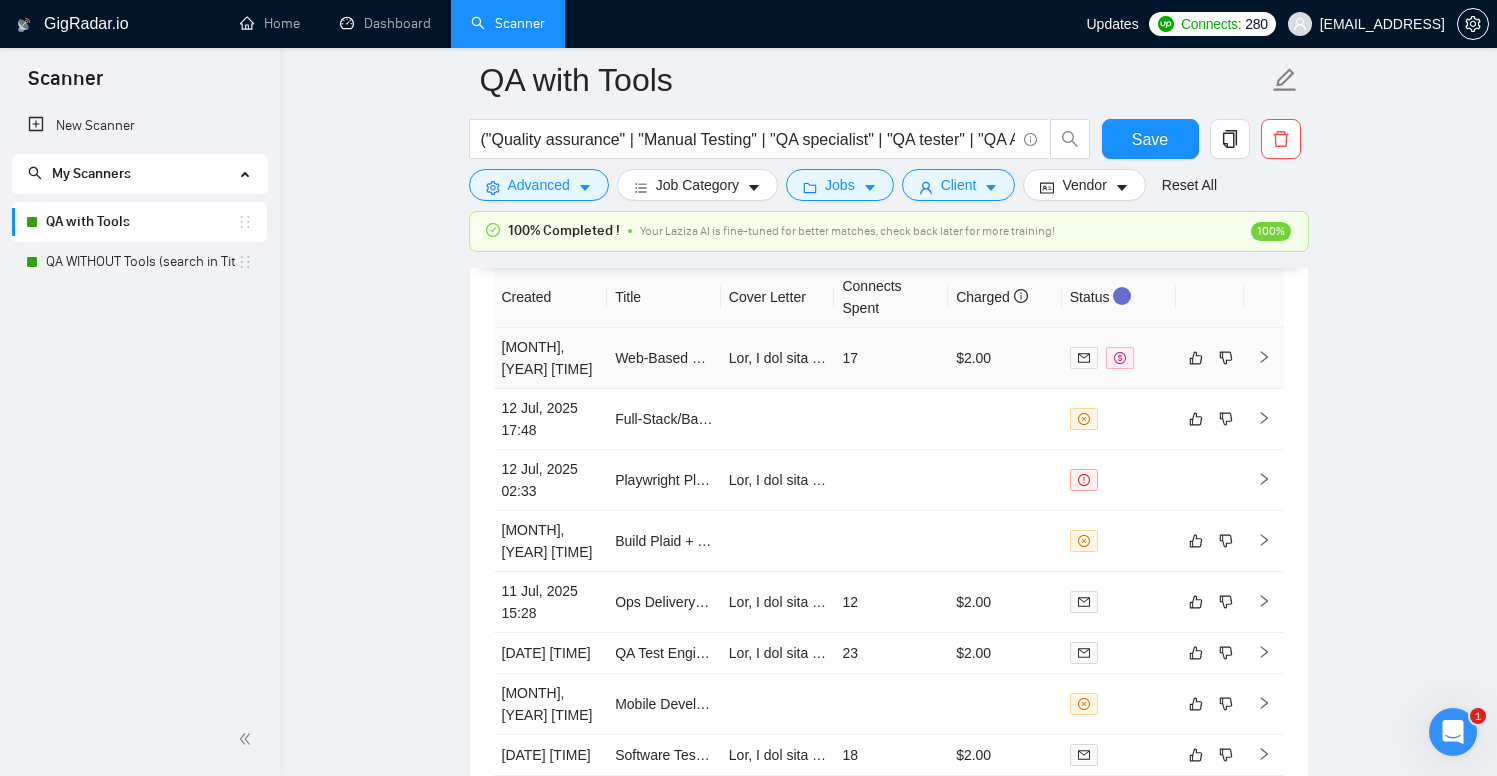 click on "17" at bounding box center [891, 358] 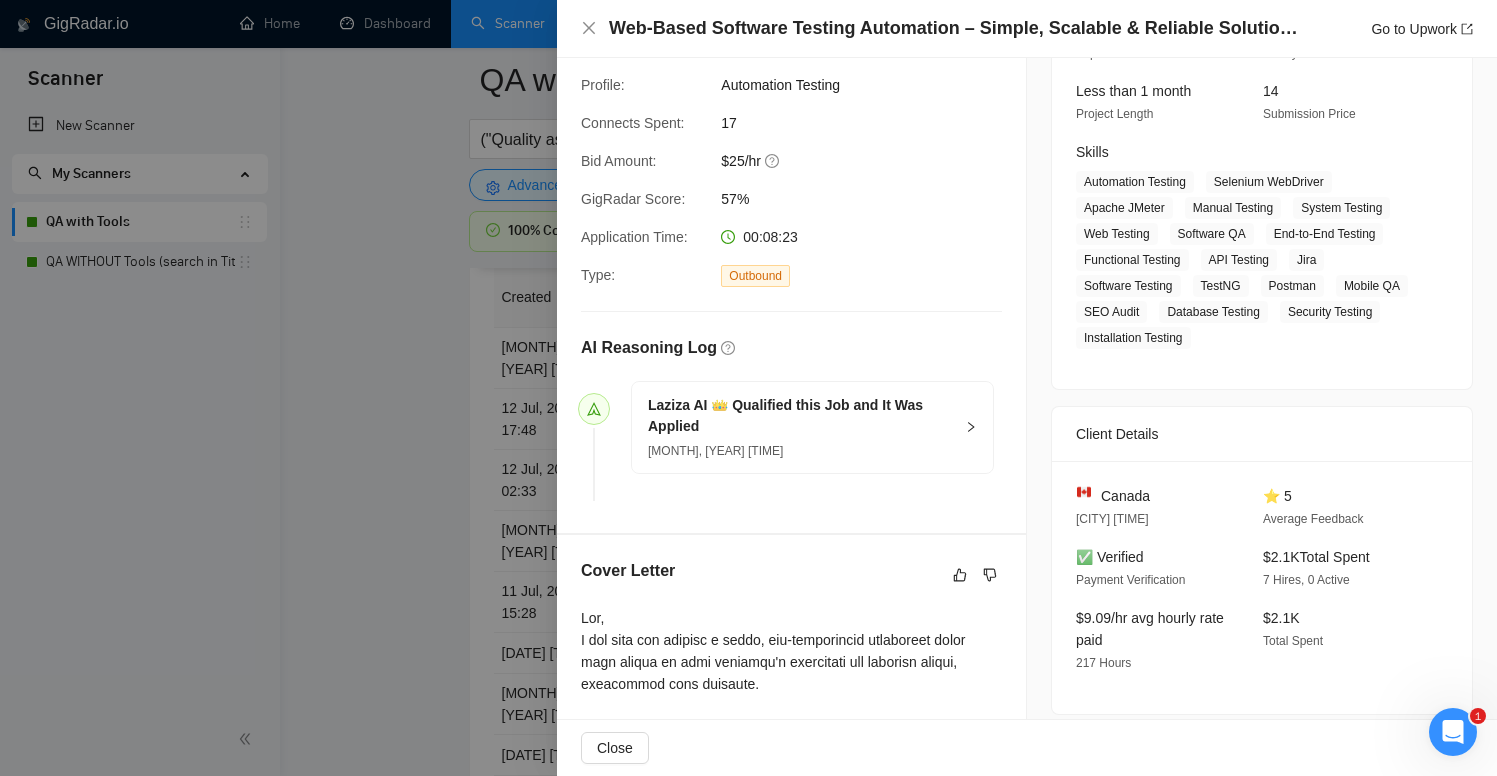 click at bounding box center (748, 388) 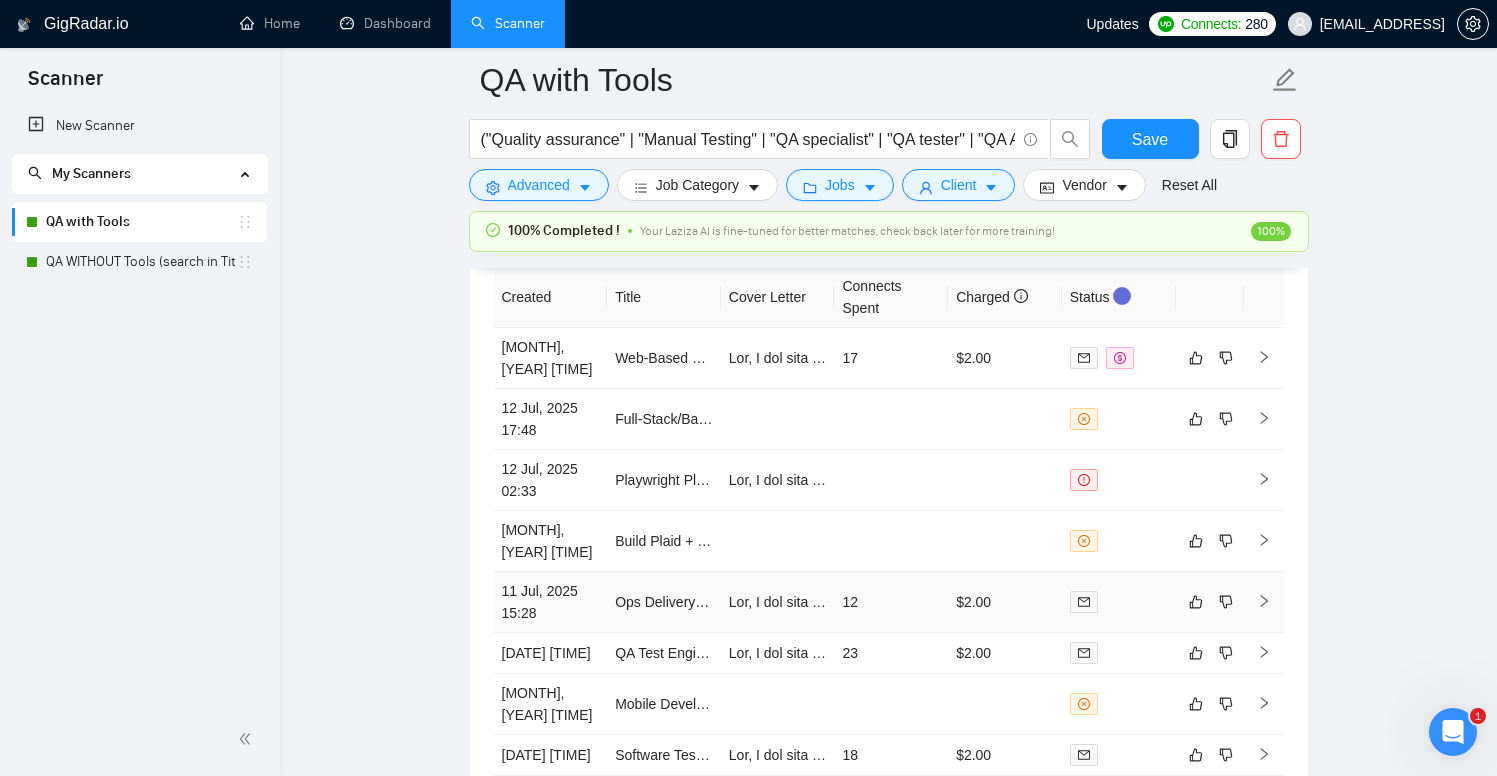click on "$2.00" at bounding box center (1005, 602) 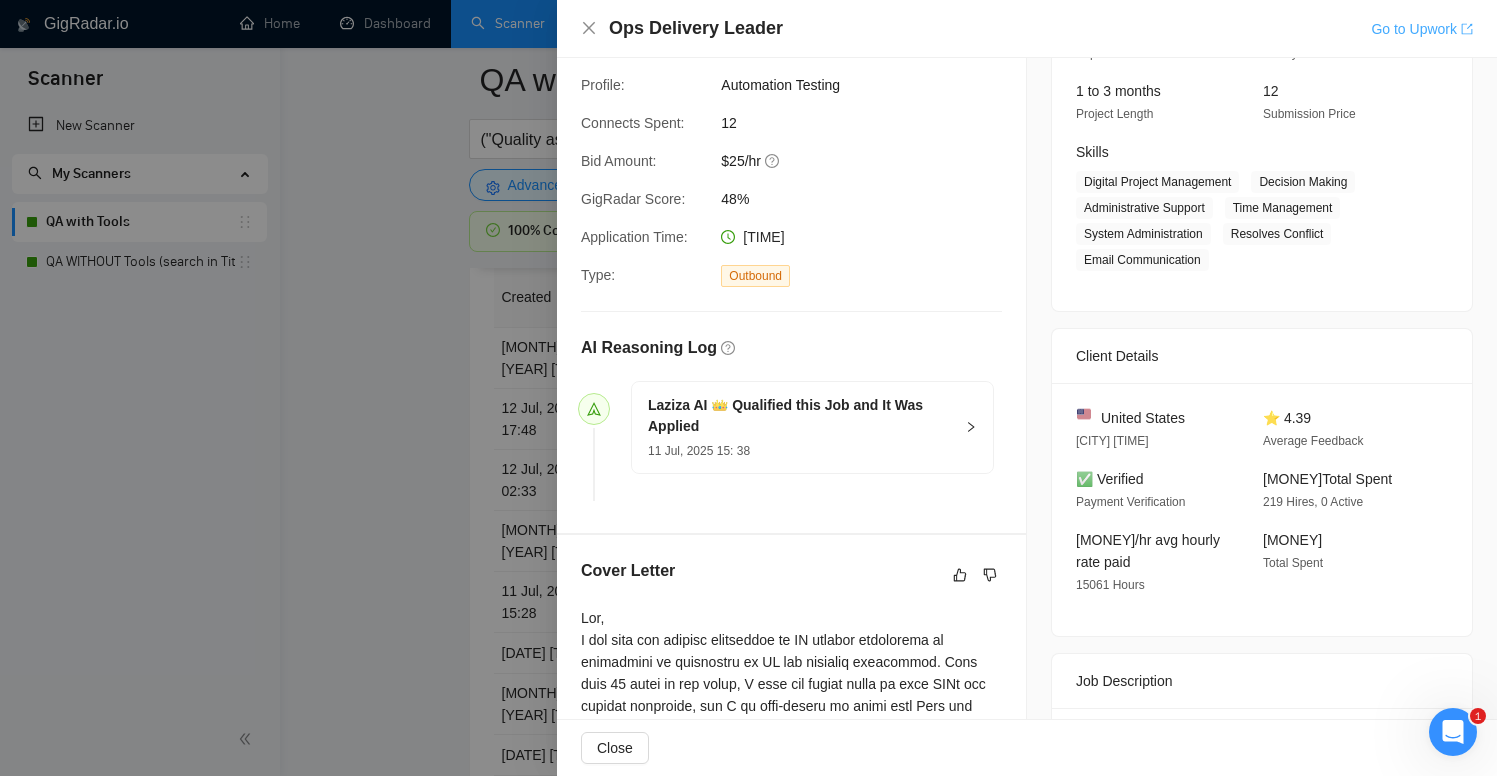click on "Go to Upwork" at bounding box center (1422, 29) 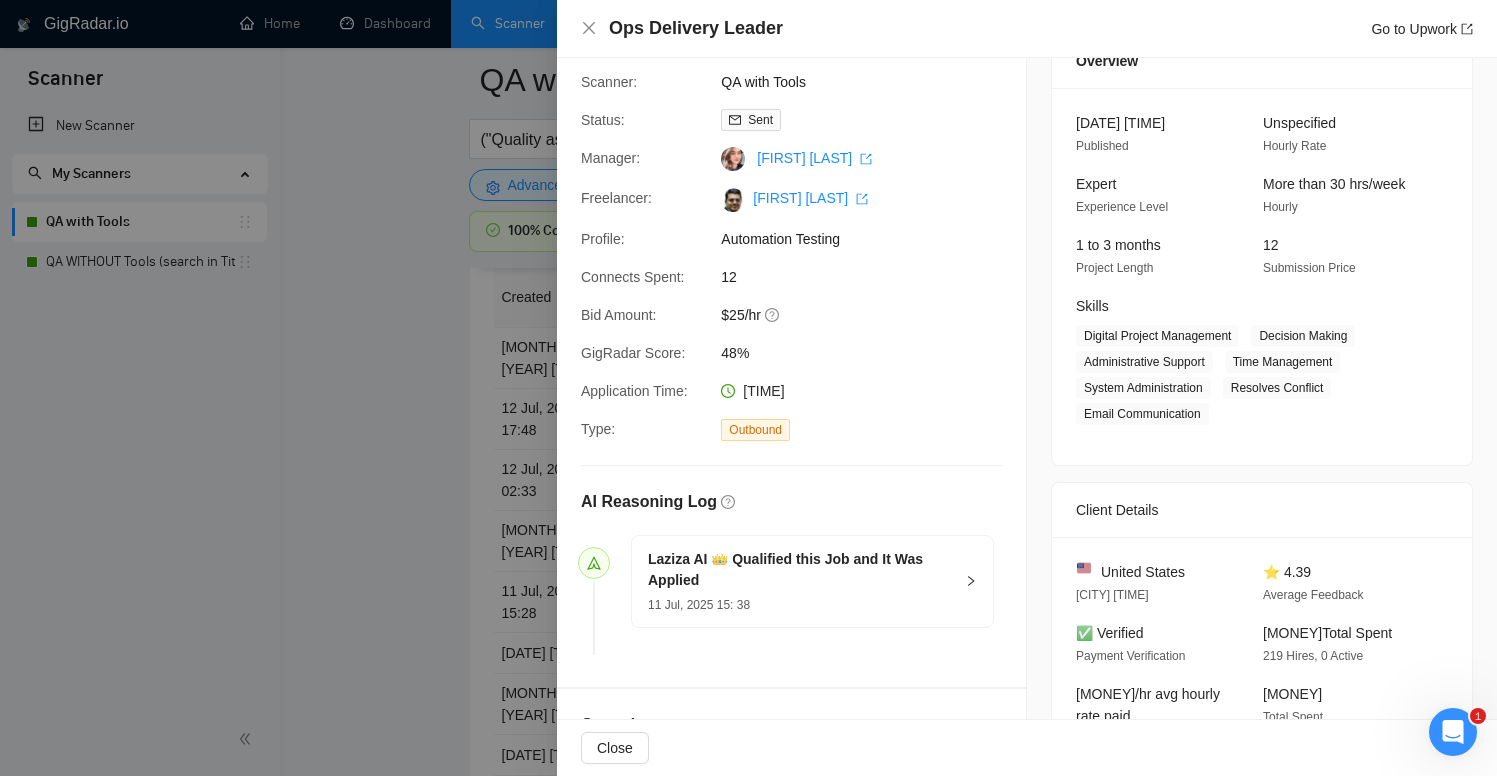 scroll, scrollTop: 0, scrollLeft: 0, axis: both 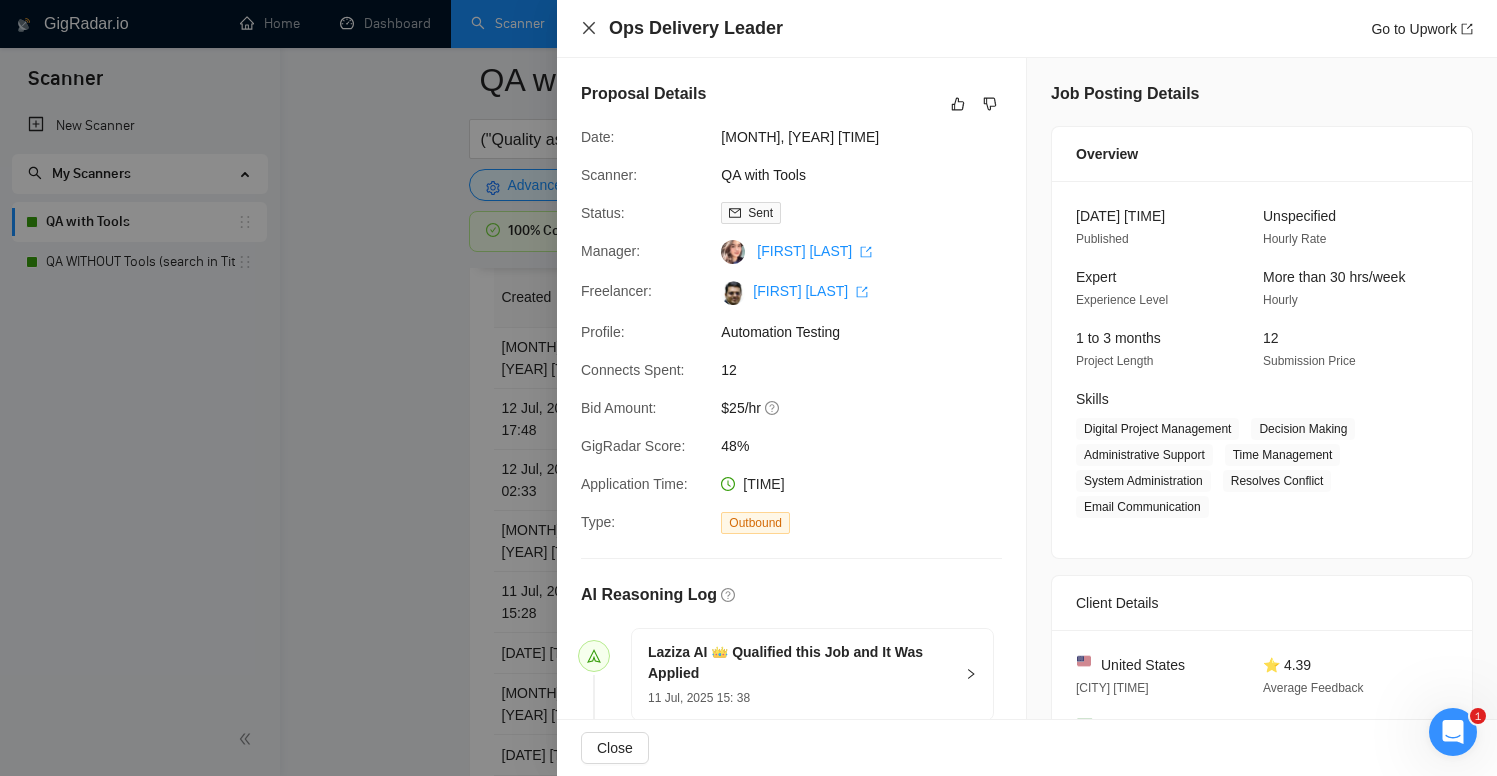 click 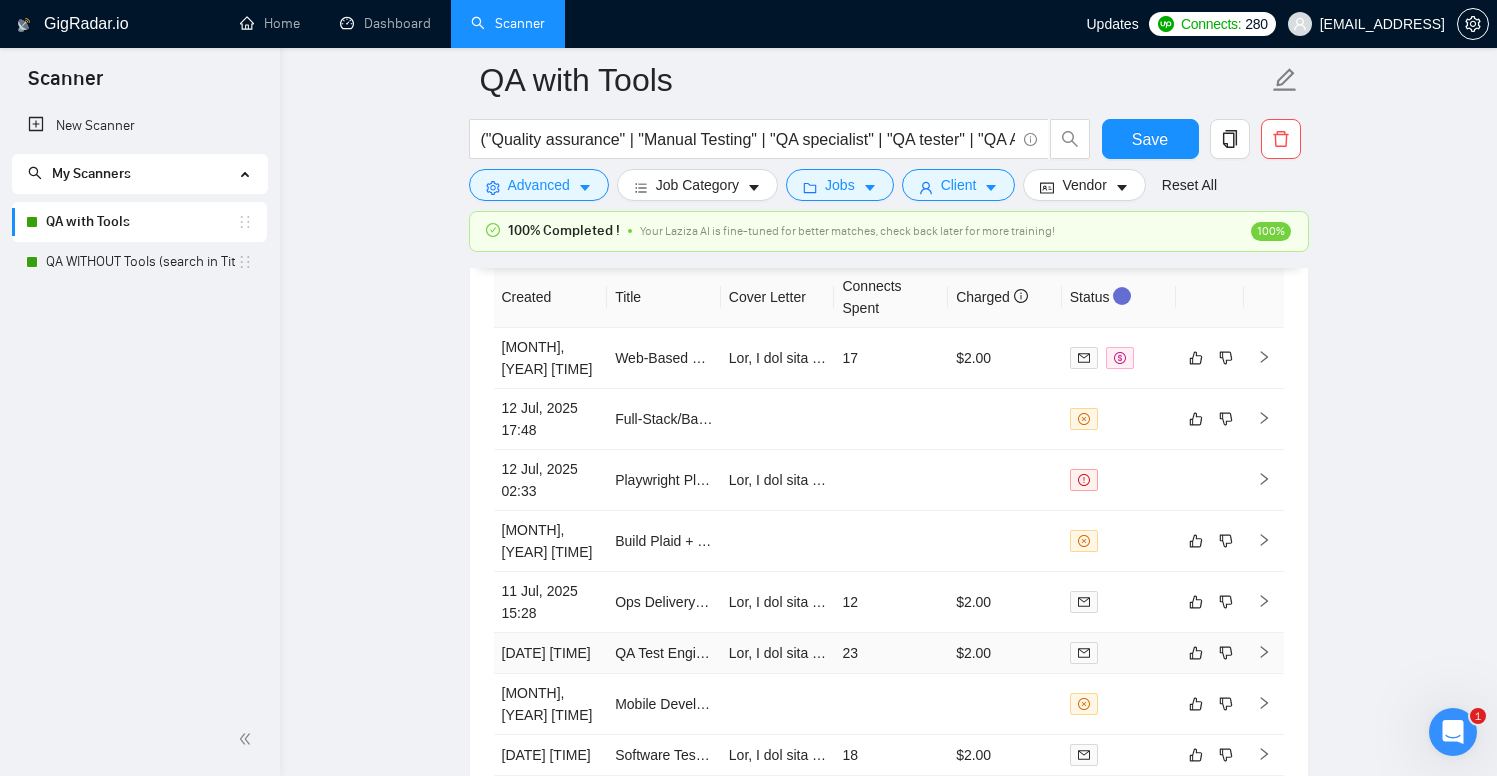 click on "23" at bounding box center [891, 653] 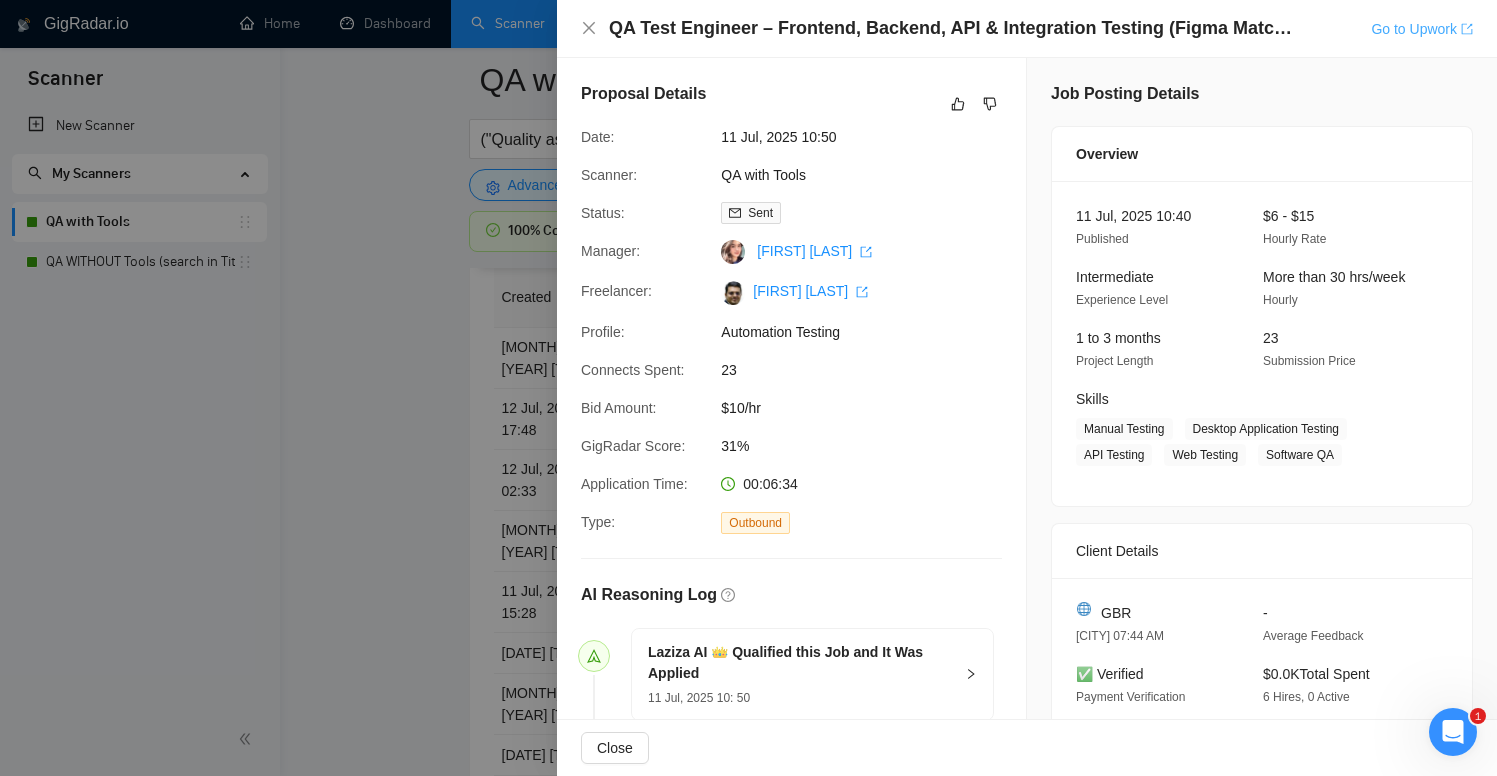 click on "Go to Upwork" at bounding box center [1422, 29] 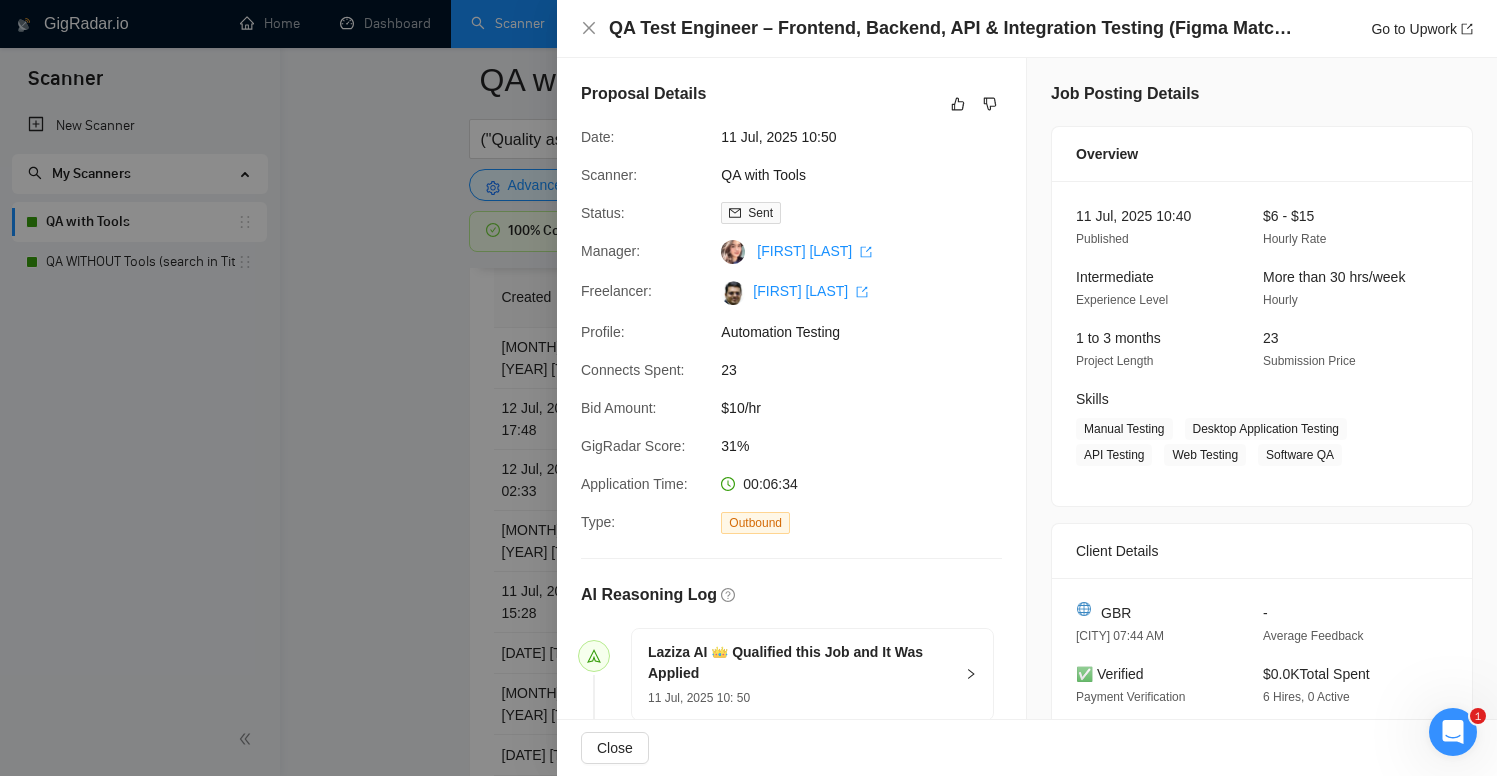 click at bounding box center [748, 388] 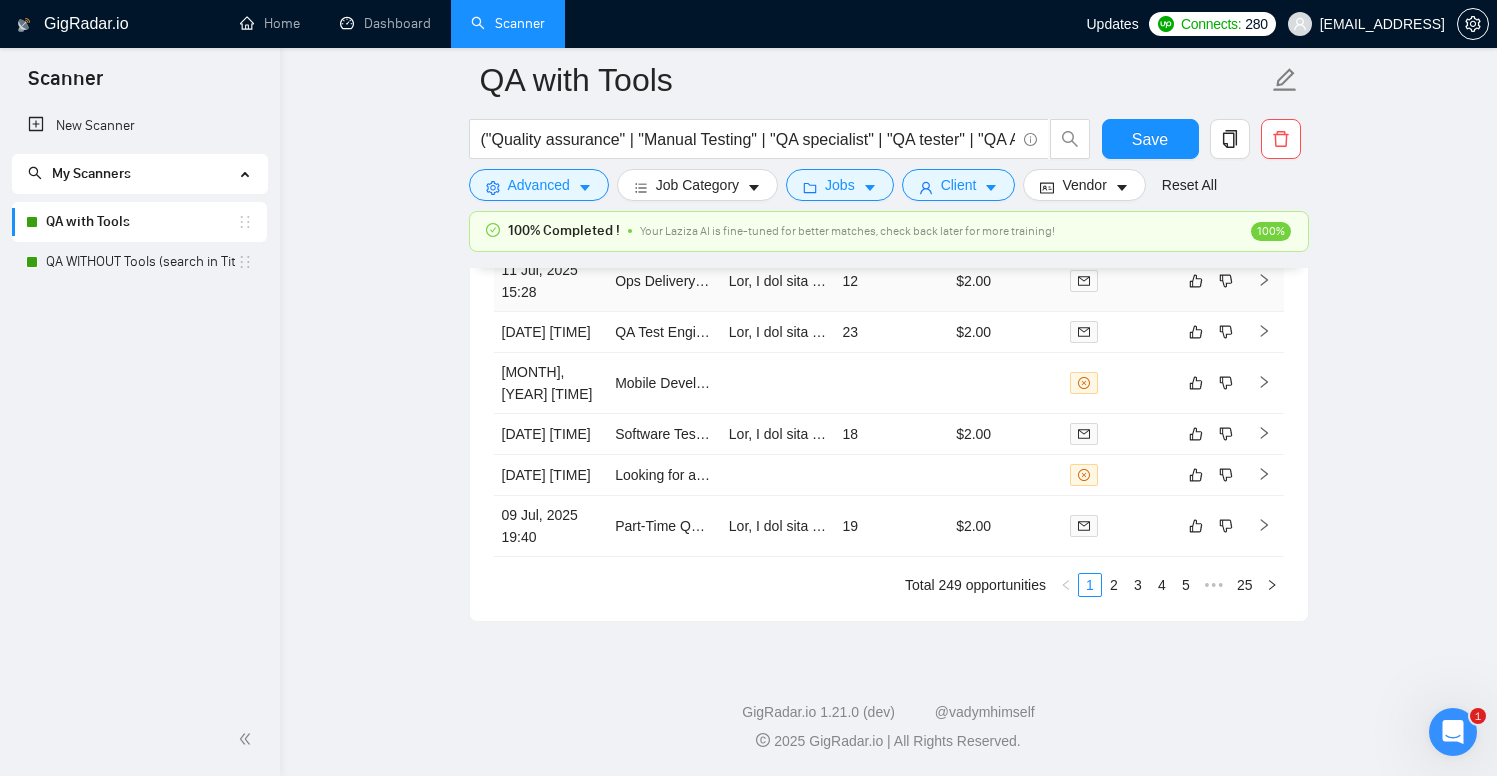 scroll, scrollTop: 5223, scrollLeft: 0, axis: vertical 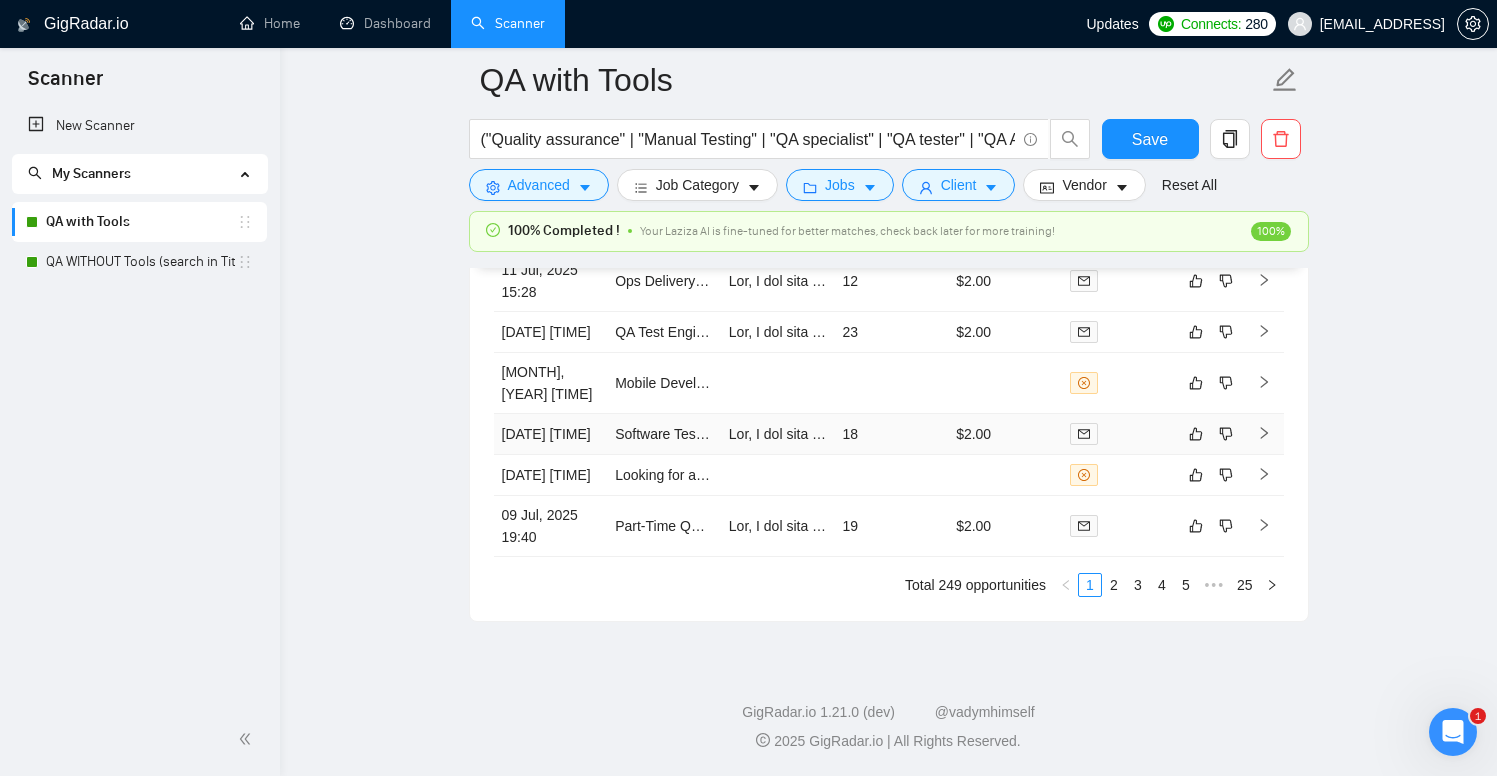 click on "18" at bounding box center (891, 434) 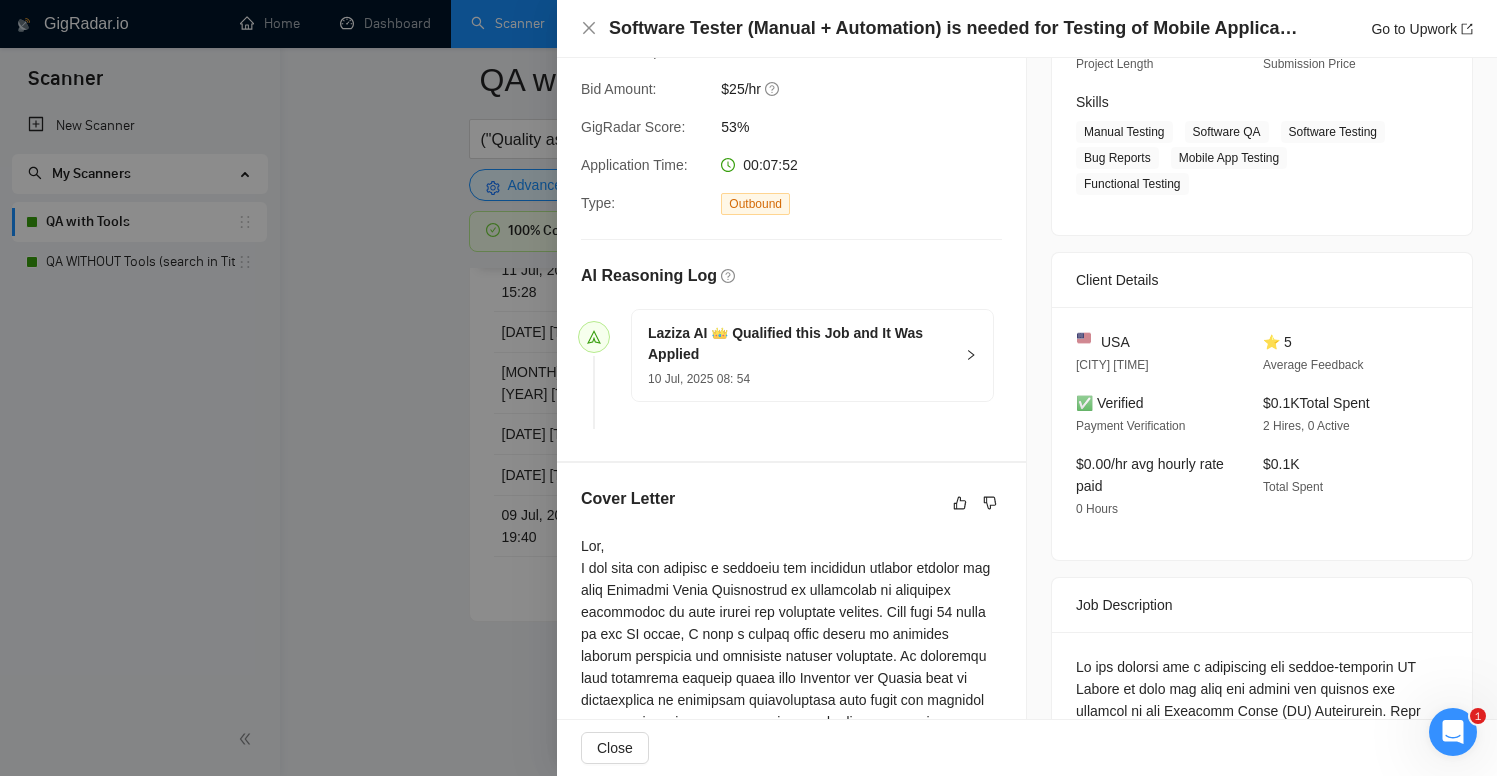 scroll, scrollTop: 0, scrollLeft: 0, axis: both 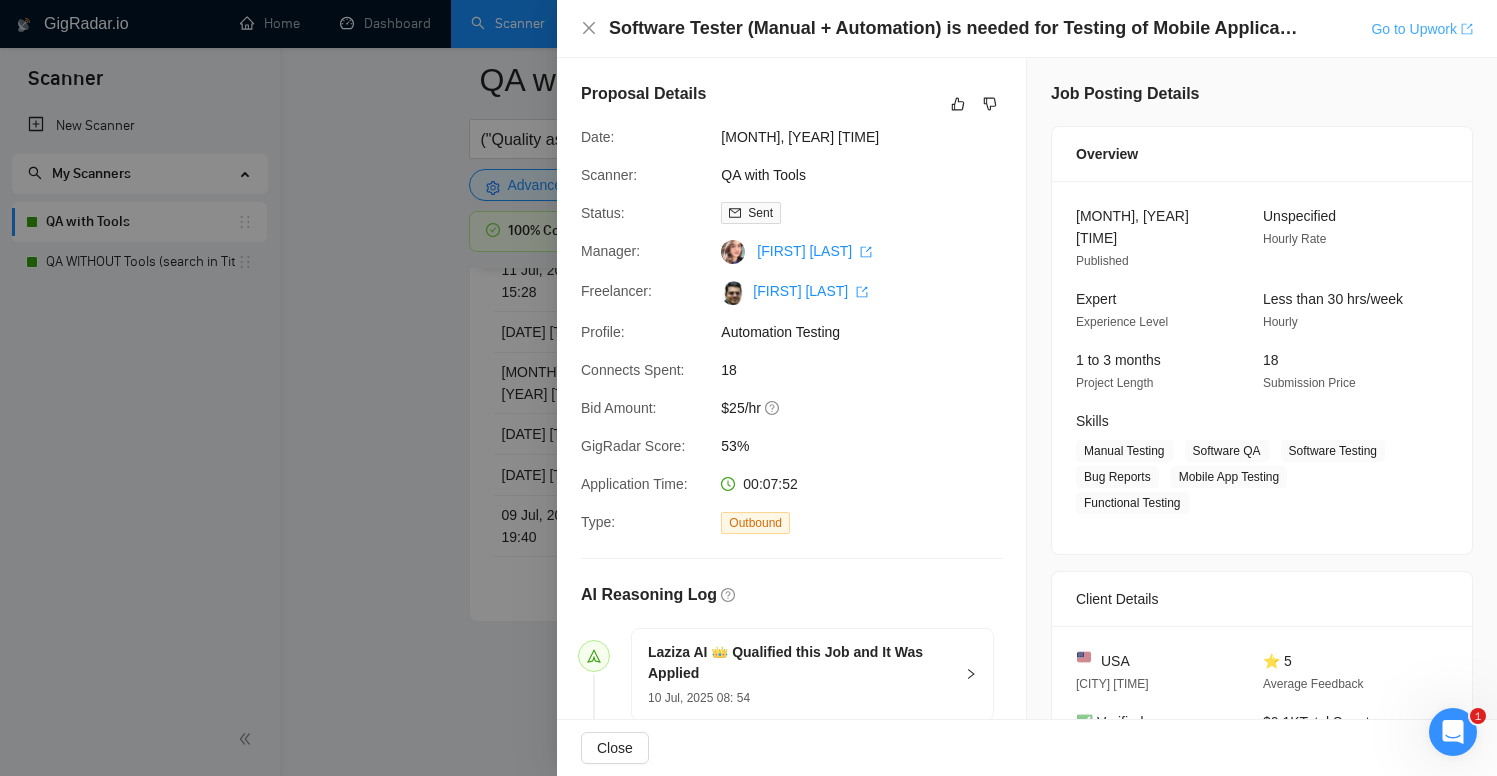 click on "Go to Upwork" at bounding box center (1422, 29) 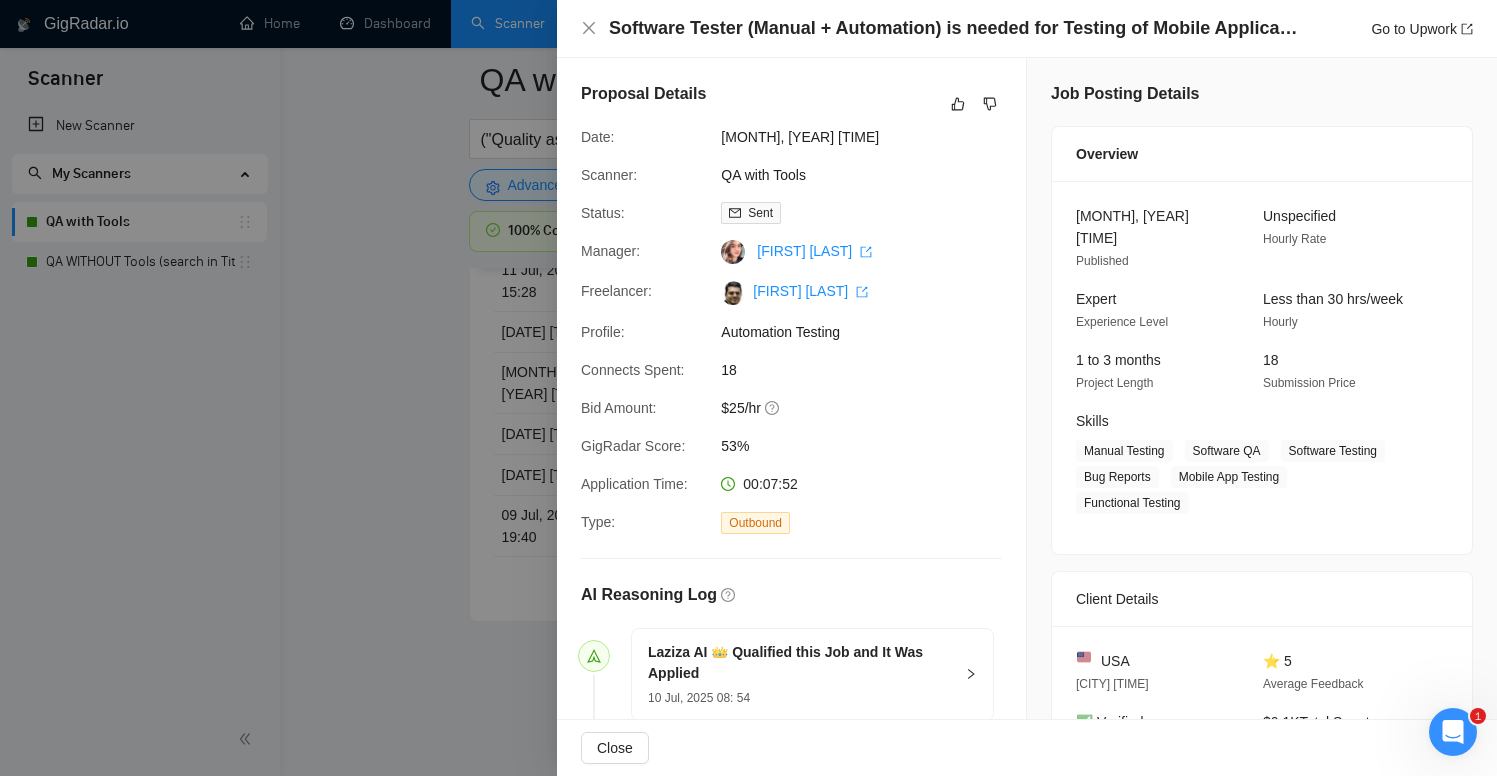 click at bounding box center [748, 388] 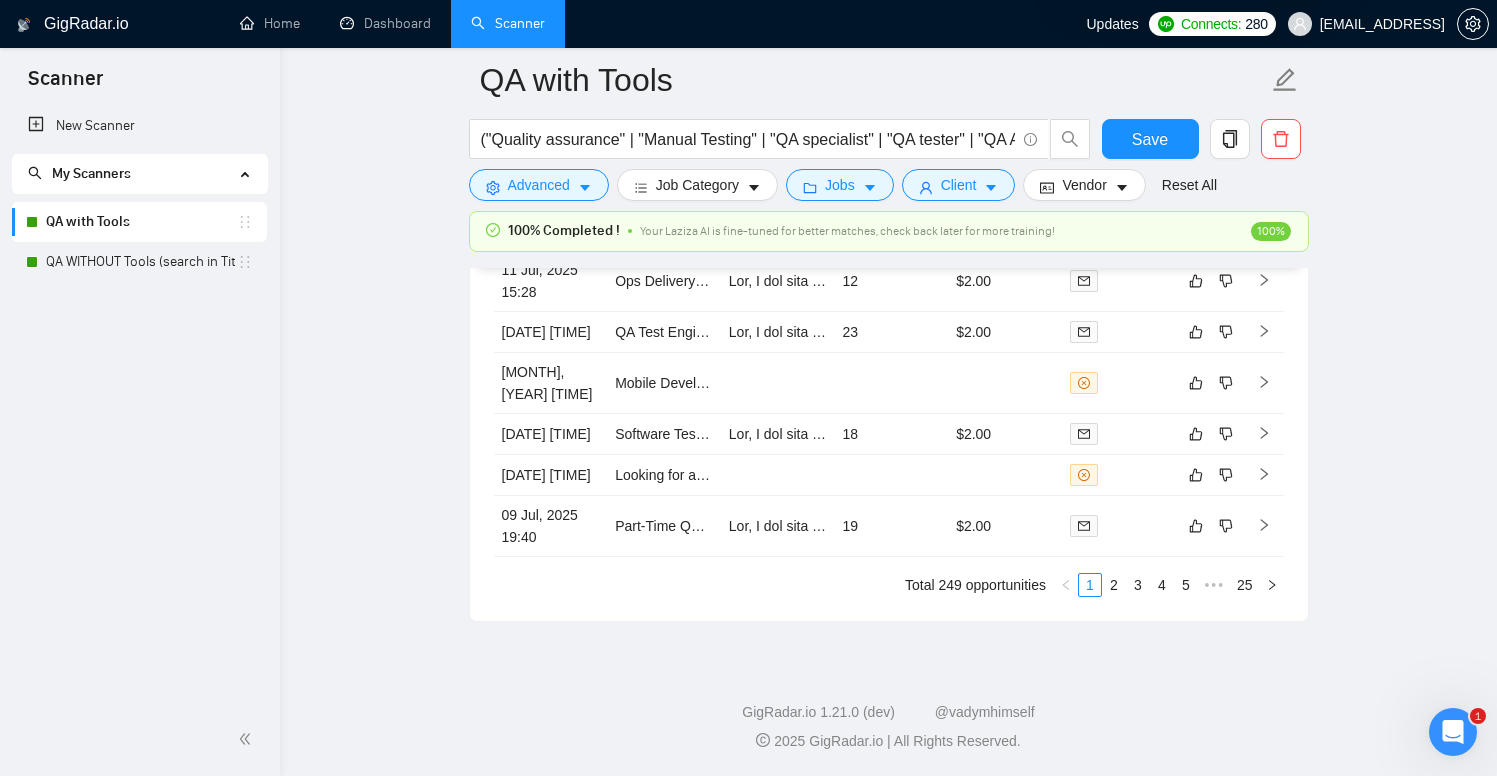 click on "[EMAIL_ADDRESS]" at bounding box center [1382, 24] 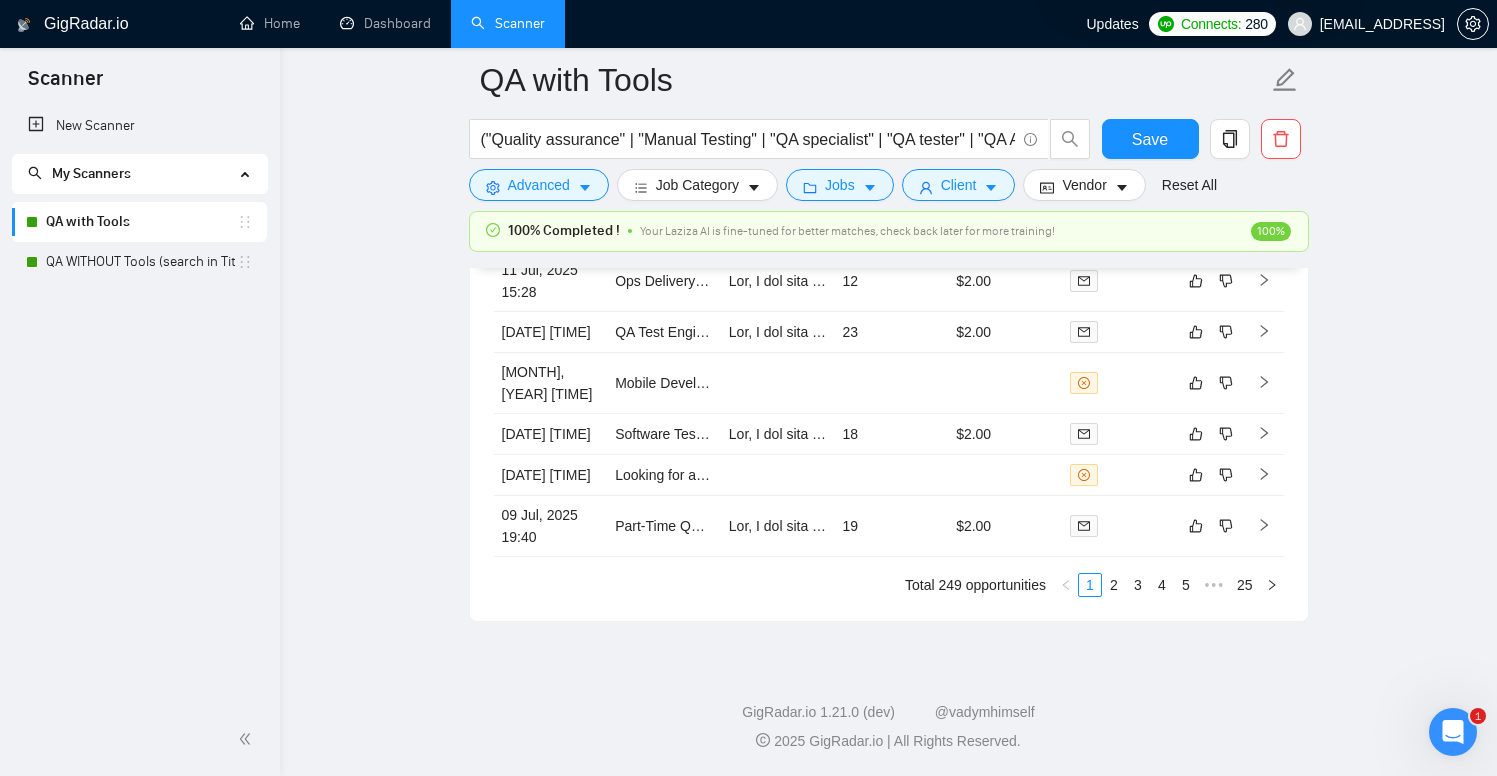 click on "[EMAIL_ADDRESS]" at bounding box center [1382, 24] 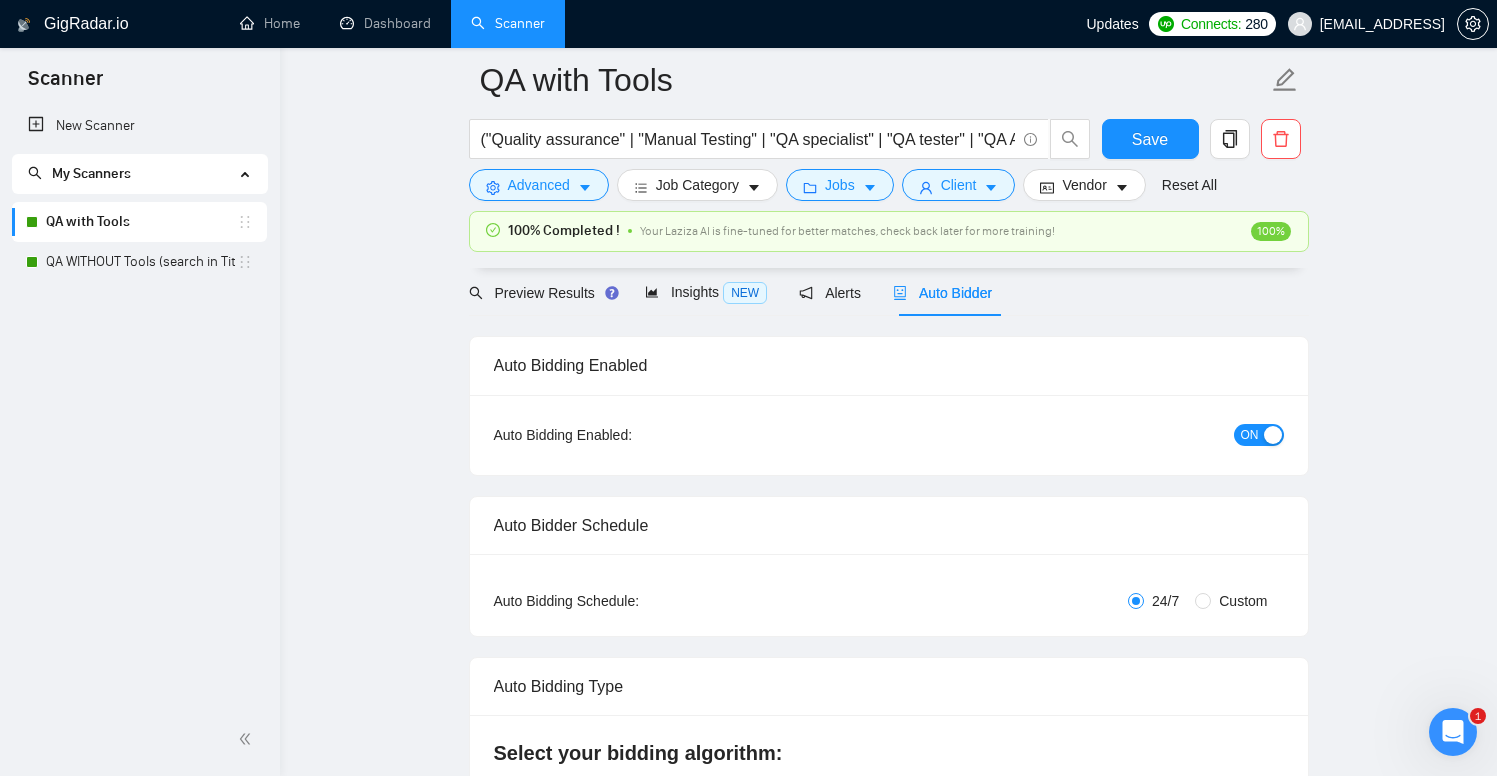 scroll, scrollTop: 0, scrollLeft: 0, axis: both 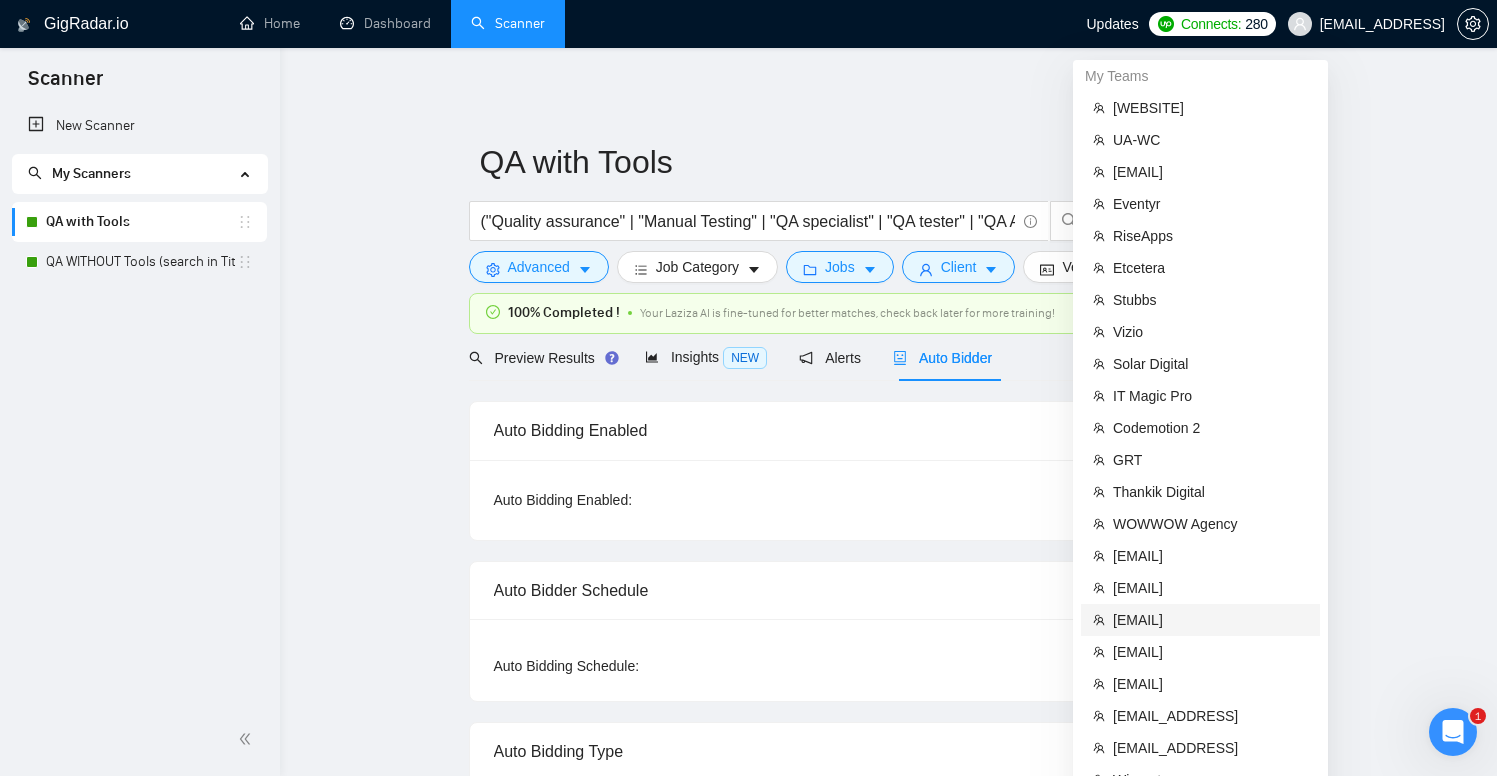 click on "[EMAIL]" at bounding box center [1210, 620] 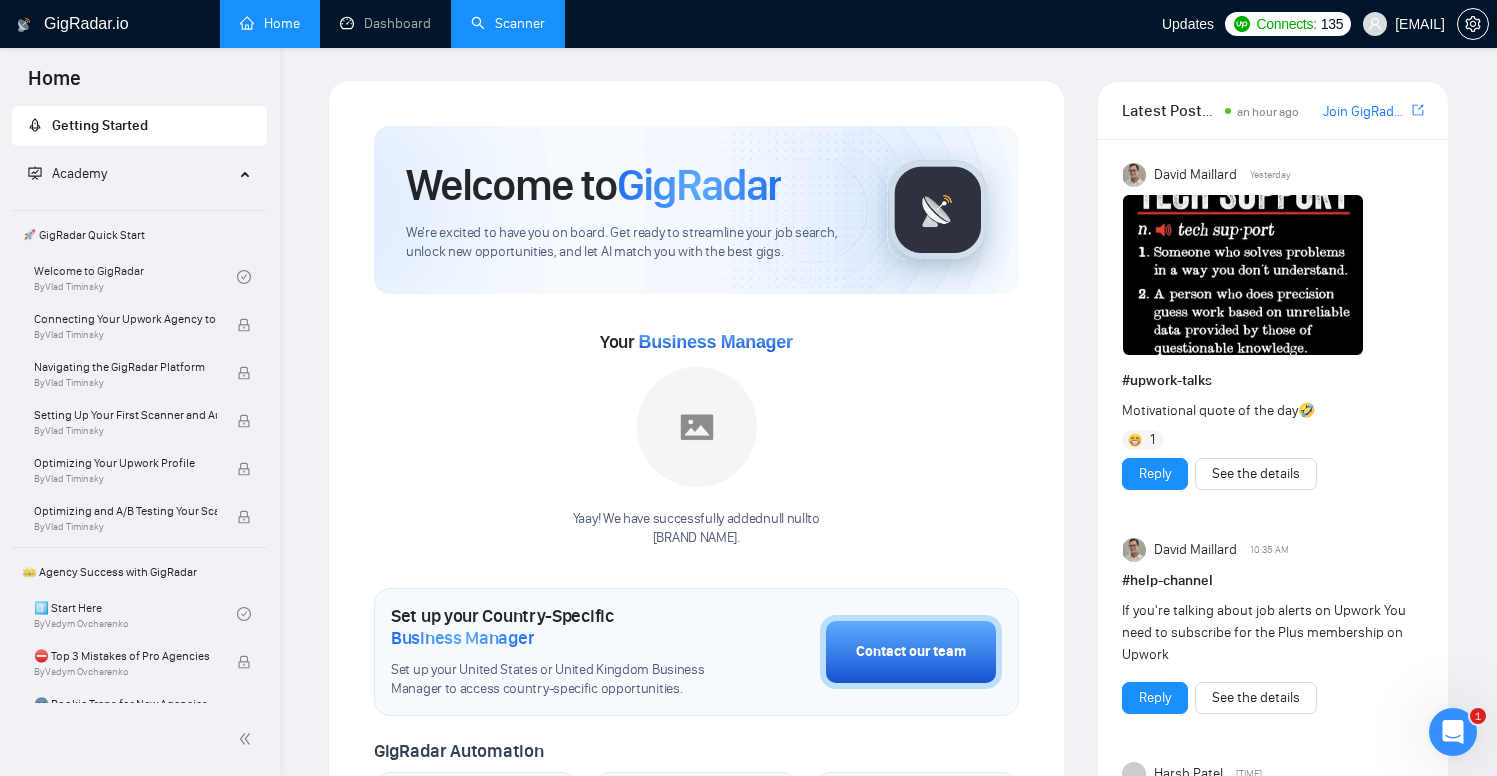 click on "Scanner" at bounding box center [508, 23] 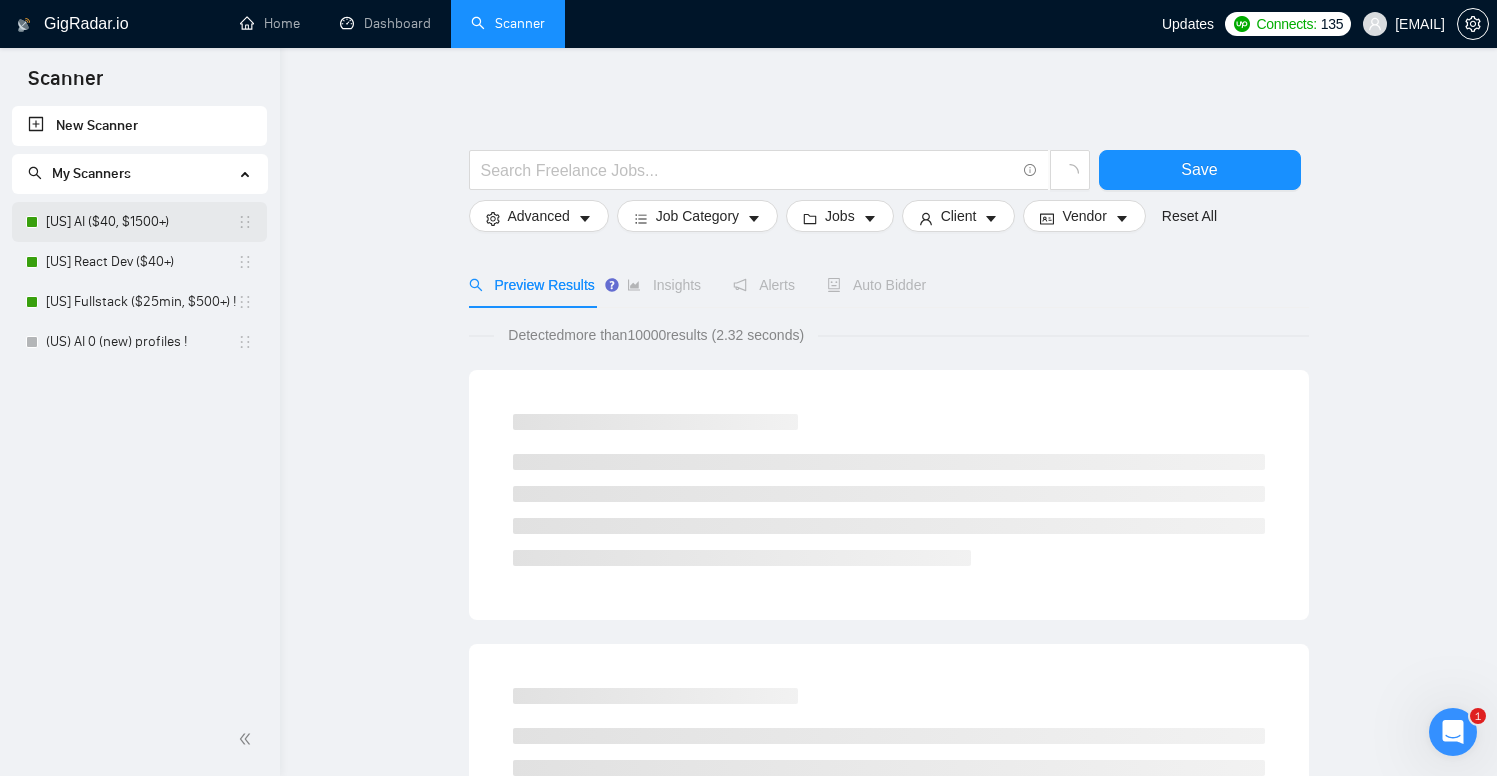 click on "[US] AI ($40, $1500+)" at bounding box center (141, 222) 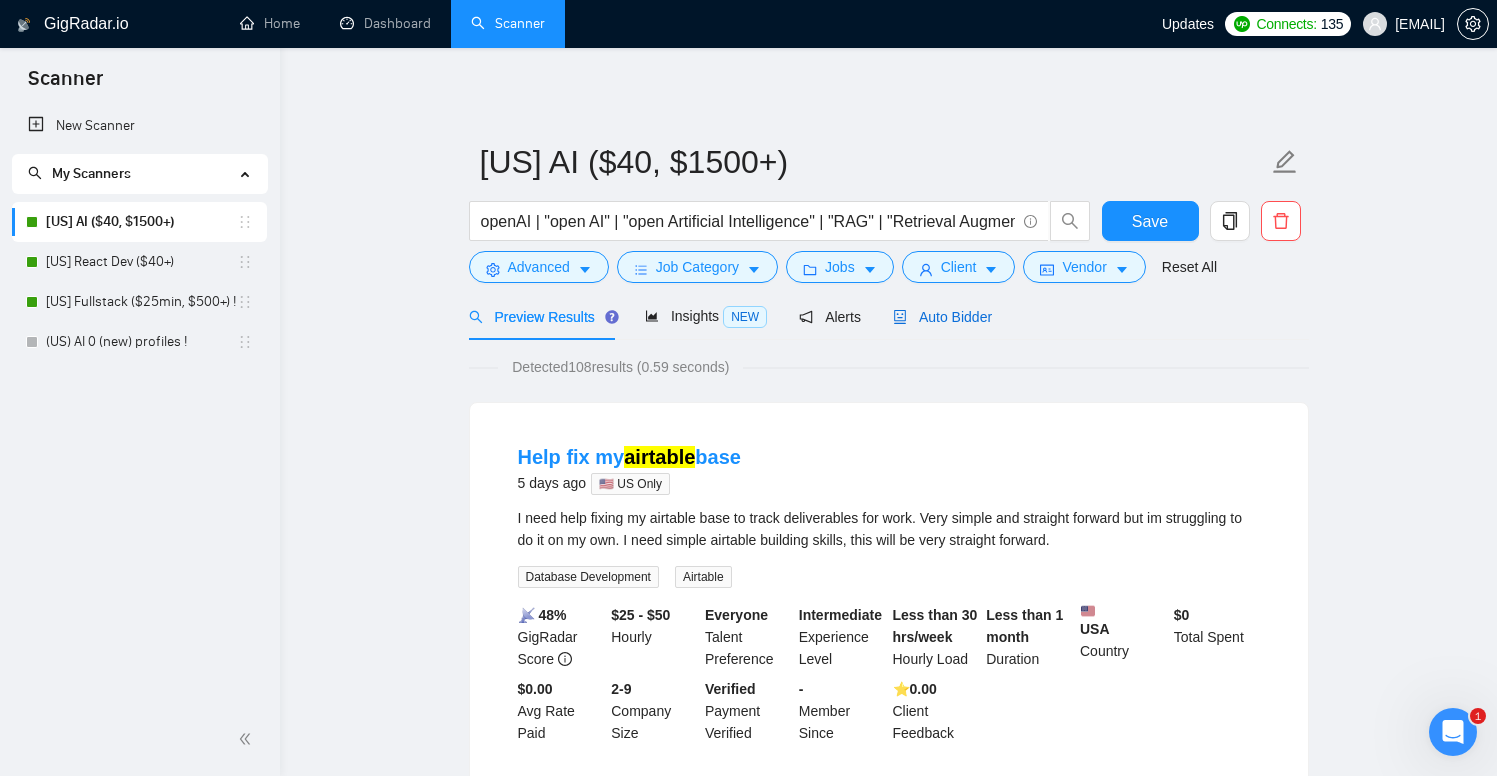 click on "Auto Bidder" at bounding box center (942, 317) 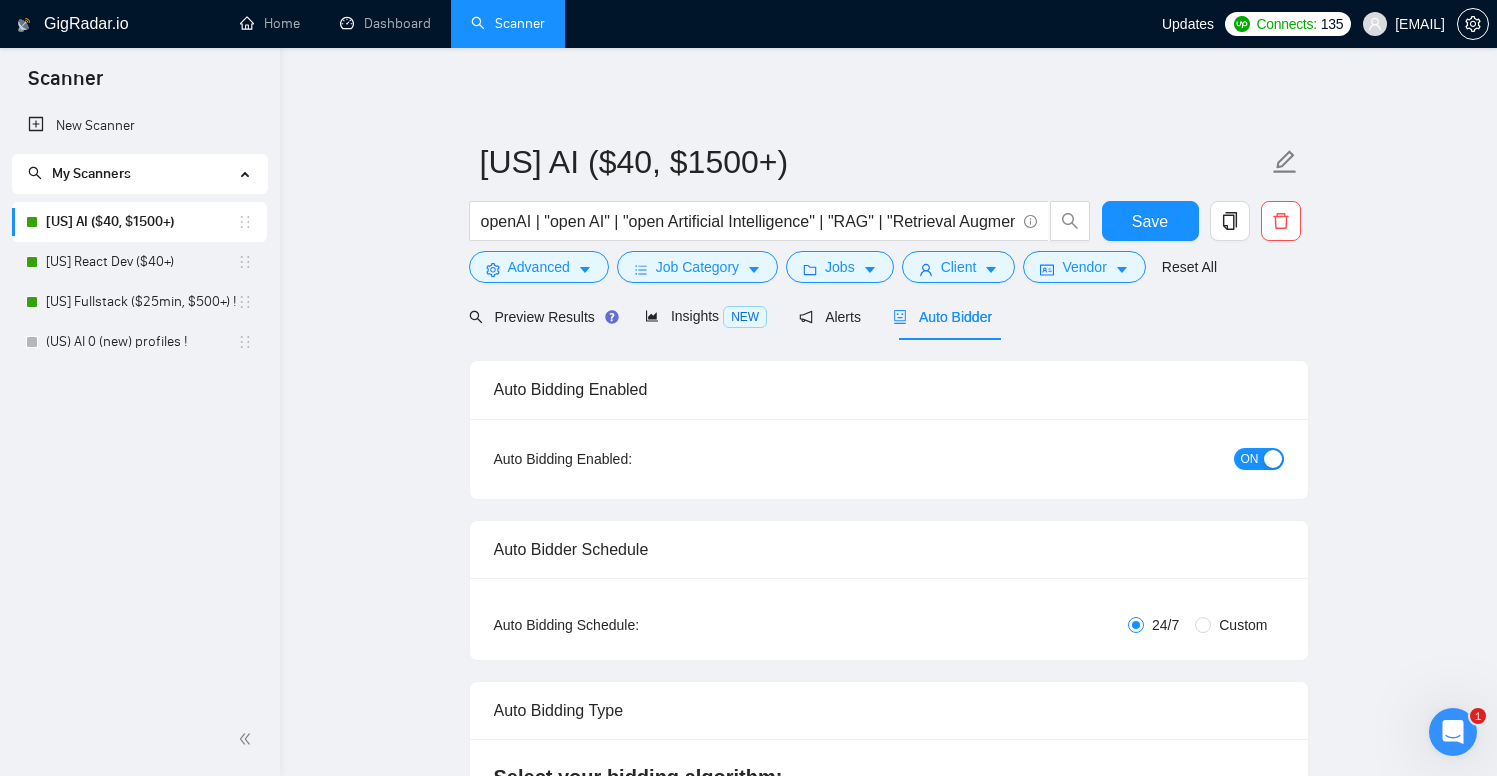 type 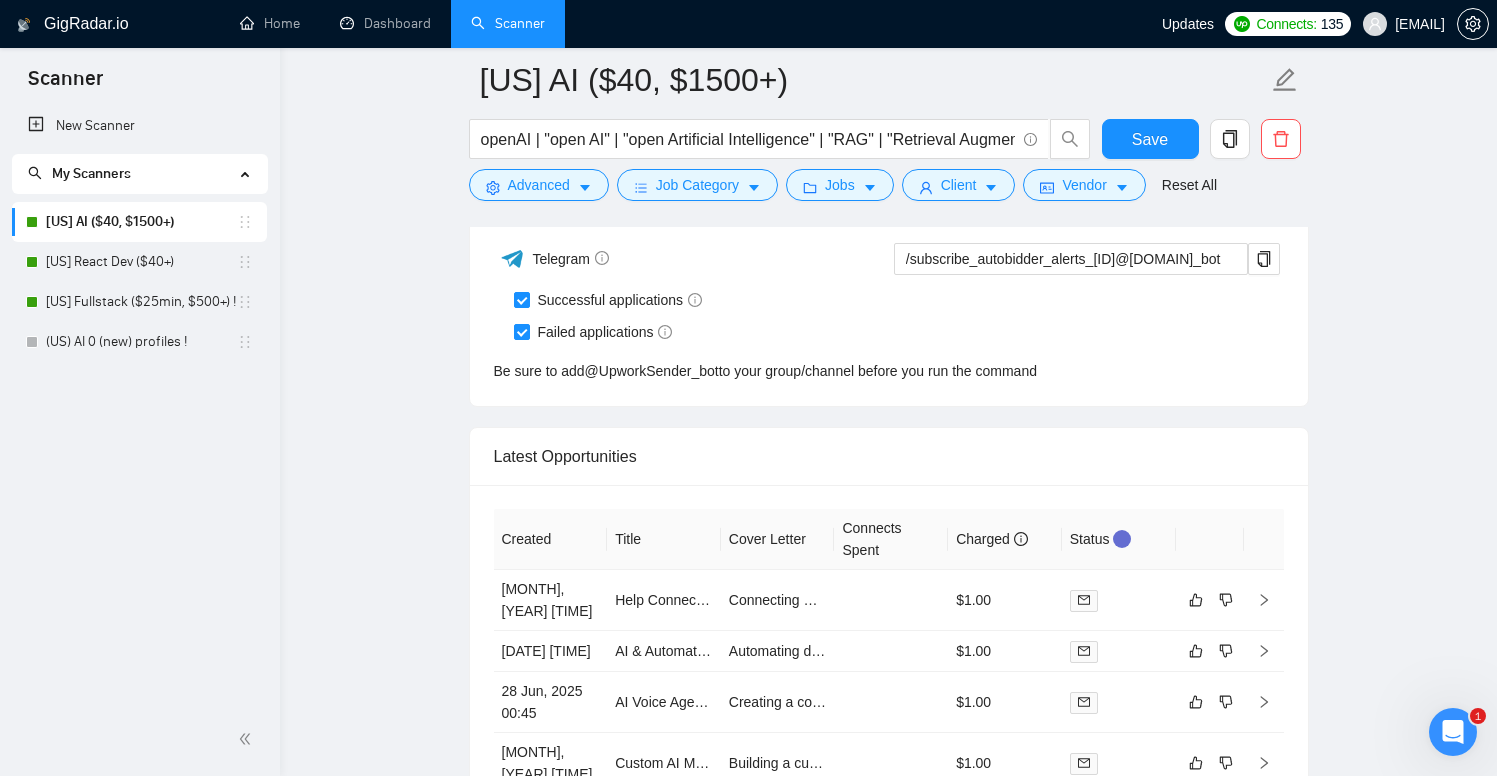 scroll, scrollTop: 4115, scrollLeft: 0, axis: vertical 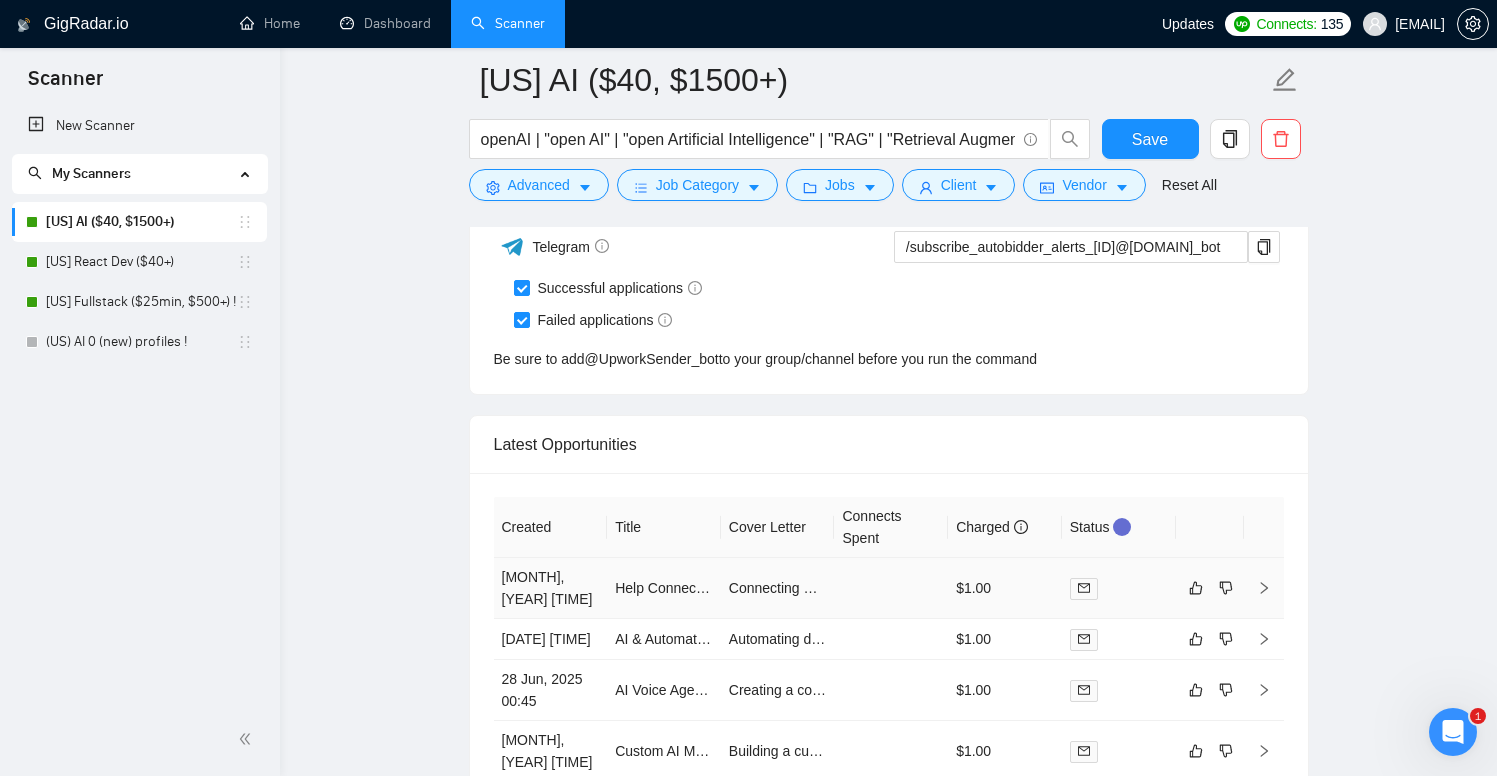 click at bounding box center (891, 588) 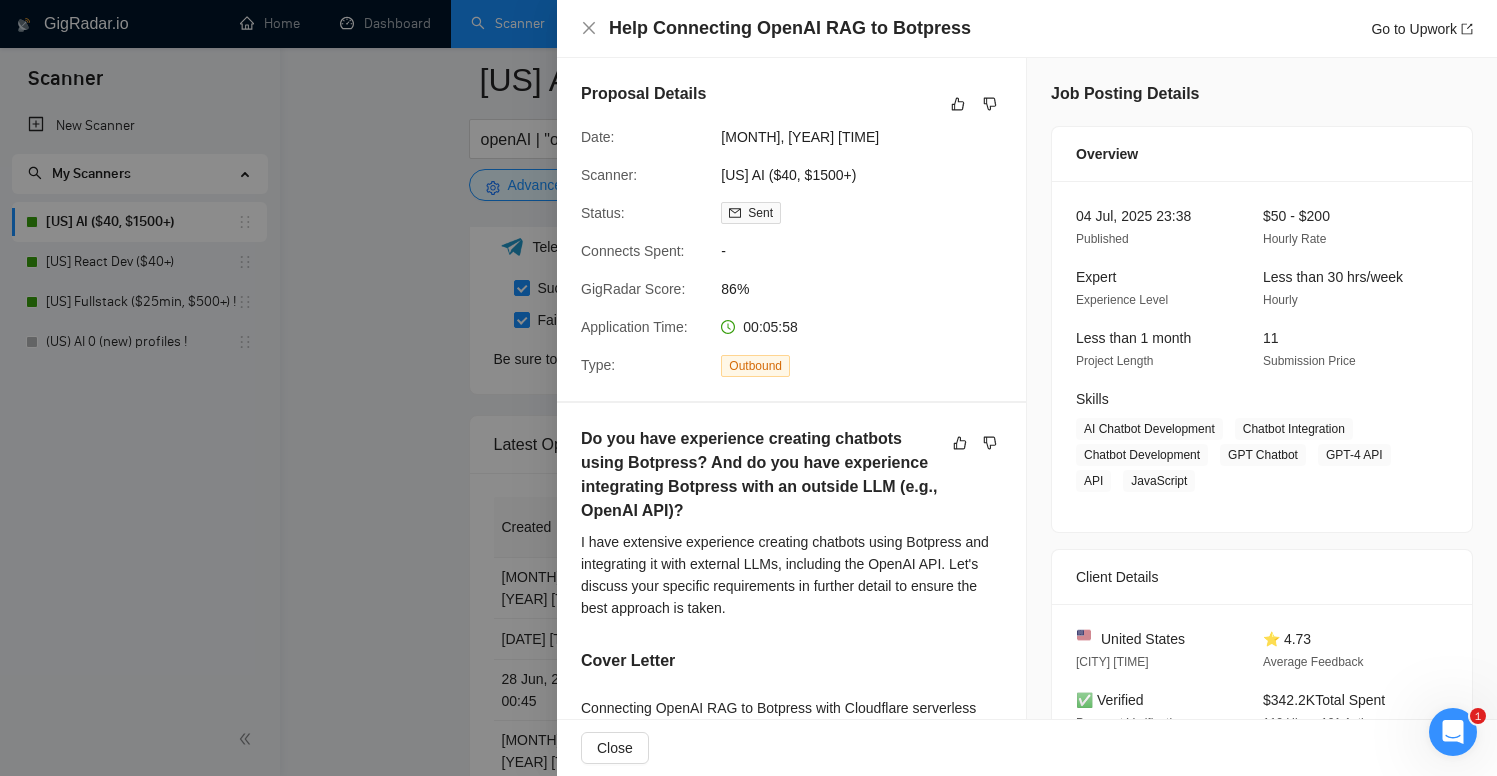click at bounding box center [748, 388] 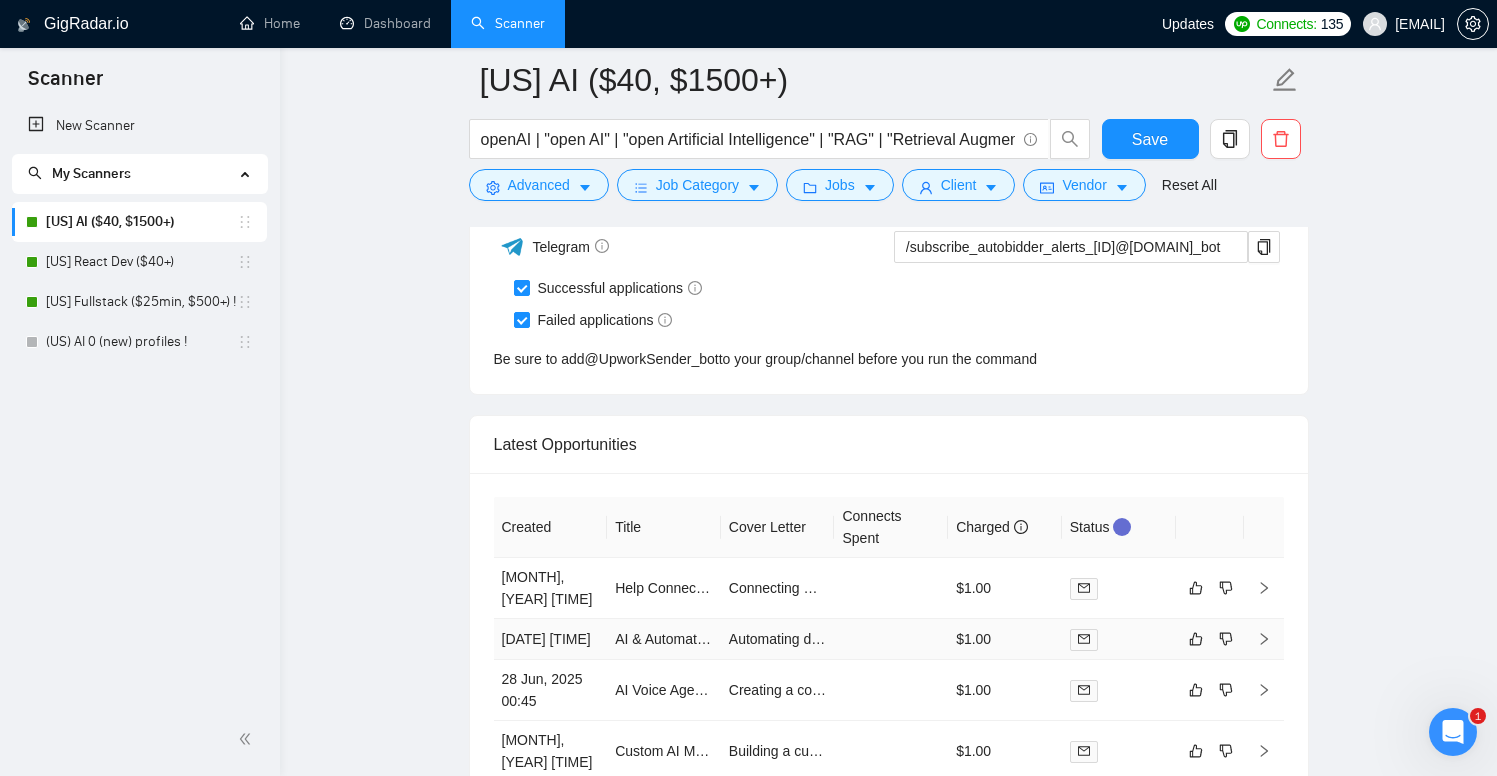 click at bounding box center (891, 639) 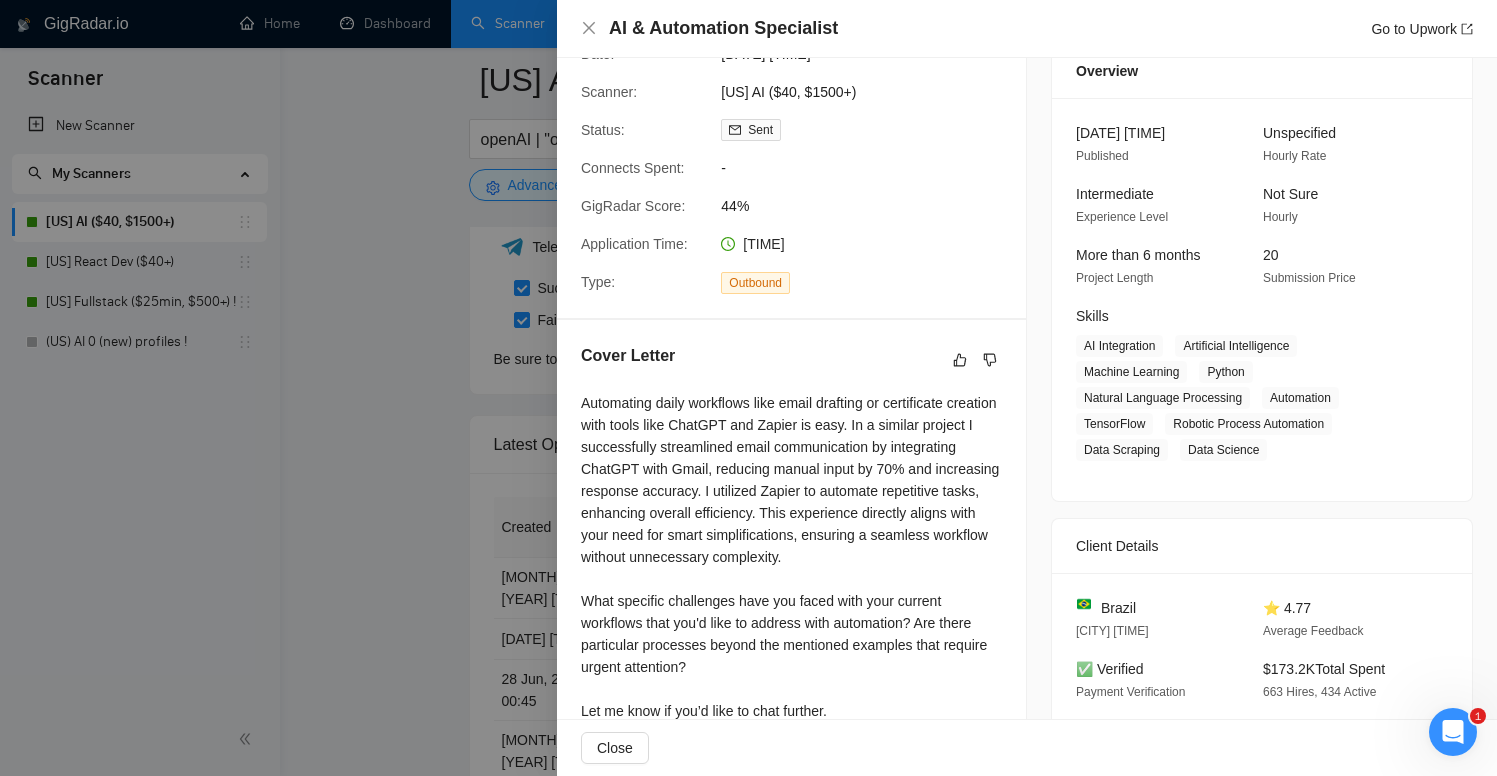 scroll, scrollTop: 79, scrollLeft: 0, axis: vertical 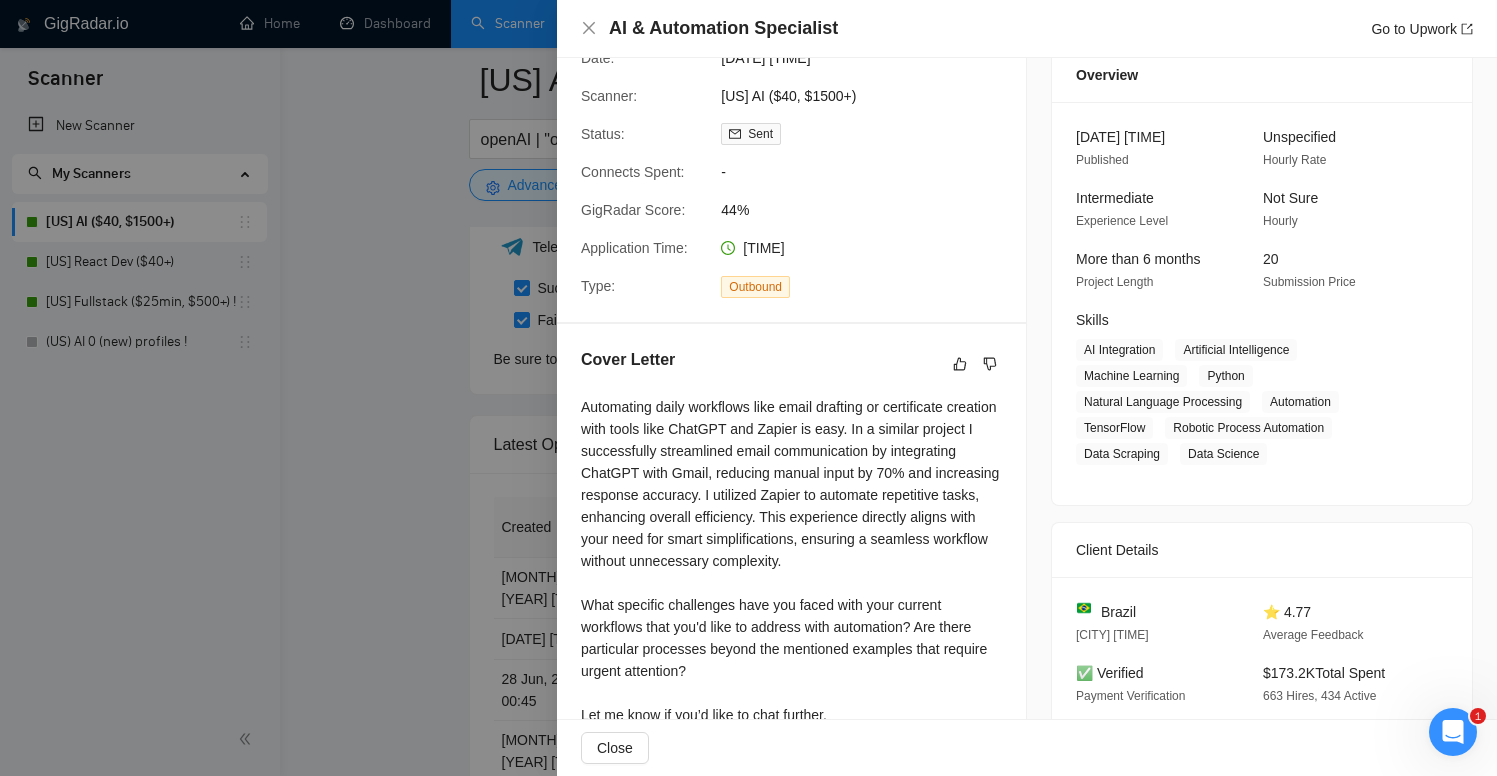 click at bounding box center [748, 388] 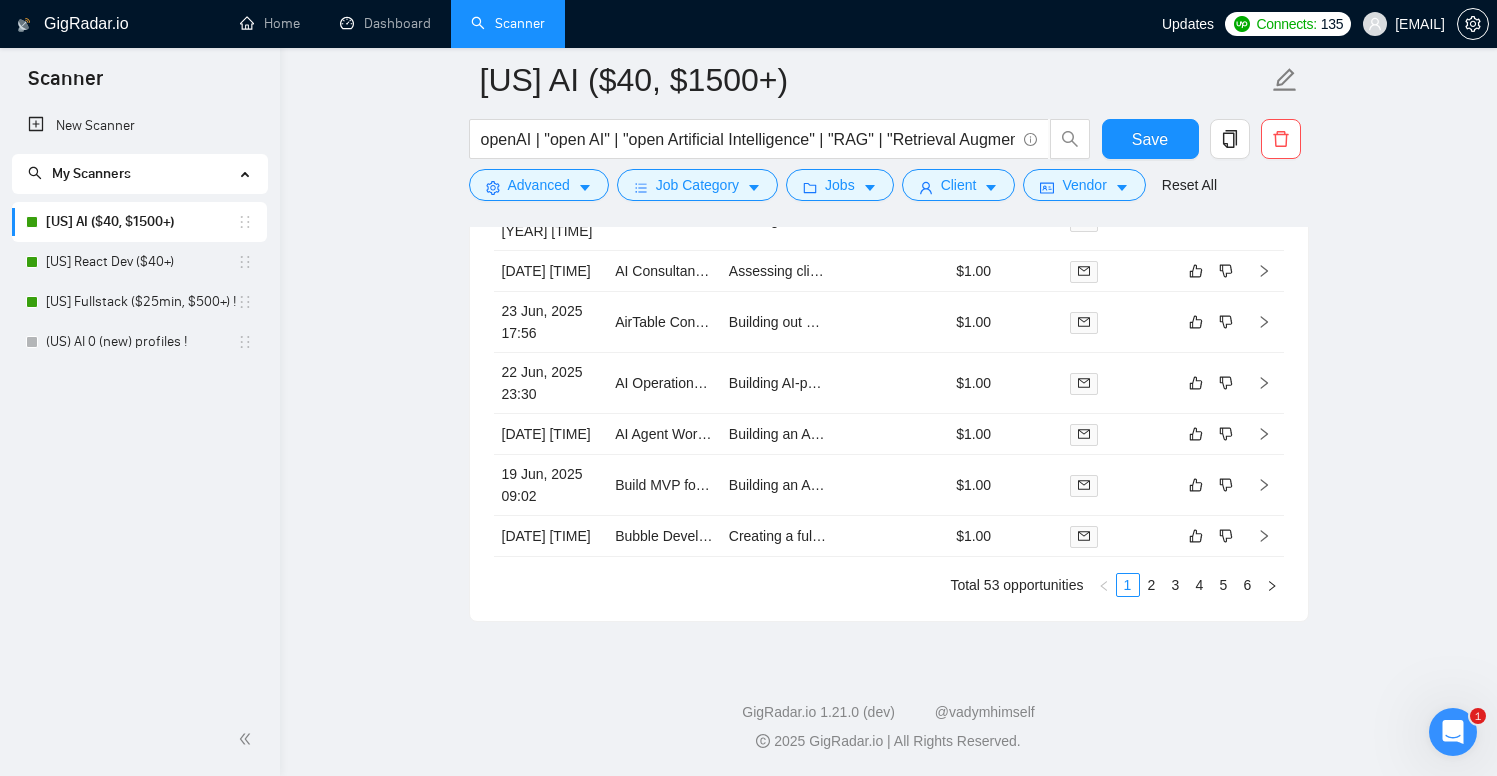 scroll, scrollTop: 4726, scrollLeft: 0, axis: vertical 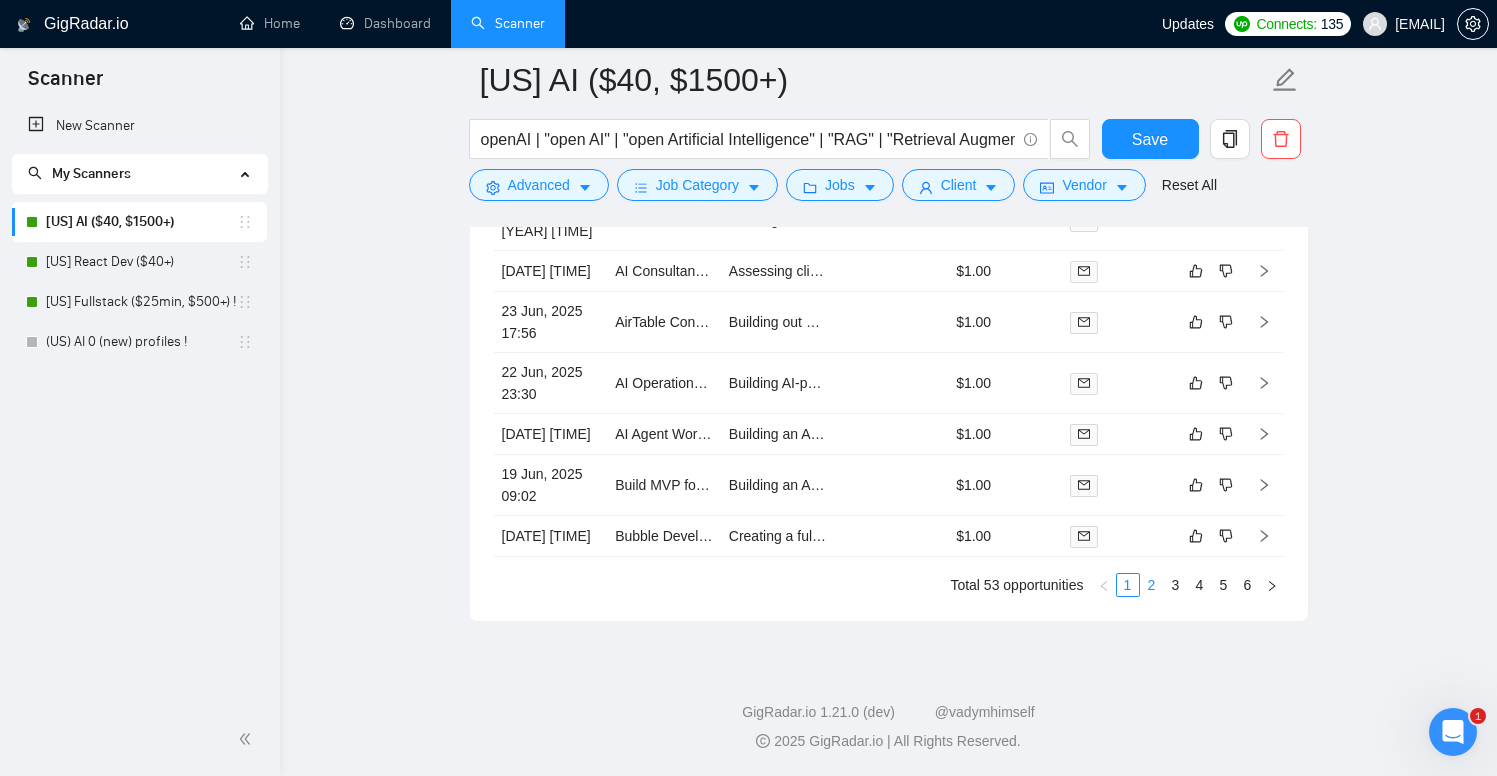 click on "2" at bounding box center (1152, 585) 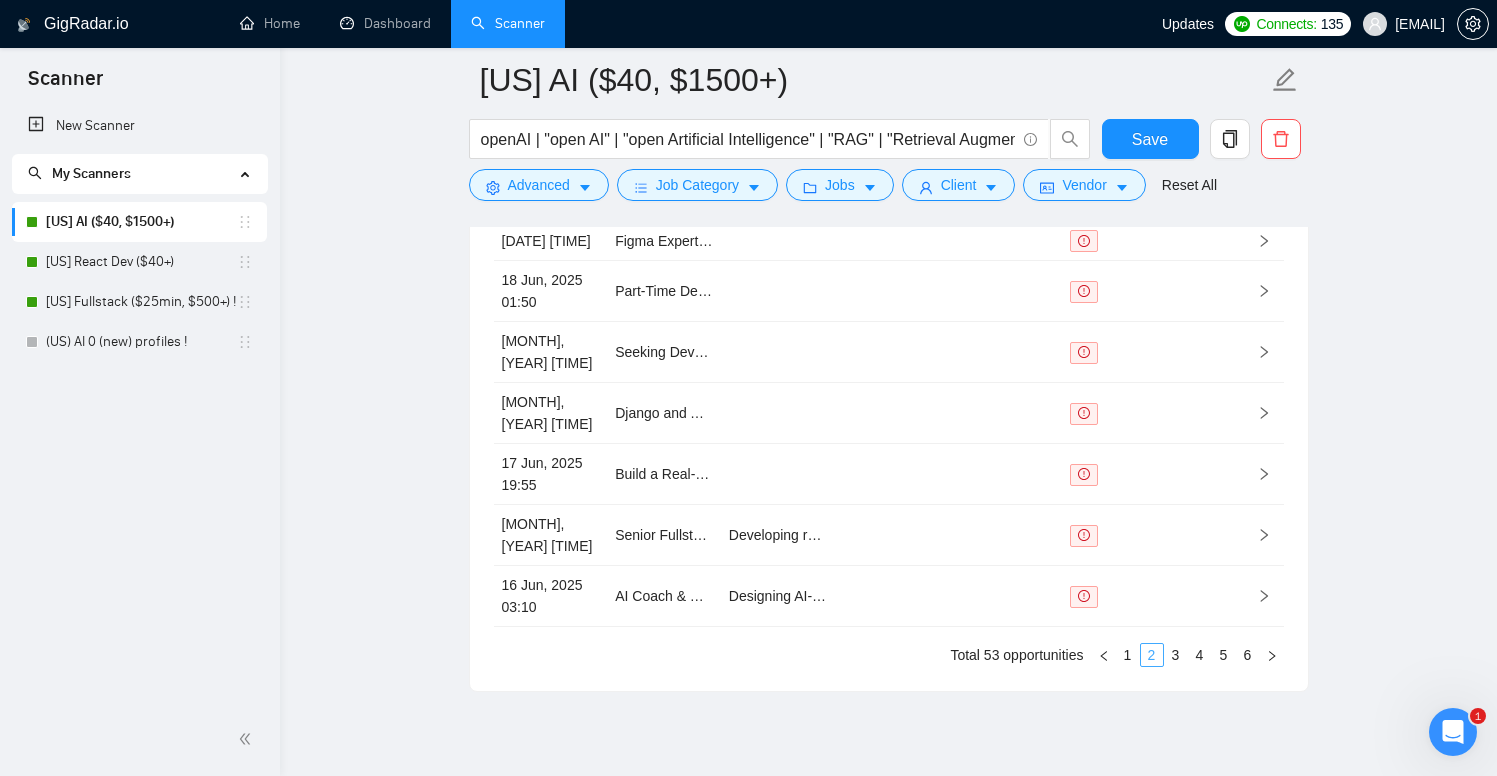 scroll, scrollTop: 4622, scrollLeft: 0, axis: vertical 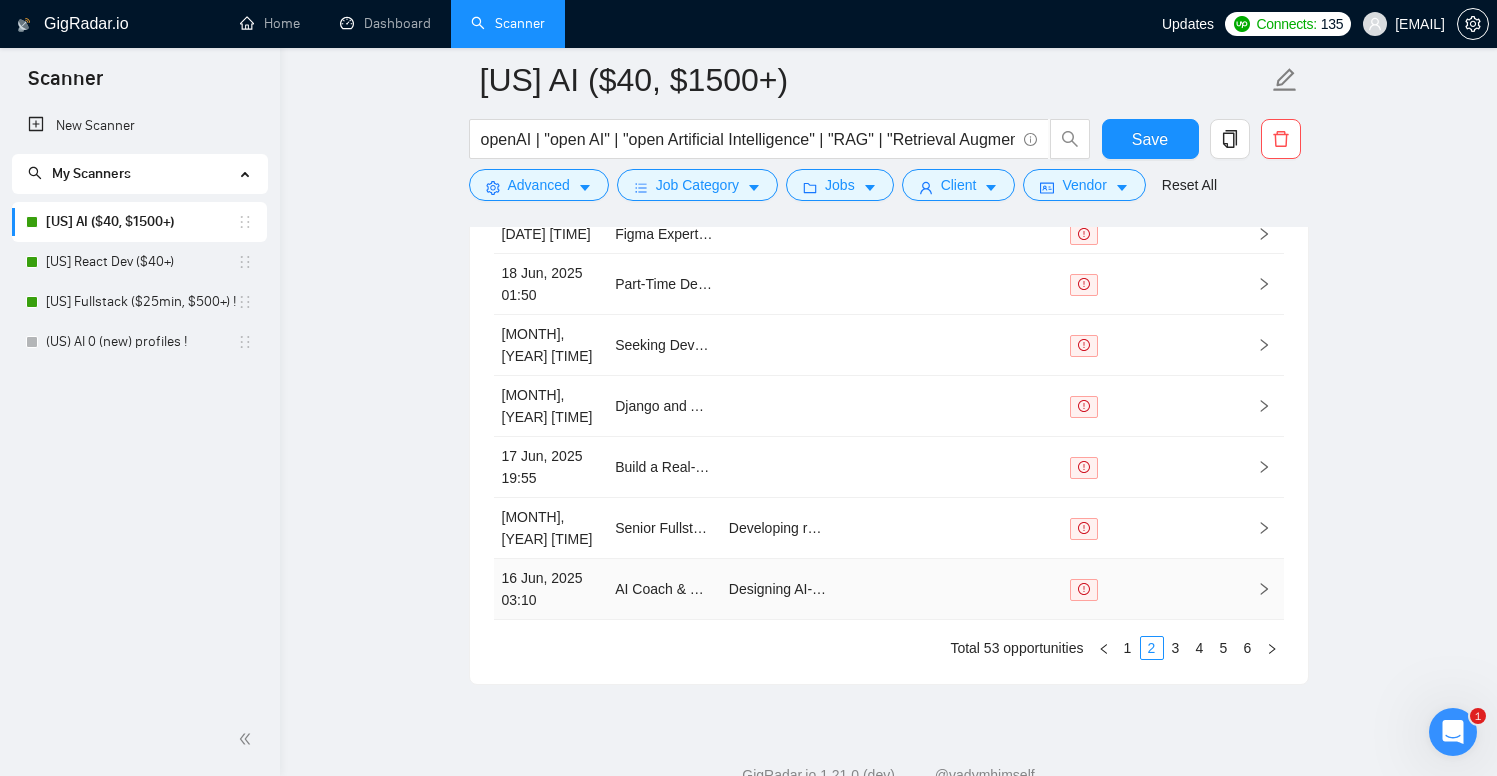 click at bounding box center [1119, 589] 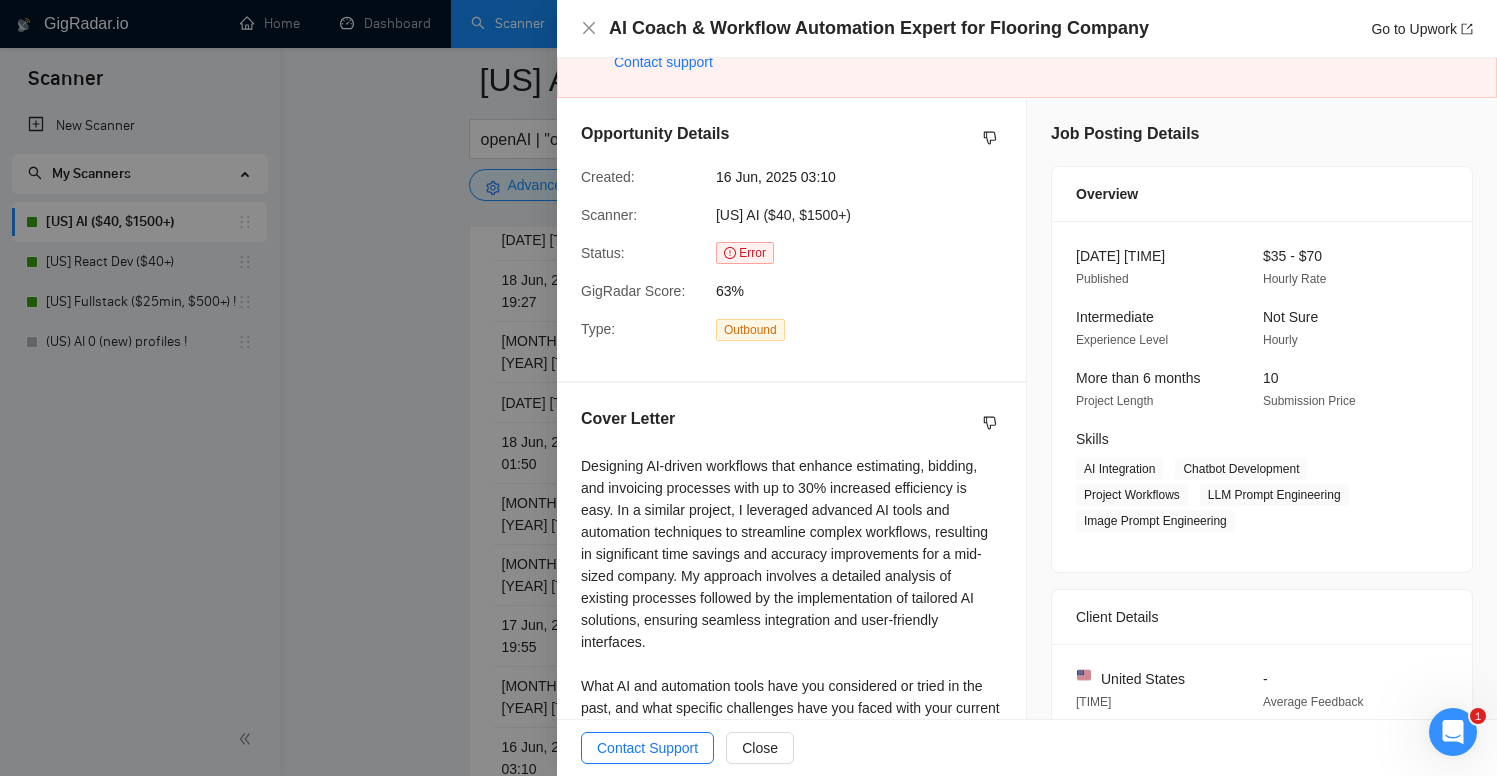 scroll, scrollTop: 4441, scrollLeft: 0, axis: vertical 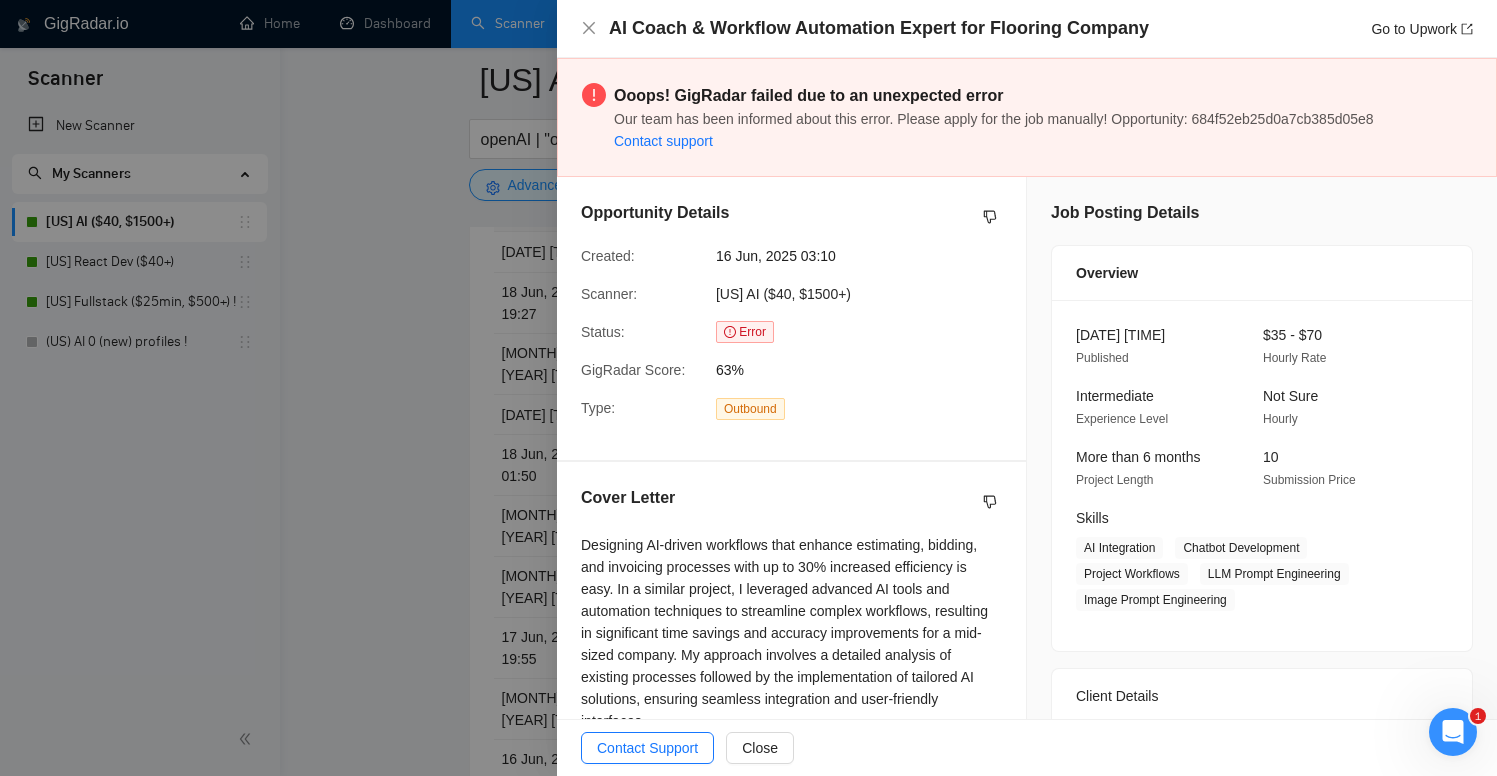 click at bounding box center (748, 388) 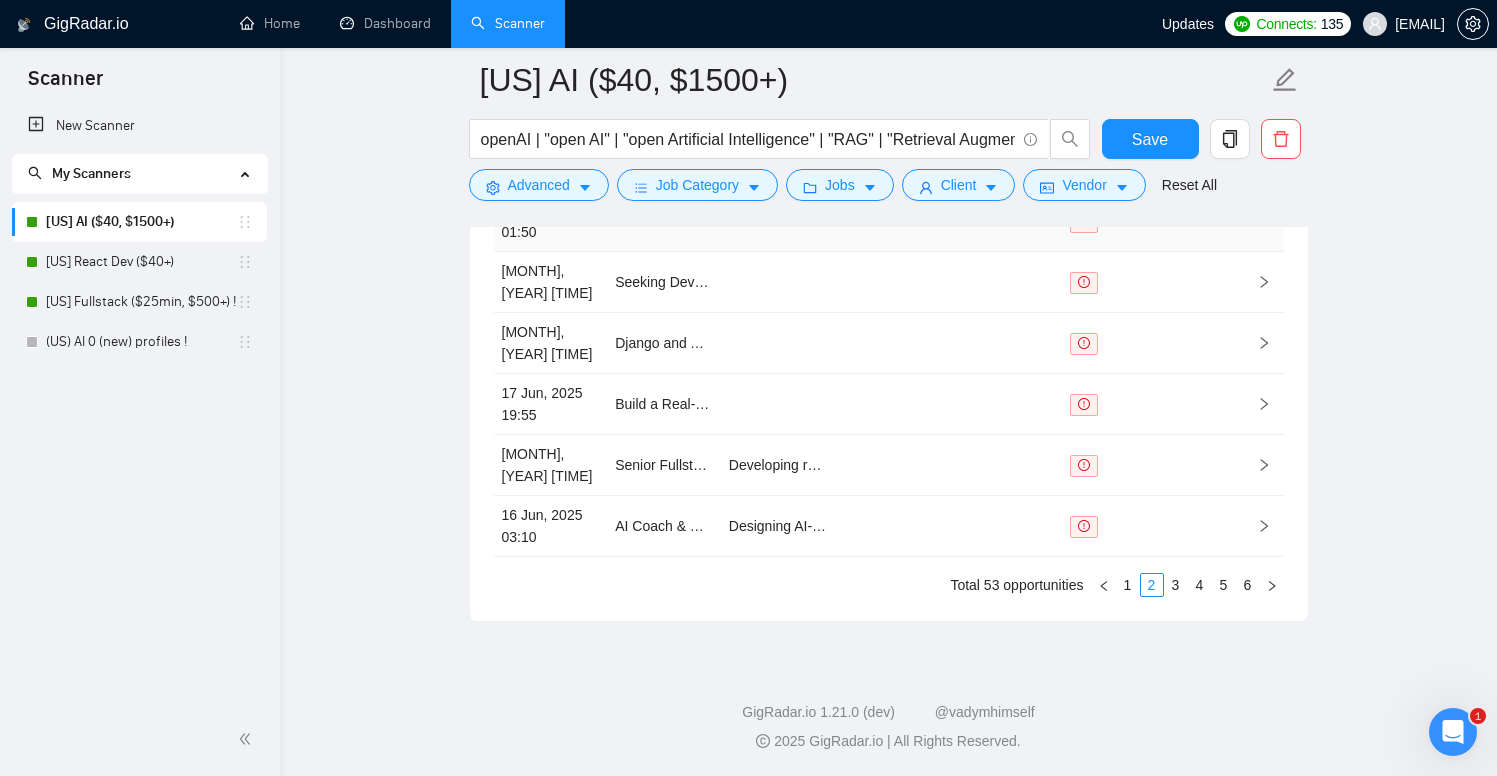 scroll, scrollTop: 4726, scrollLeft: 0, axis: vertical 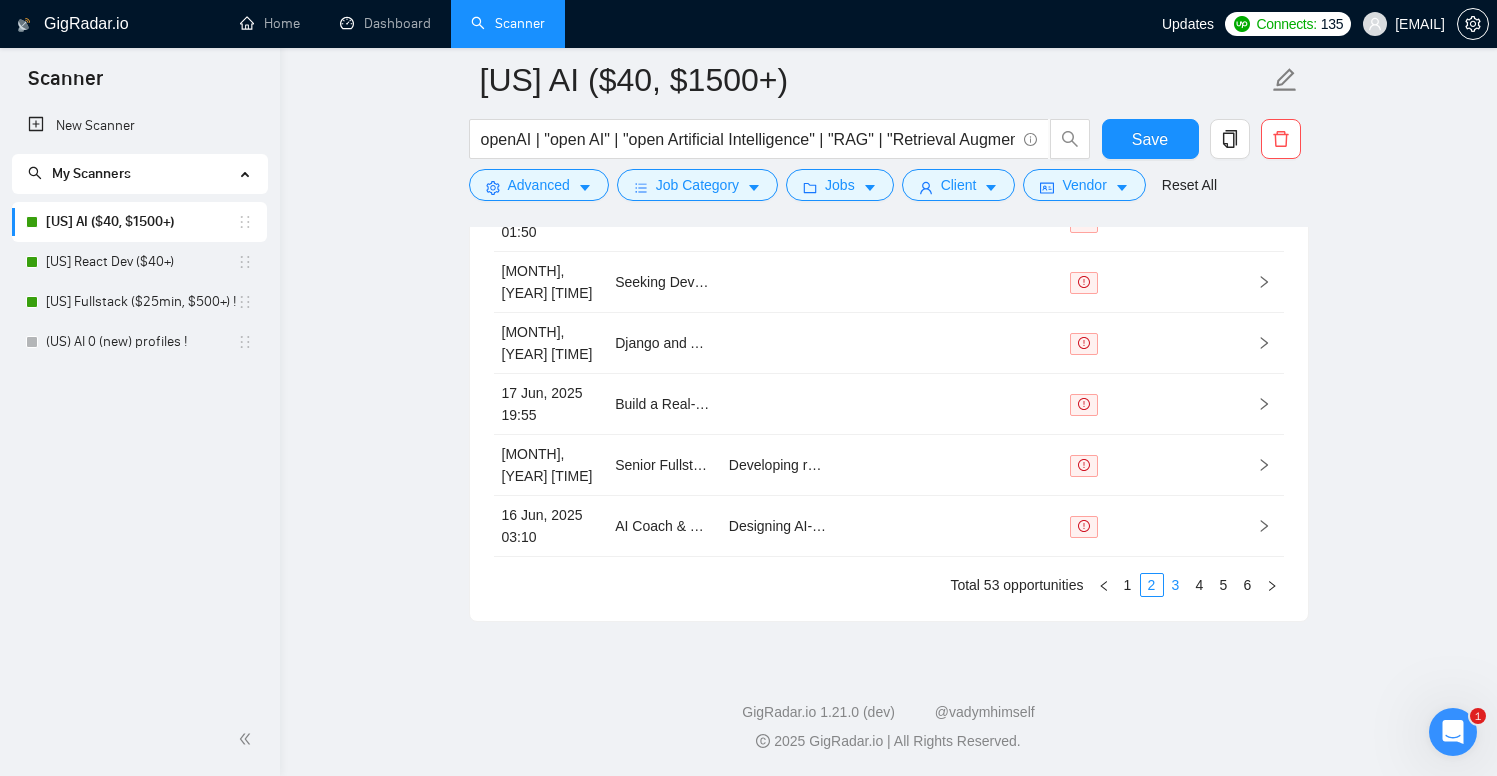click on "3" at bounding box center [1176, 585] 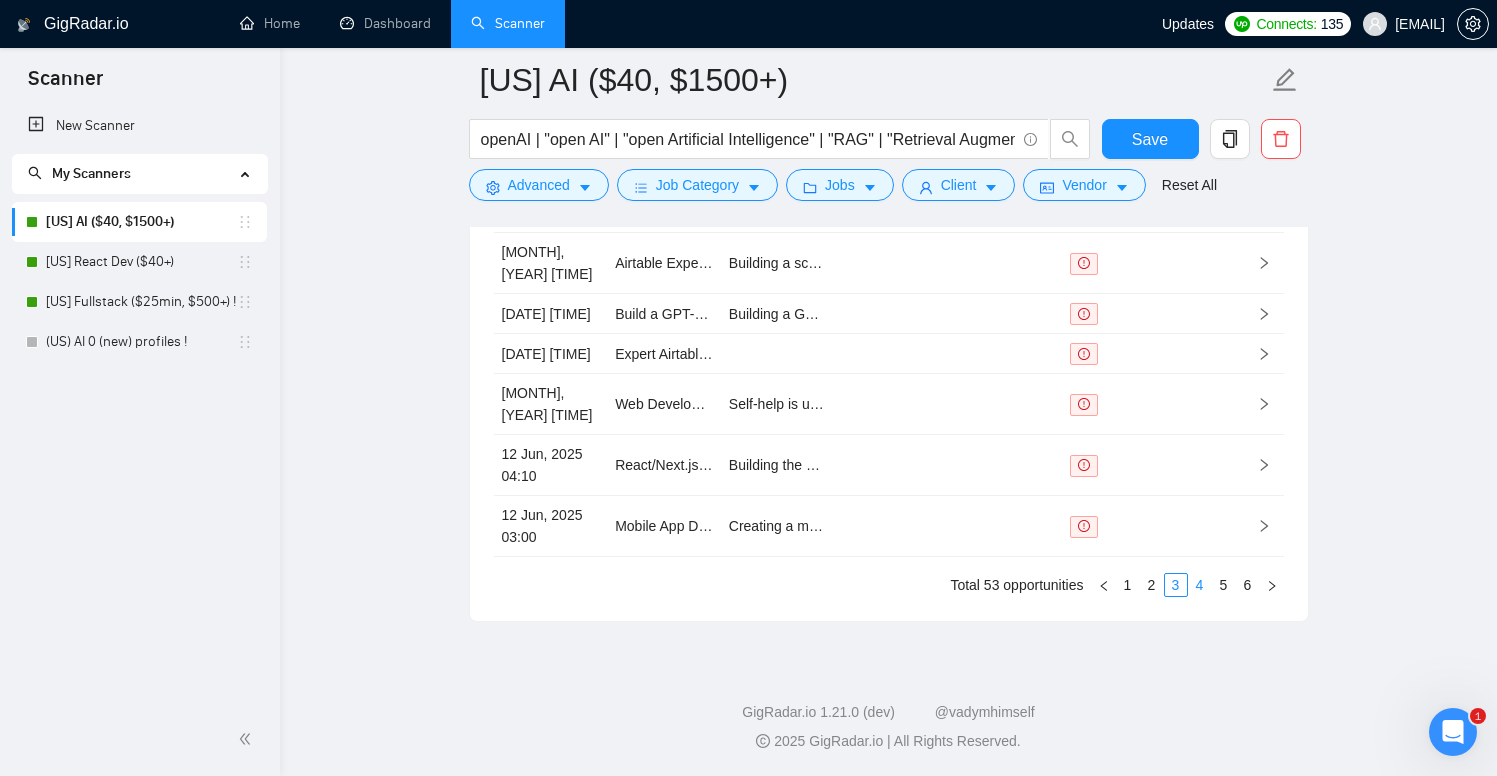 click on "4" at bounding box center [1200, 585] 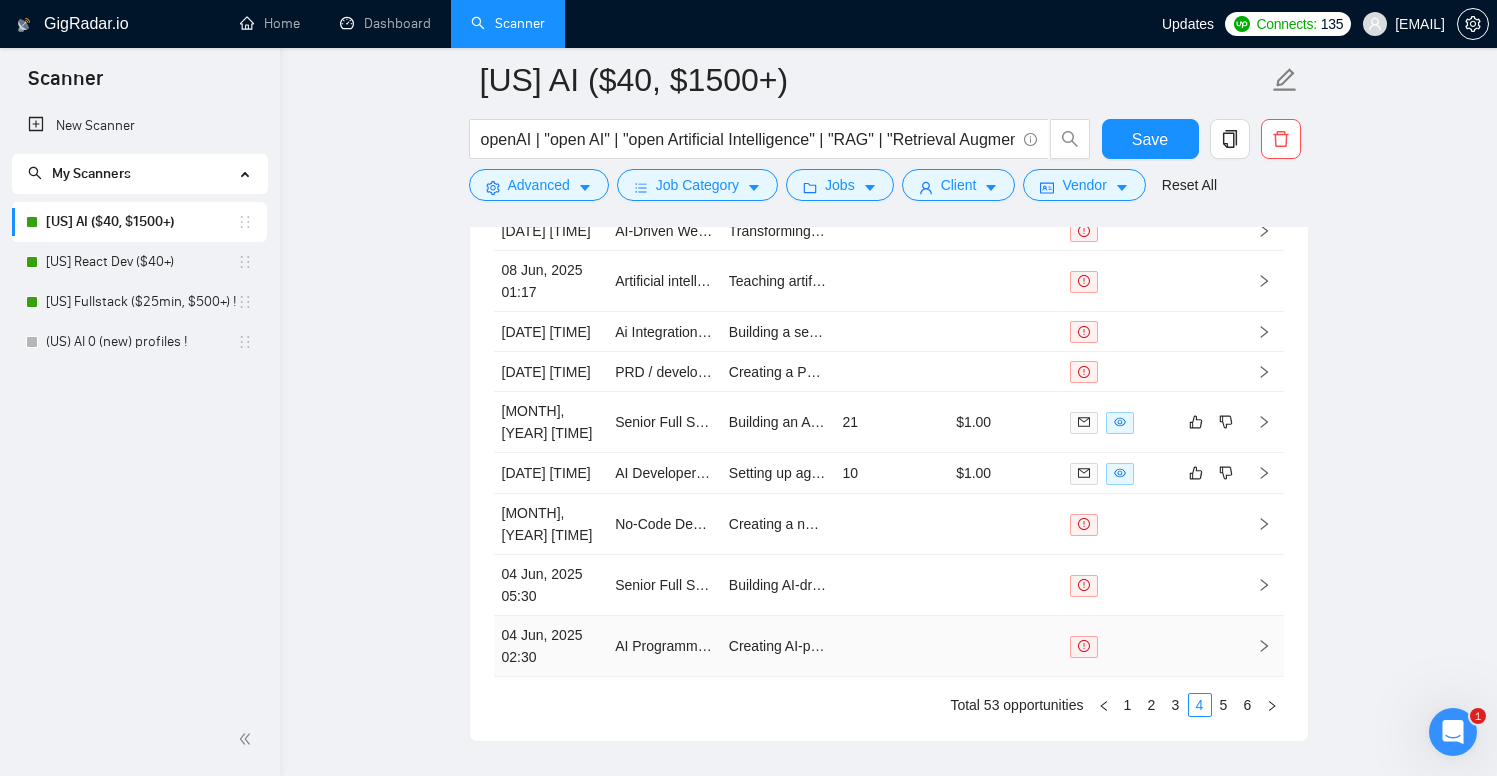 scroll, scrollTop: 4503, scrollLeft: 0, axis: vertical 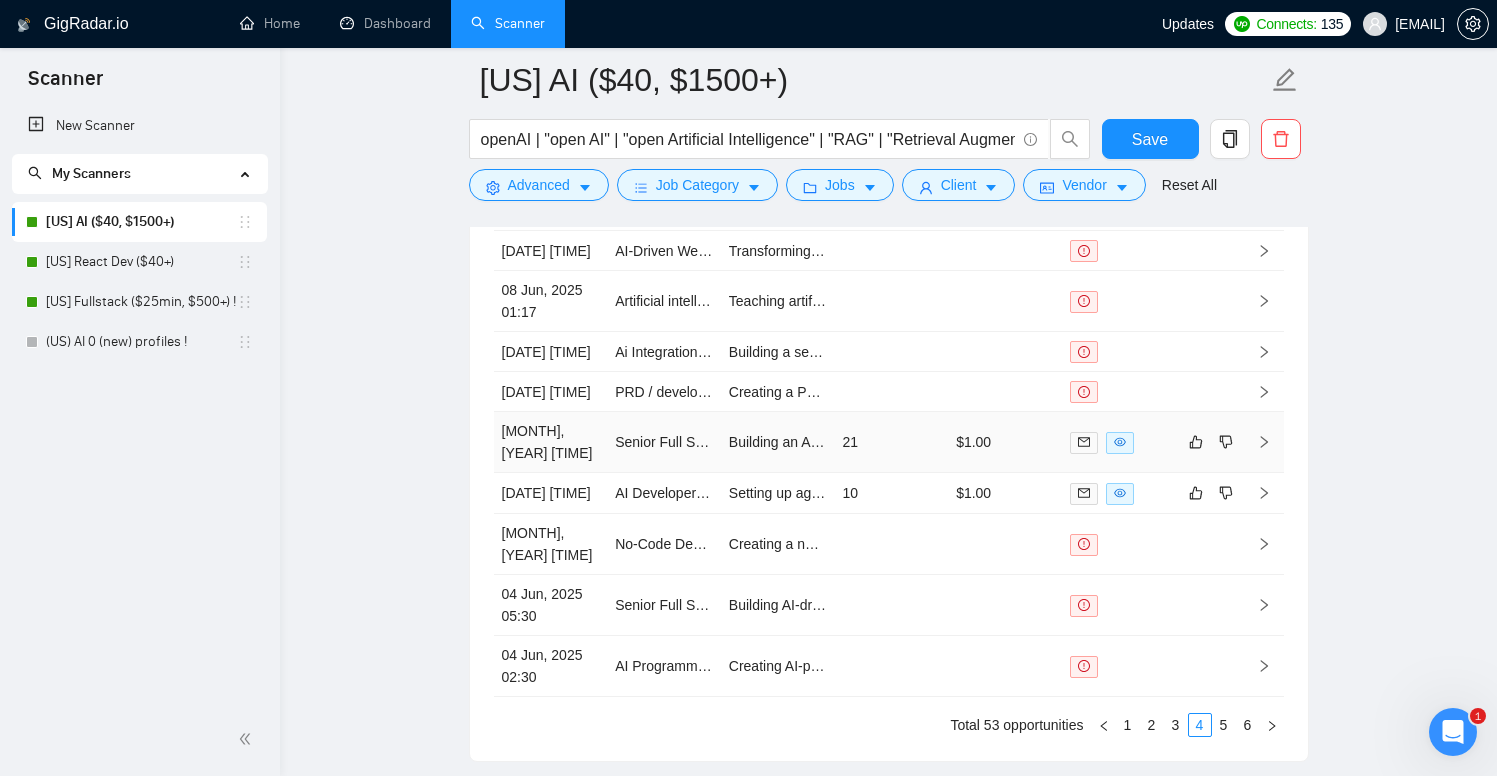 click on "$1.00" at bounding box center (1005, 442) 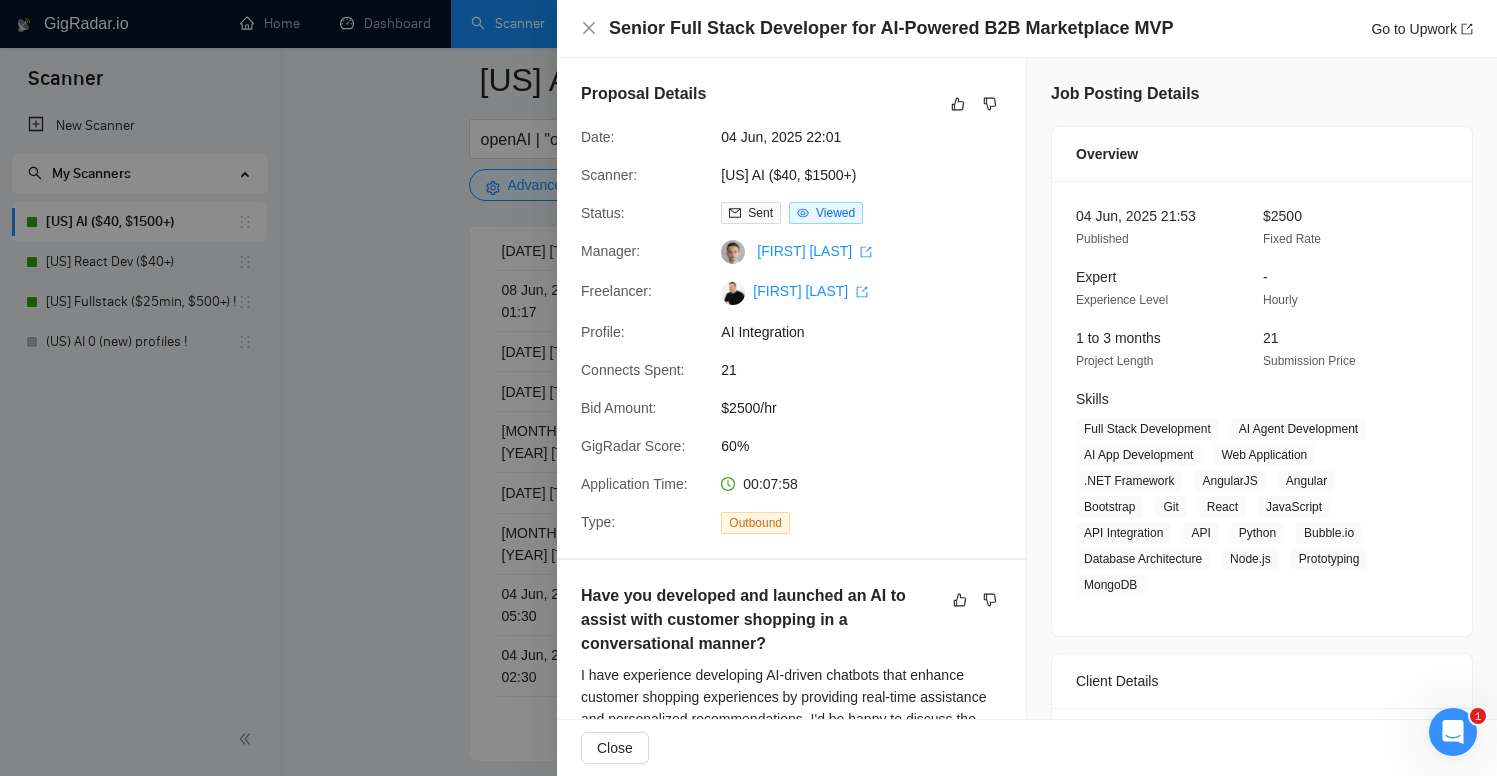 click at bounding box center (748, 388) 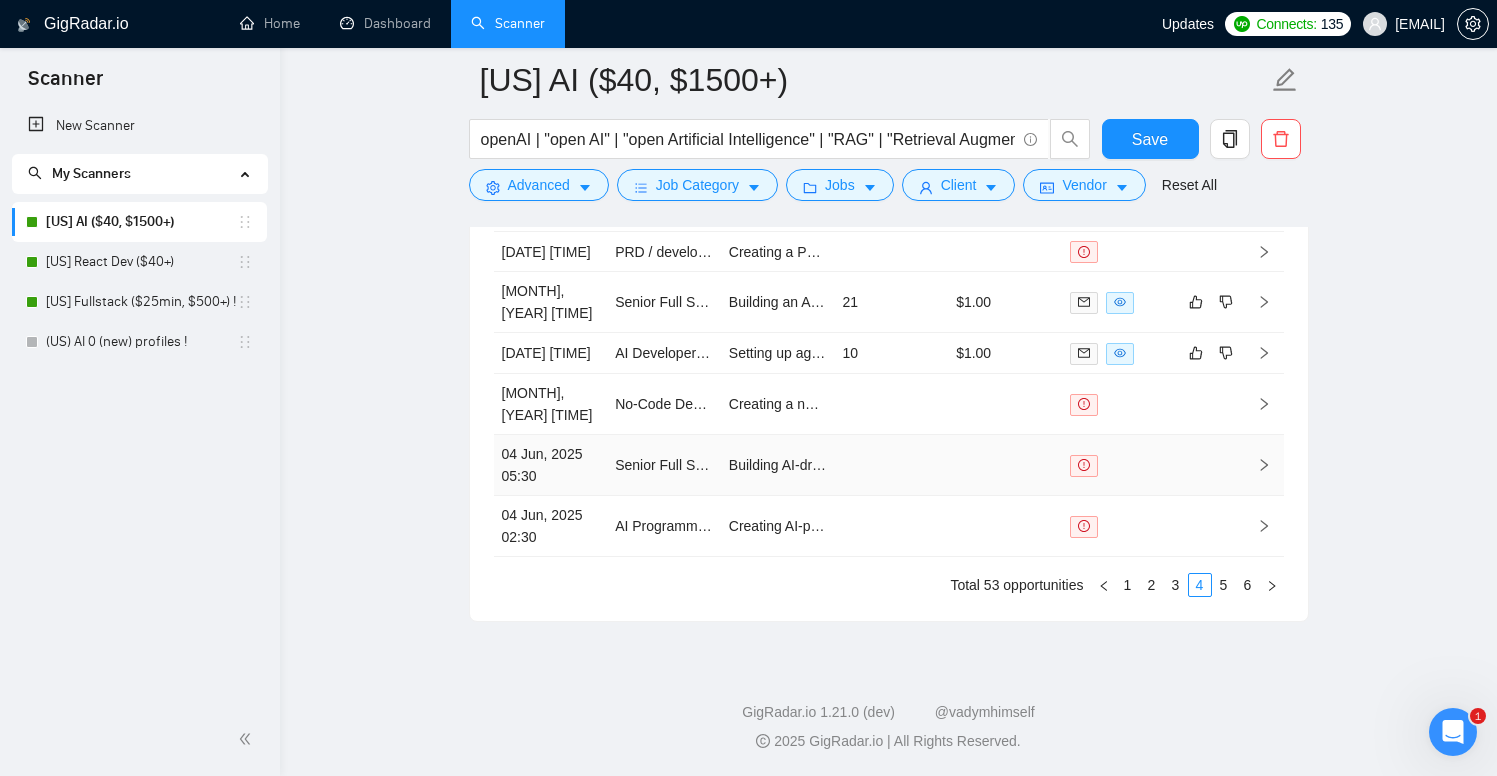 scroll, scrollTop: 4726, scrollLeft: 0, axis: vertical 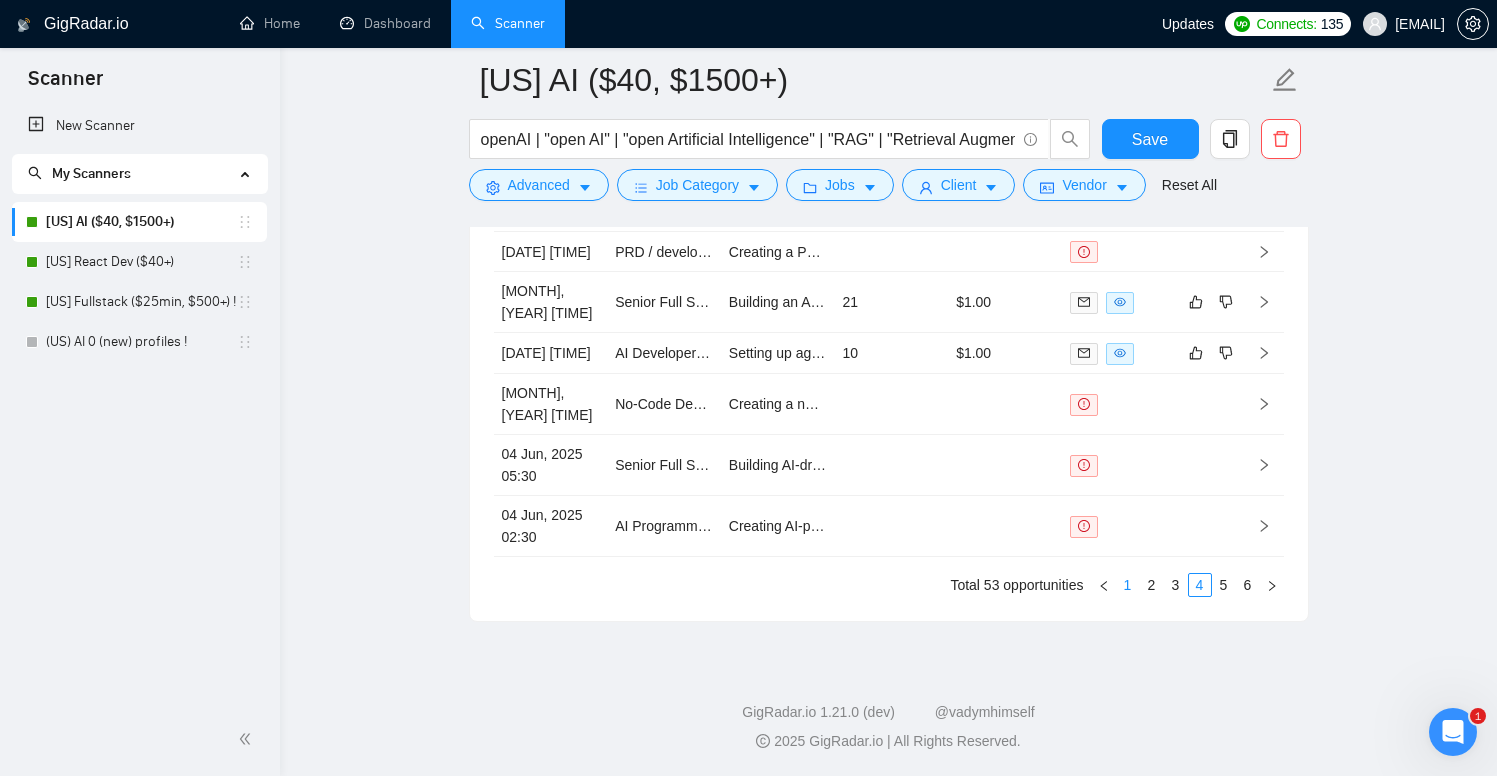 click on "1" at bounding box center [1128, 585] 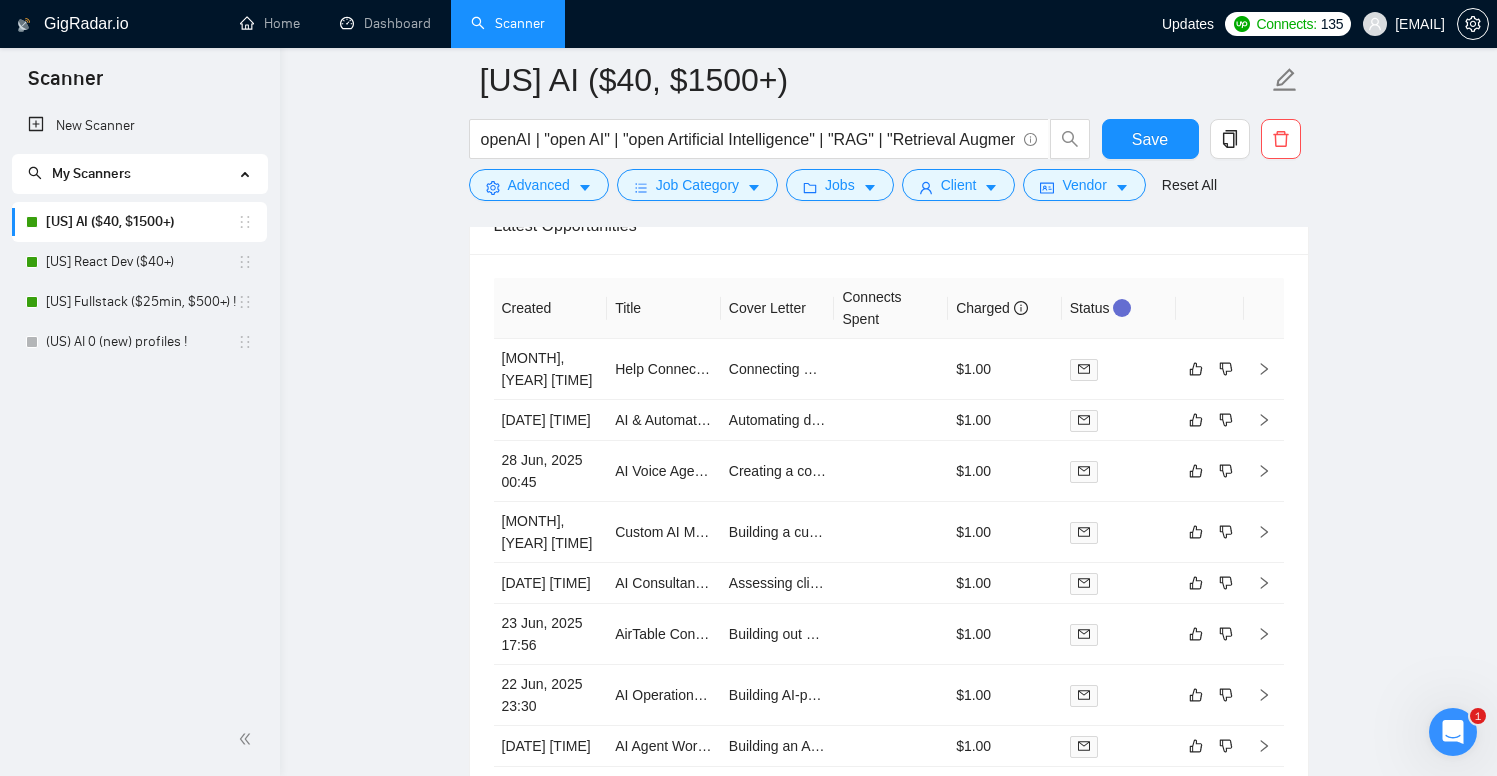scroll, scrollTop: 4336, scrollLeft: 0, axis: vertical 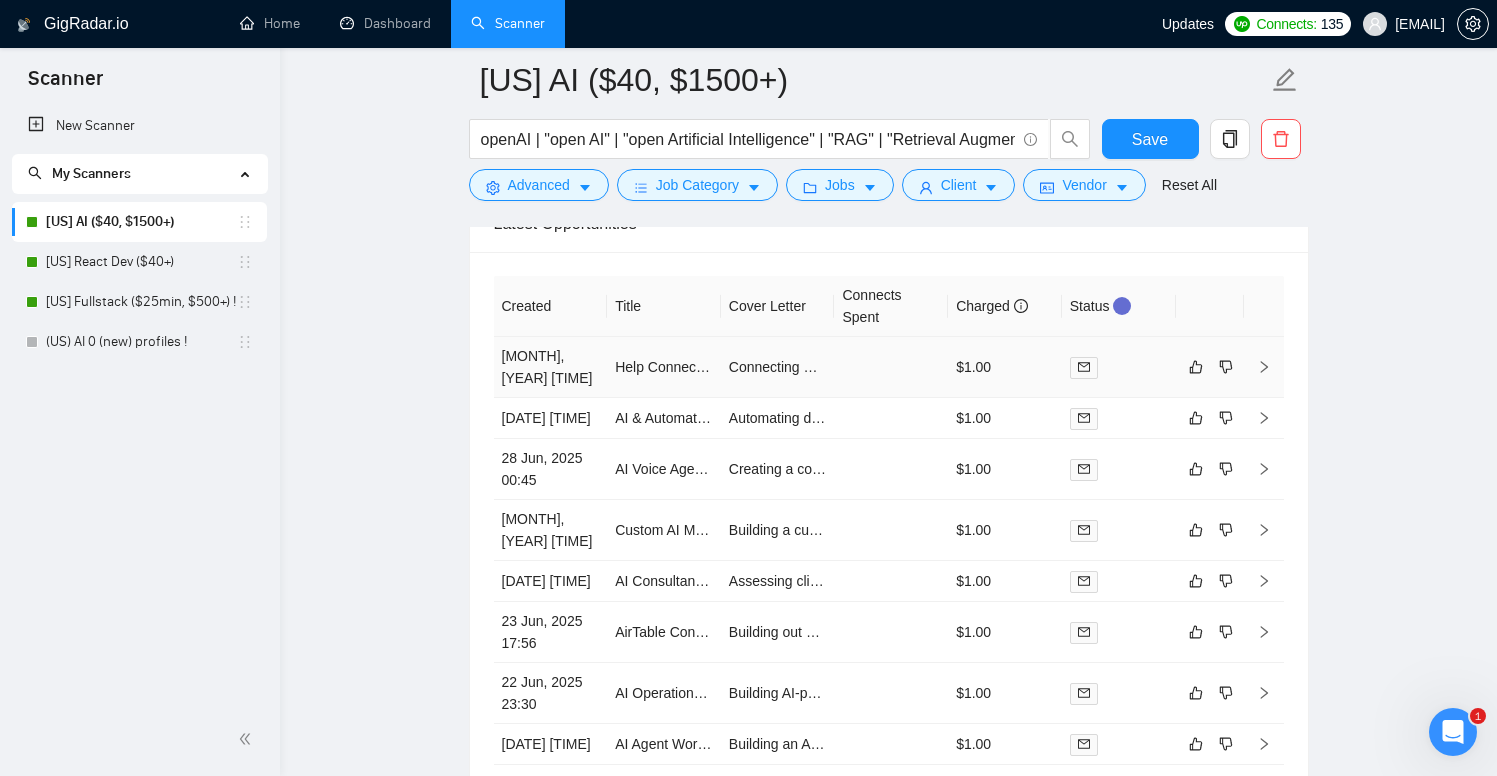 click at bounding box center (891, 367) 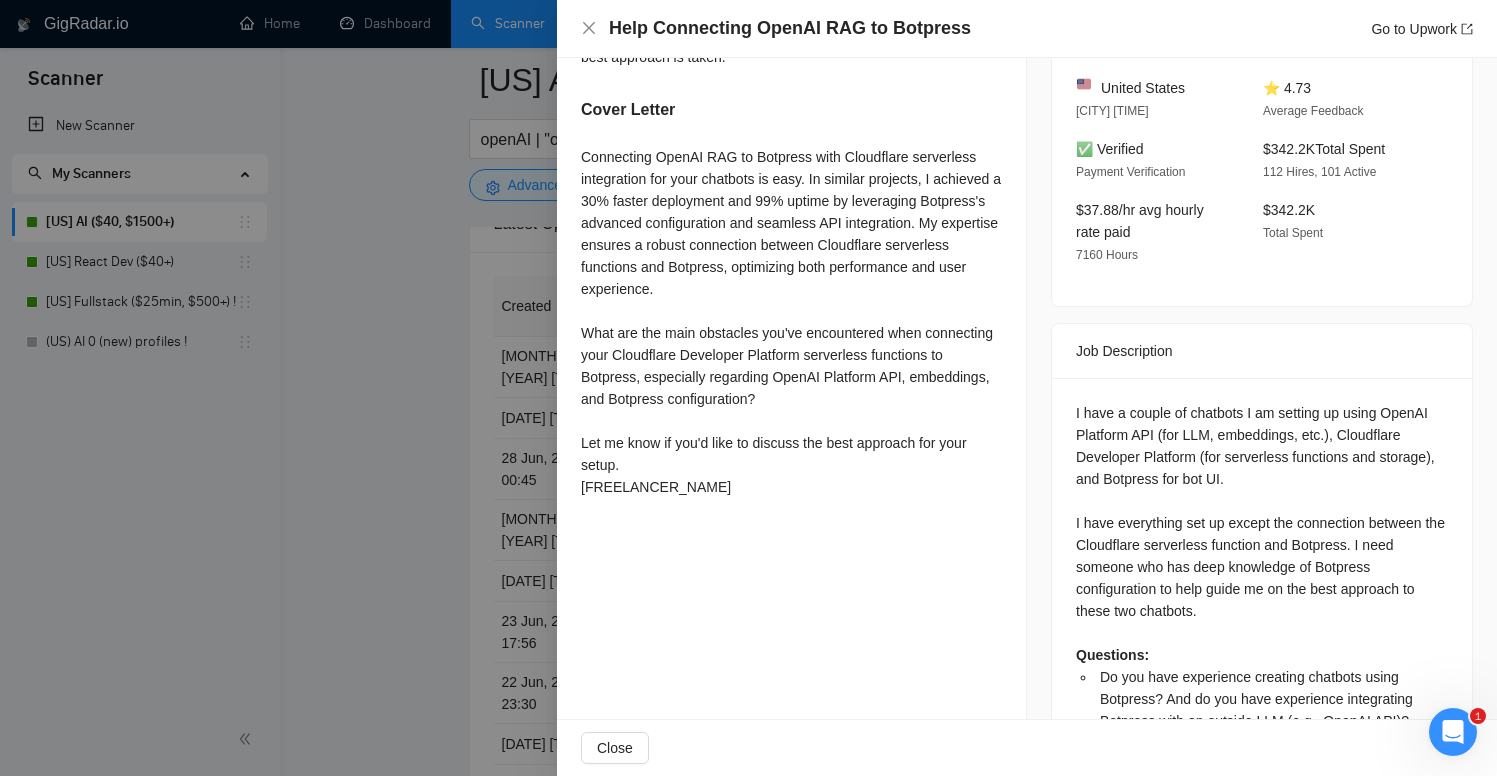 scroll, scrollTop: 624, scrollLeft: 0, axis: vertical 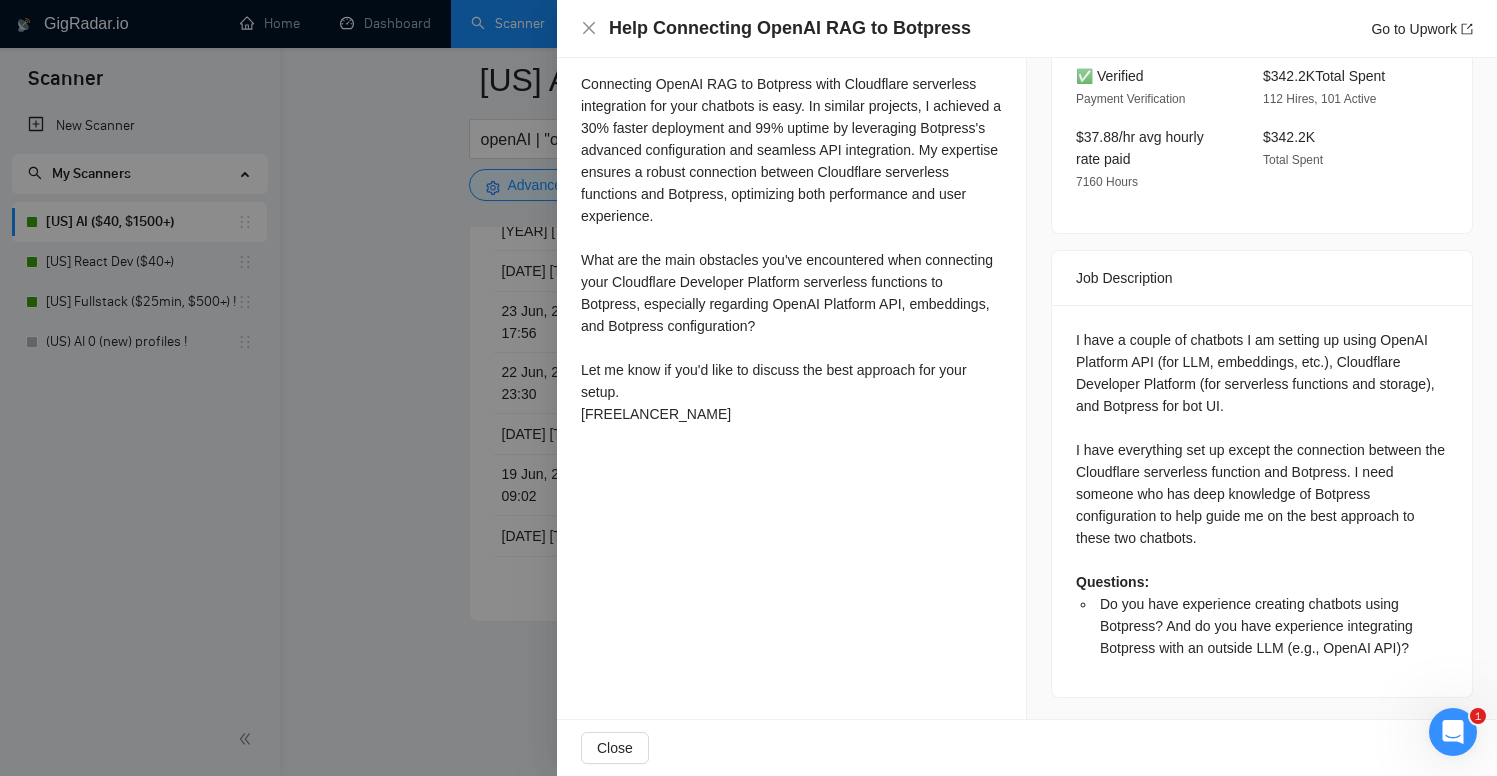 click on "Do you have experience creating chatbots using Botpress? And do you have experience integrating Botpress with an outside LLM (e.g., OpenAI API)? I have extensive experience creating chatbots using Botpress and integrating it with external LLMs, including the OpenAI API. Let's discuss your specific requirements in further detail to ensure the best approach is taken. Cover Letter" at bounding box center (791, 118) 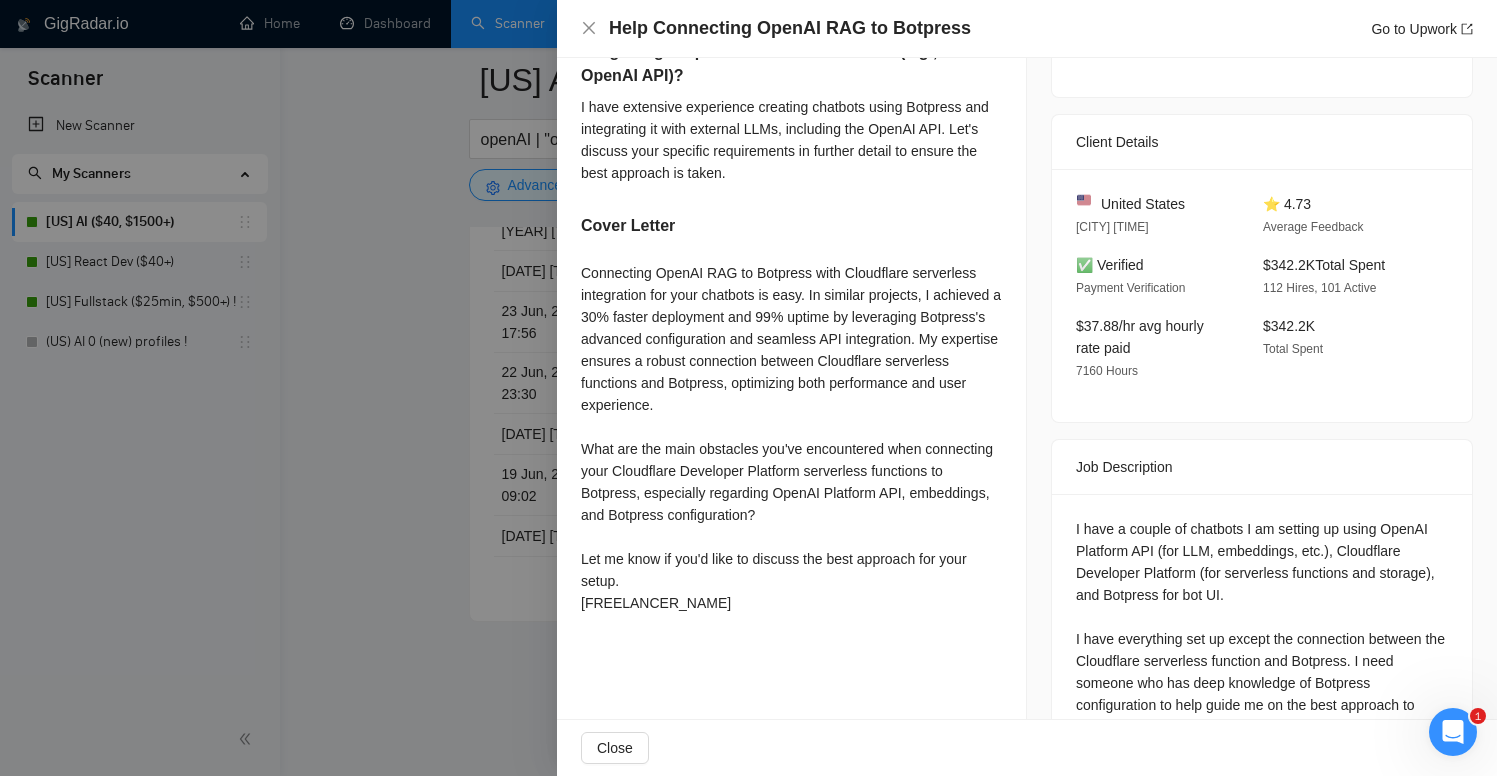 scroll, scrollTop: 4482, scrollLeft: 0, axis: vertical 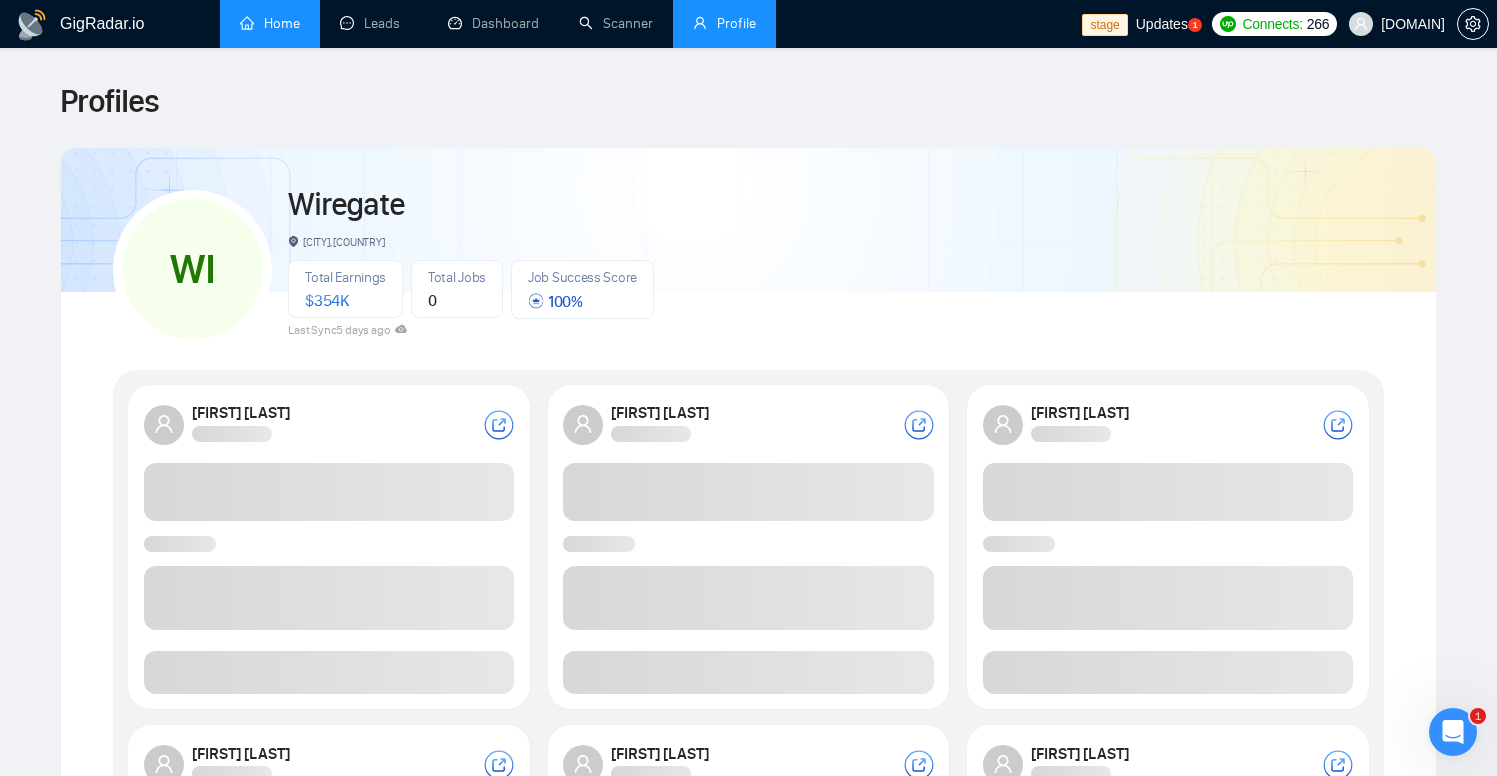 click on "Home" at bounding box center (270, 23) 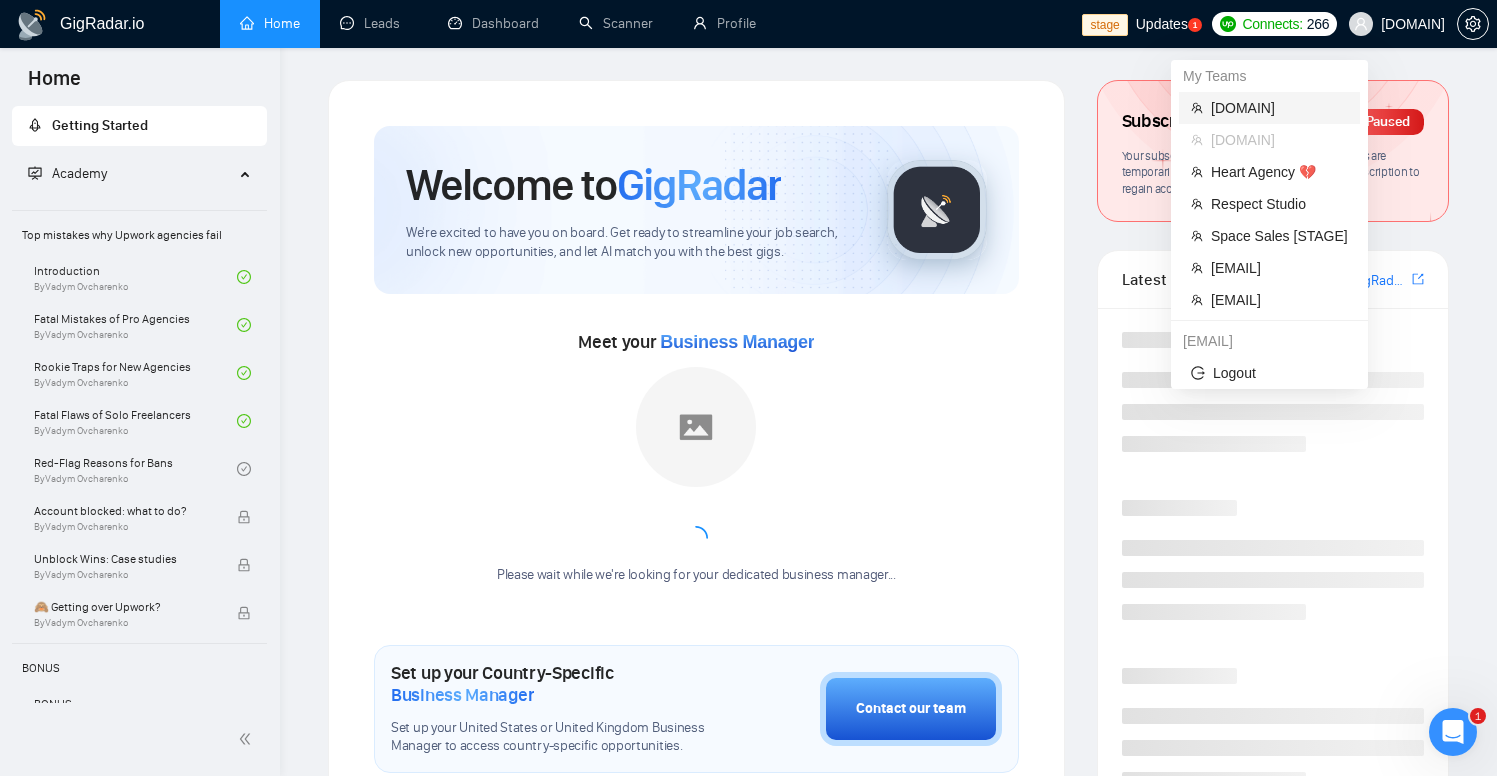 click on "stfalcon.com" at bounding box center (1279, 108) 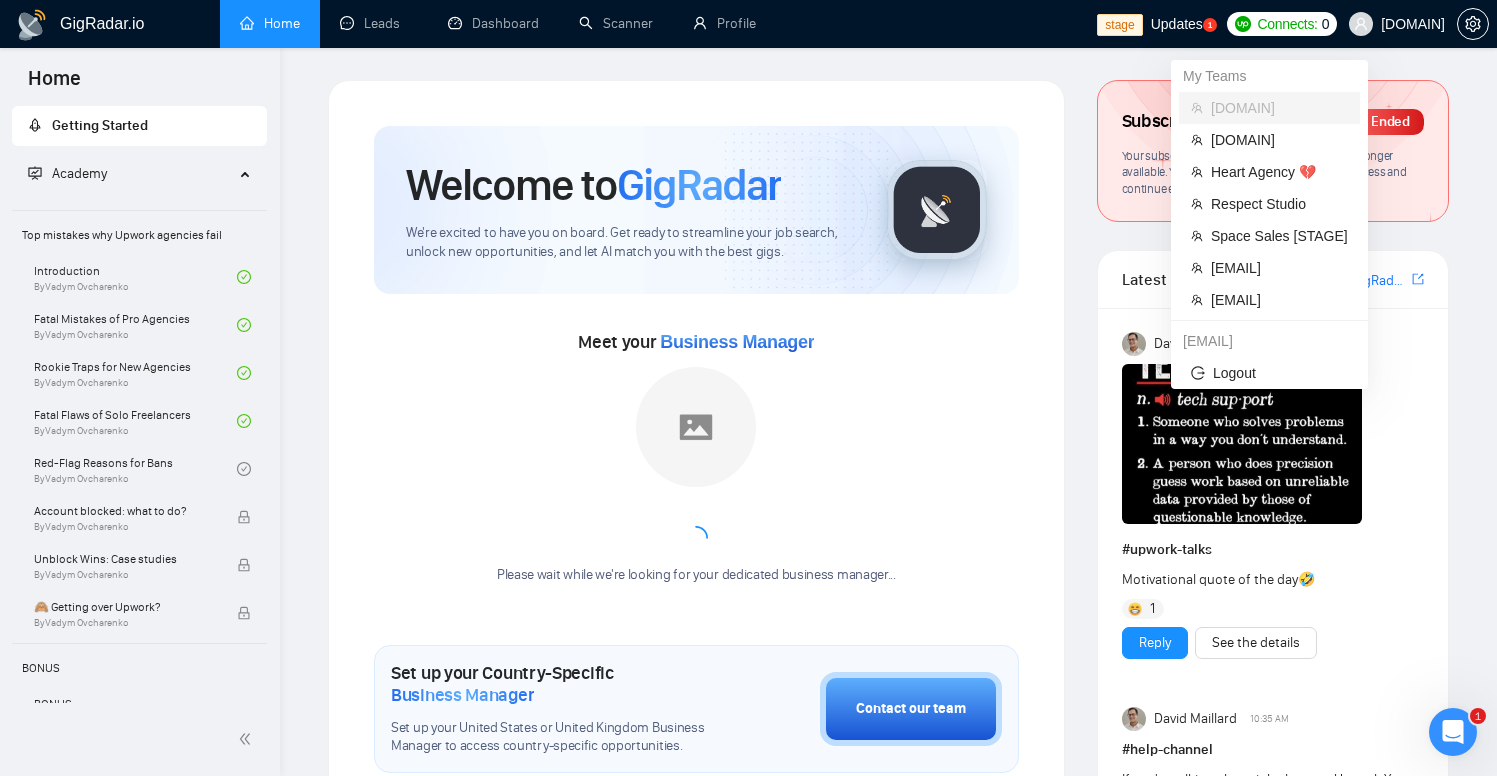 click on "stfalcon.com" at bounding box center (1397, 24) 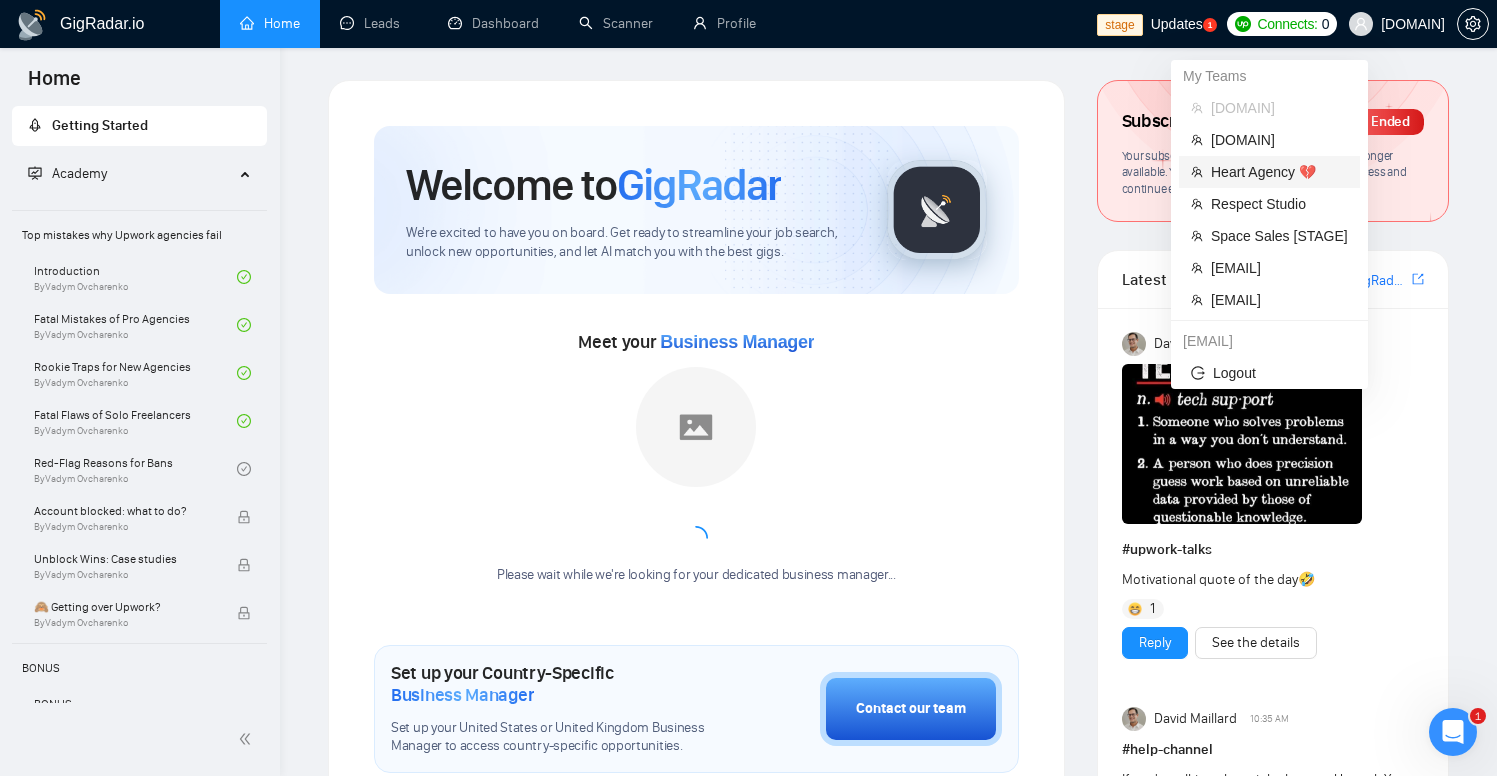 click on "Heart Agency 💔" at bounding box center [1279, 172] 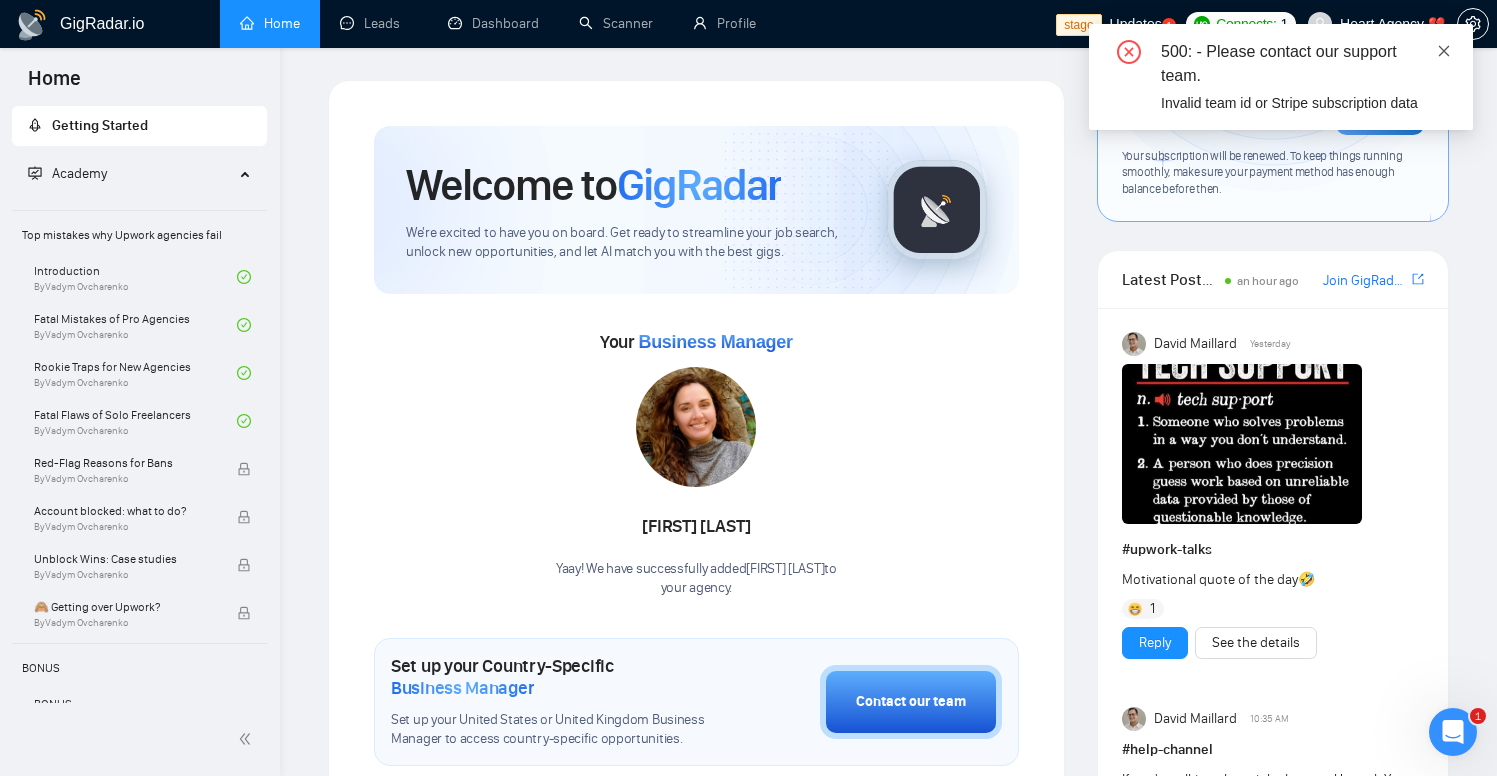 click 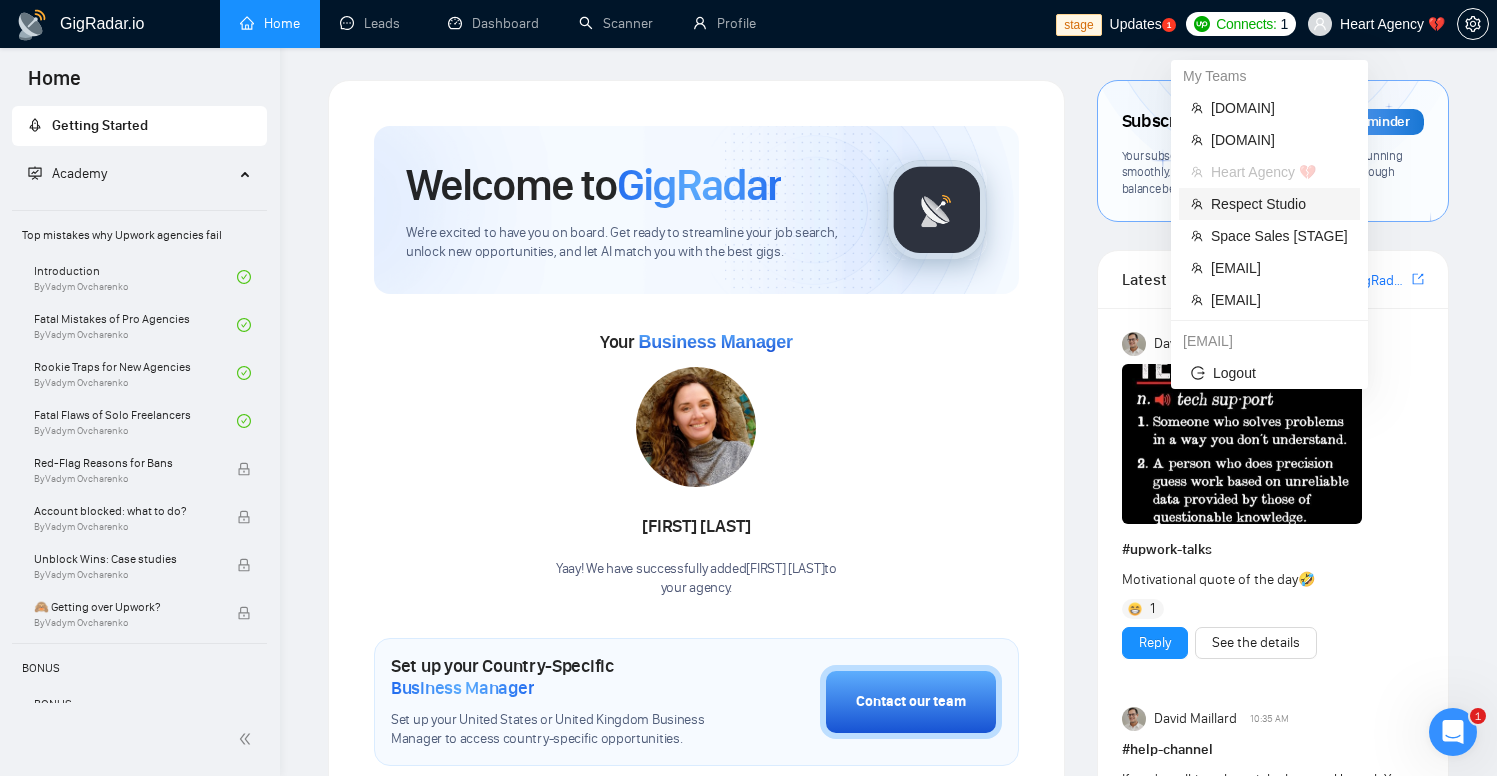 click on "Respect Studio" at bounding box center (1279, 204) 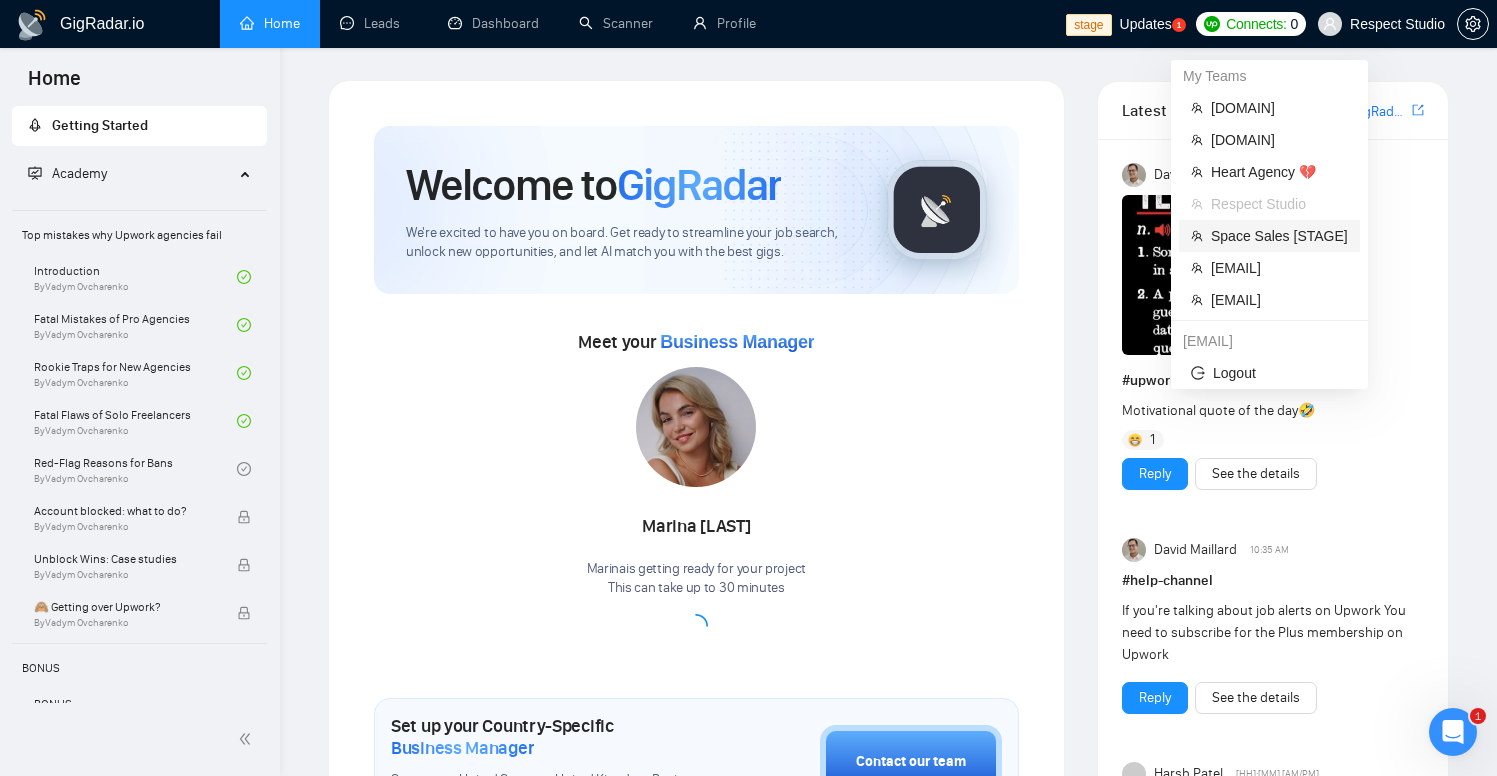 click on "Space Sales [STAGE]" at bounding box center (1269, 236) 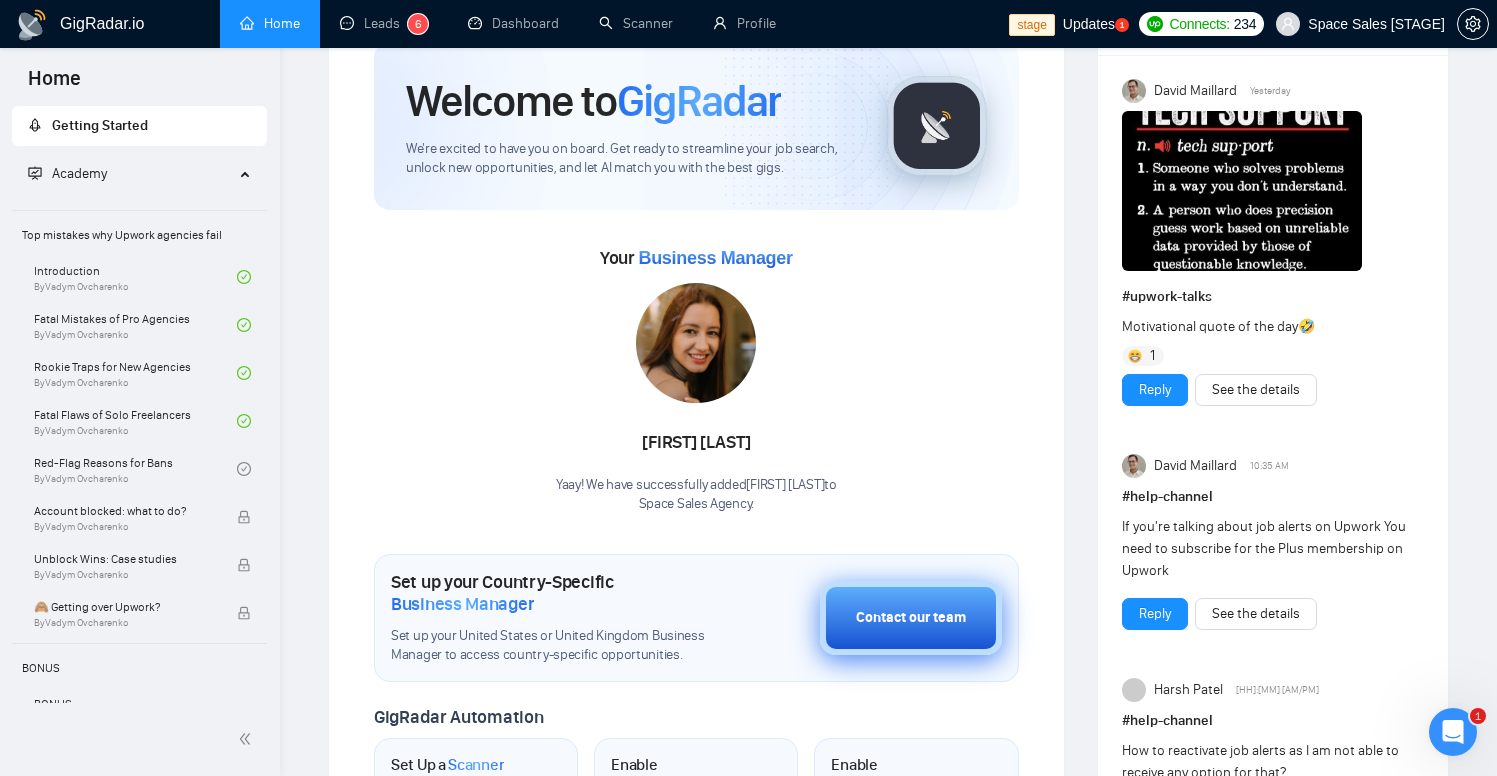 scroll, scrollTop: 0, scrollLeft: 0, axis: both 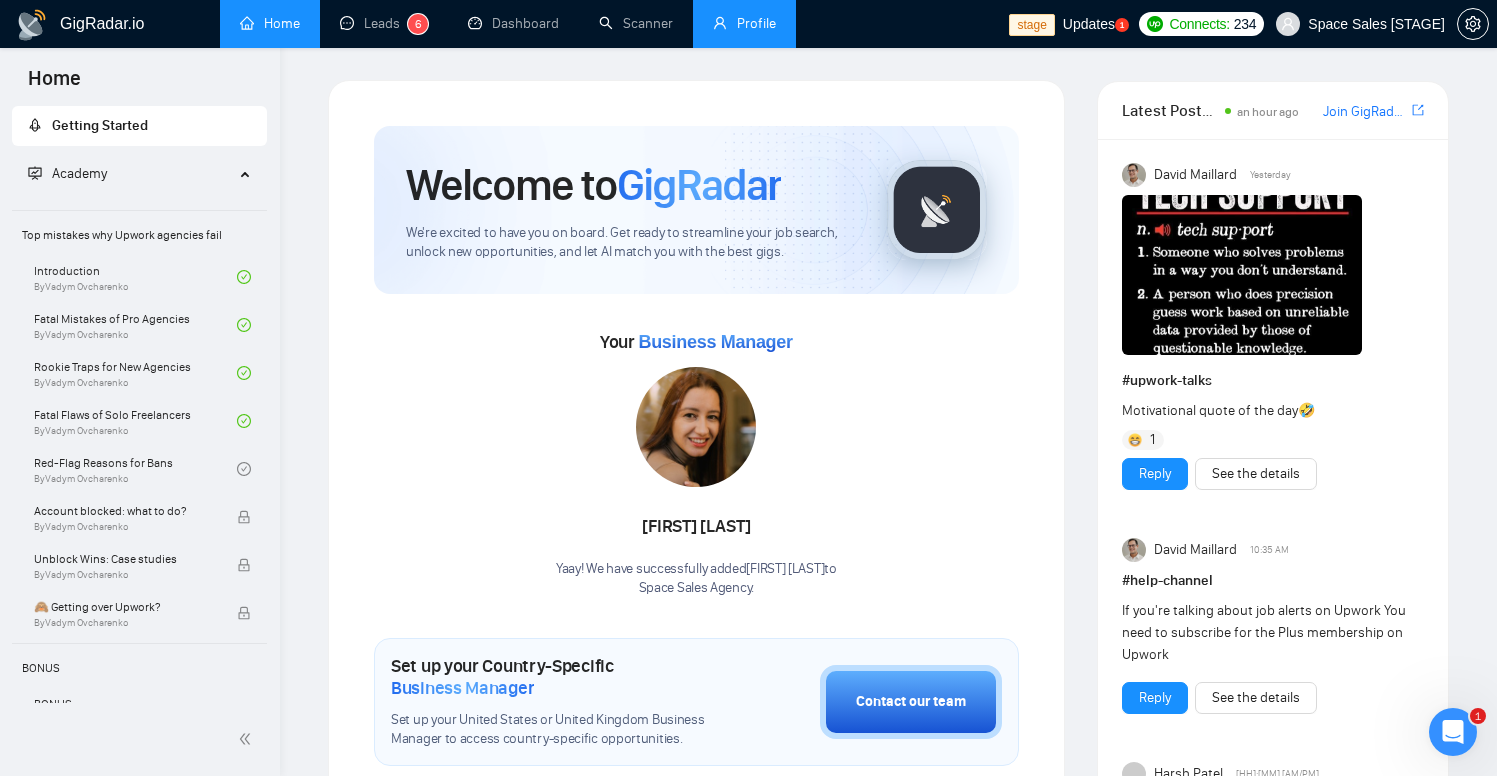 click on "Profile" at bounding box center (744, 23) 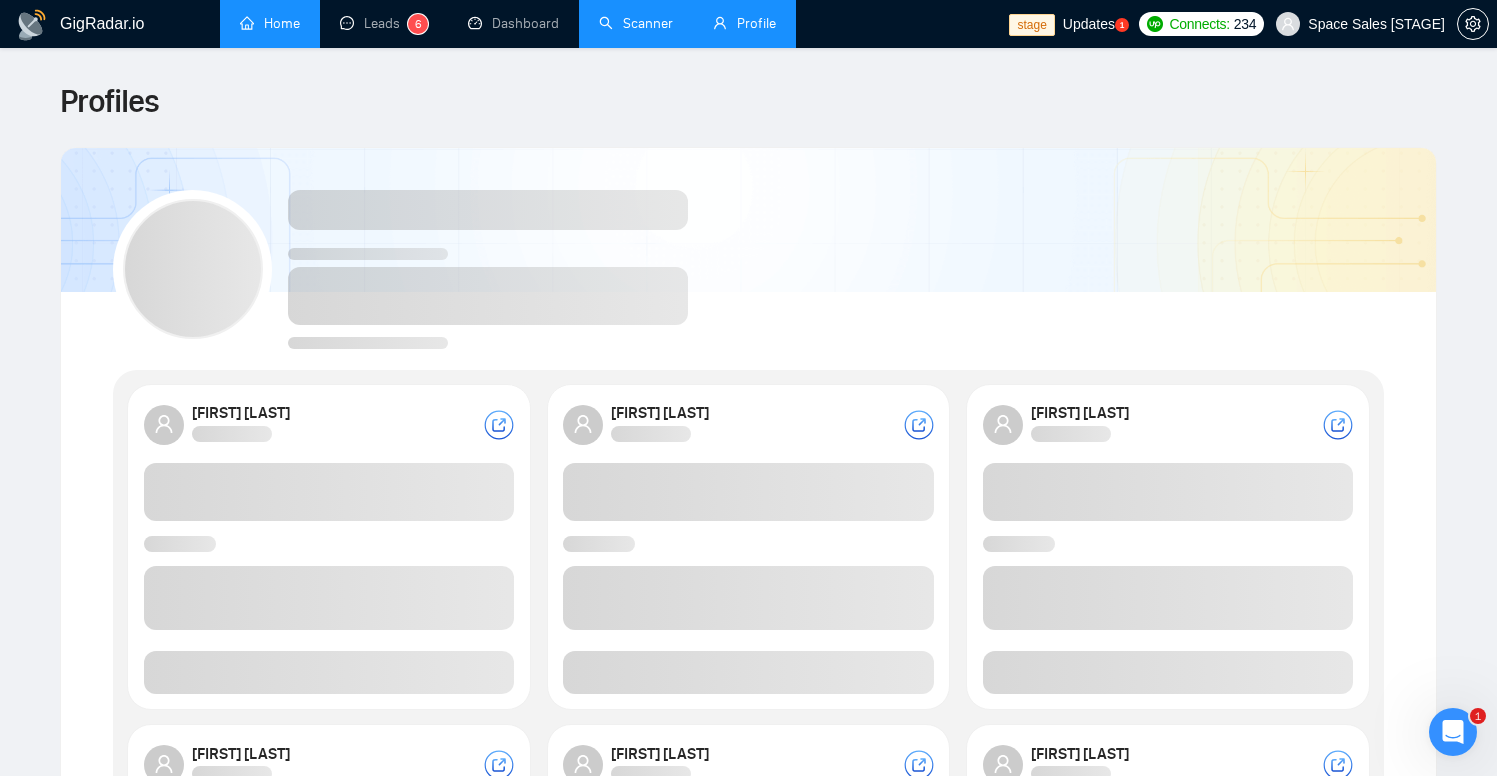 click on "Scanner" at bounding box center [636, 23] 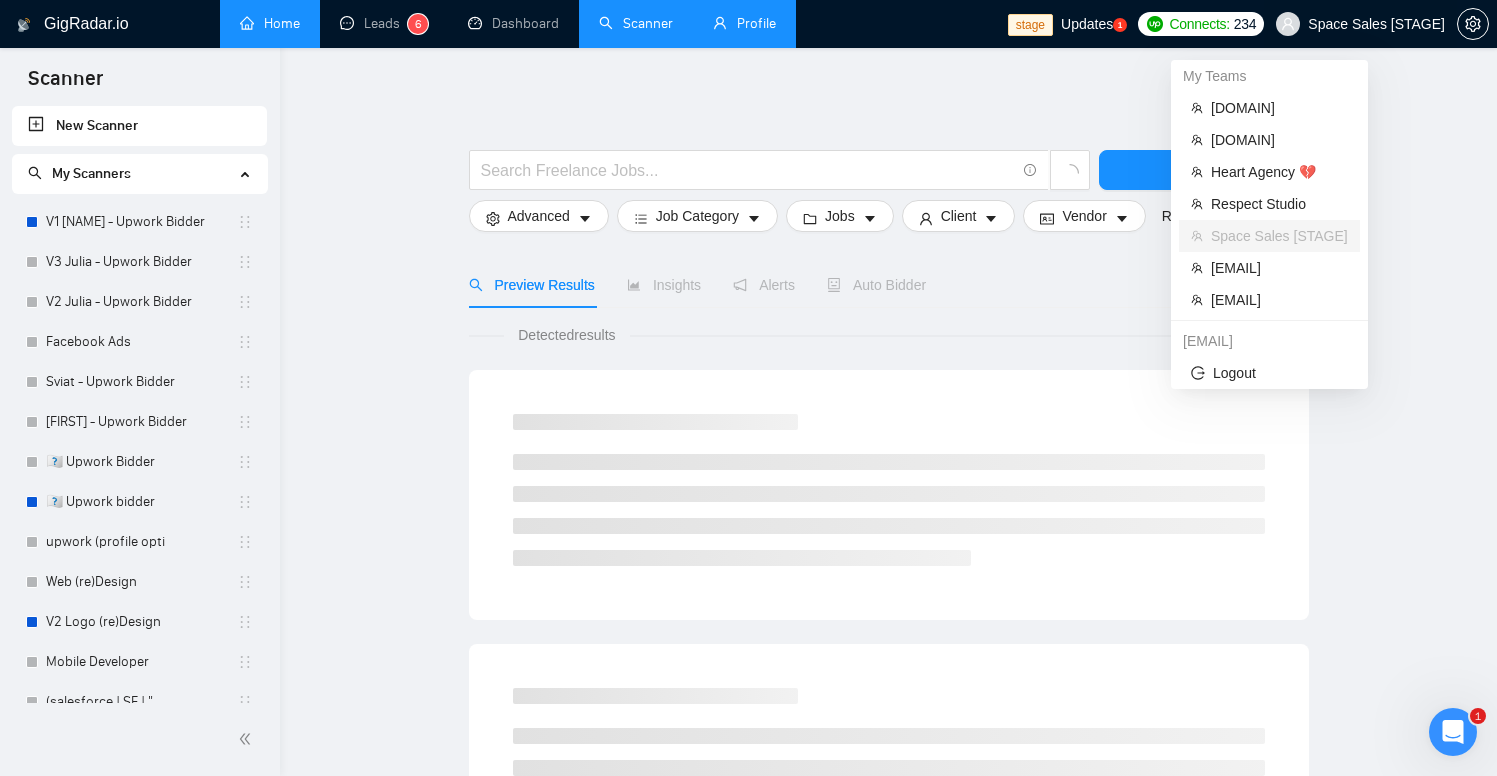 click on "Space Sales [STAGE]" at bounding box center [1376, 24] 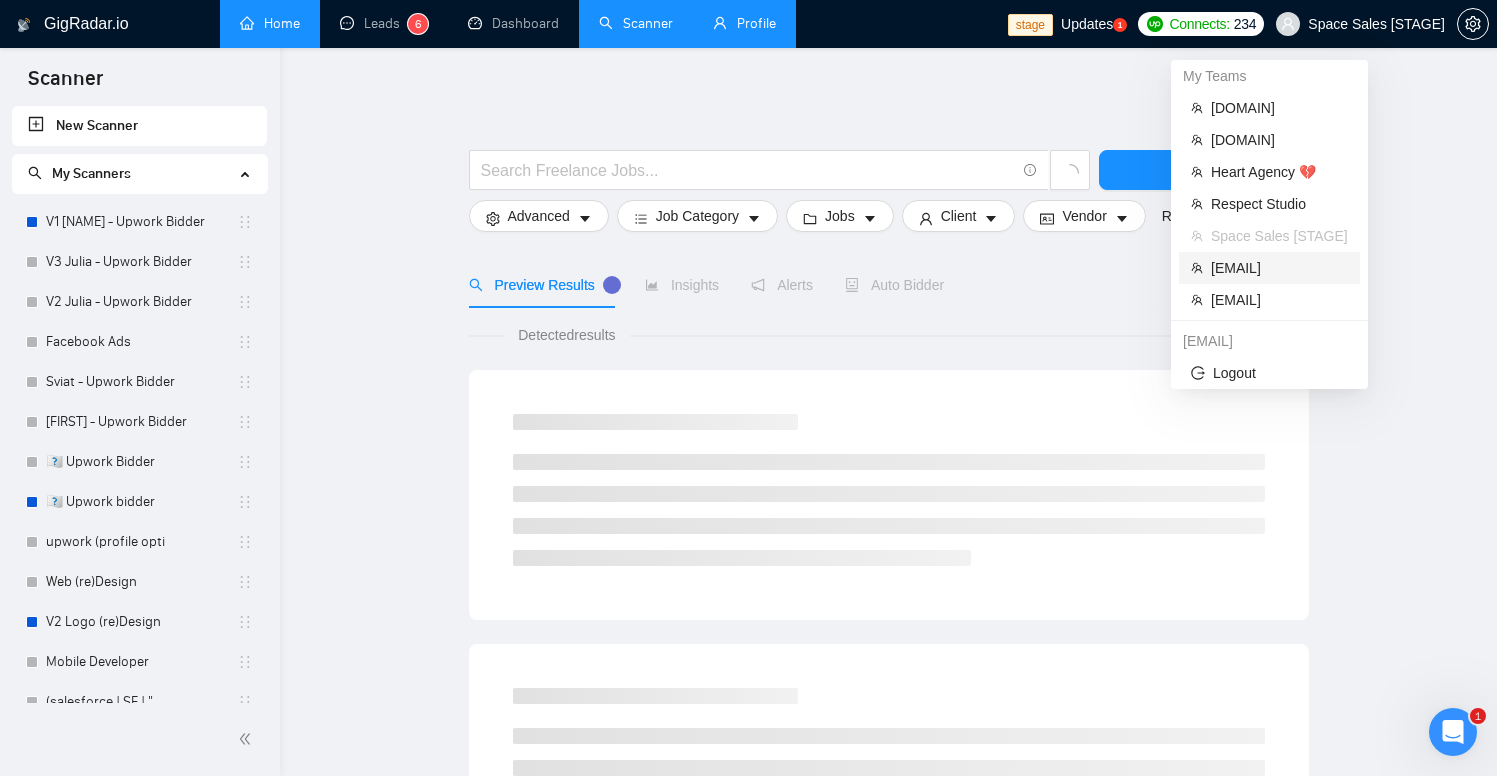 click on "workwiseupworkgency@gmail.com" at bounding box center (1279, 268) 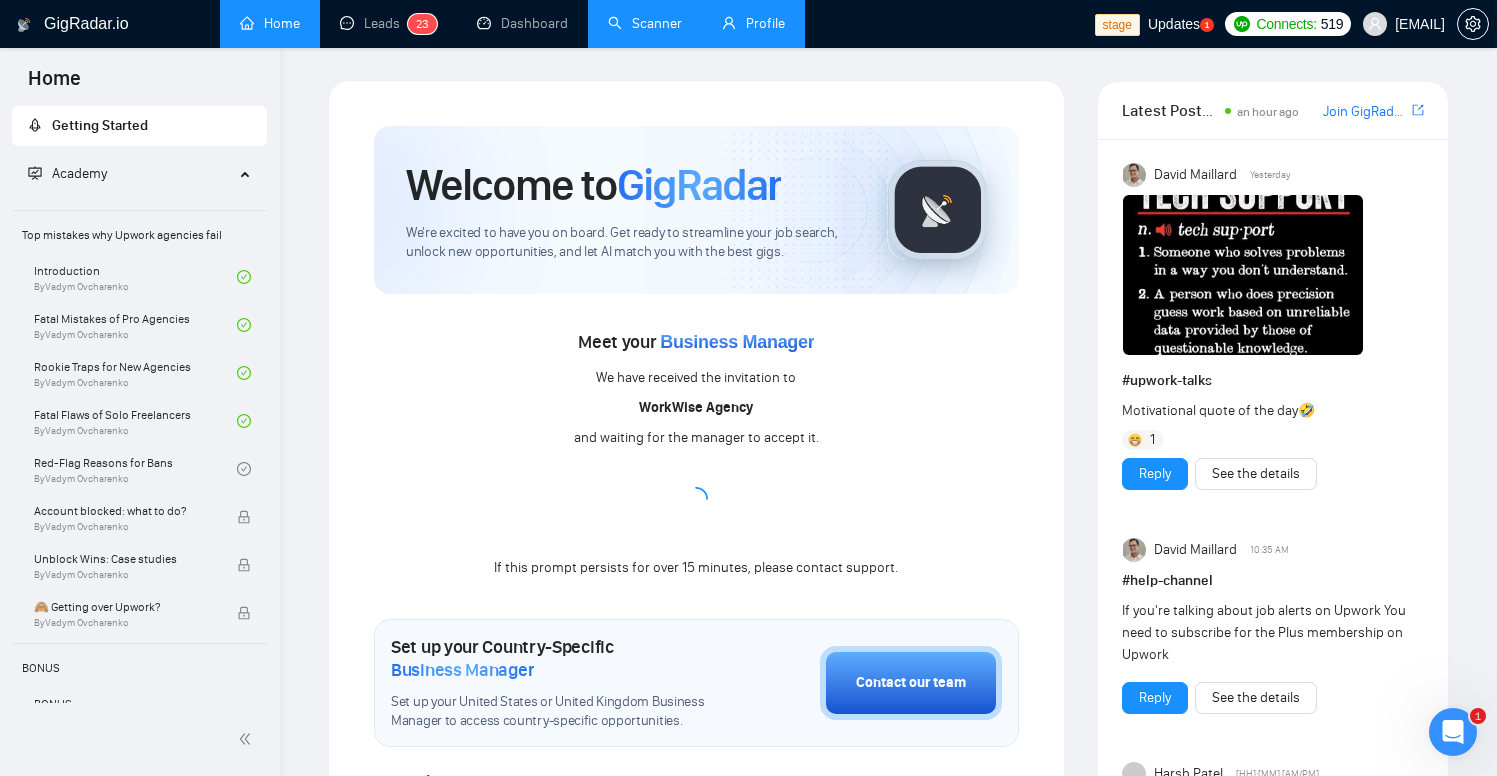 click on "Scanner" at bounding box center (645, 23) 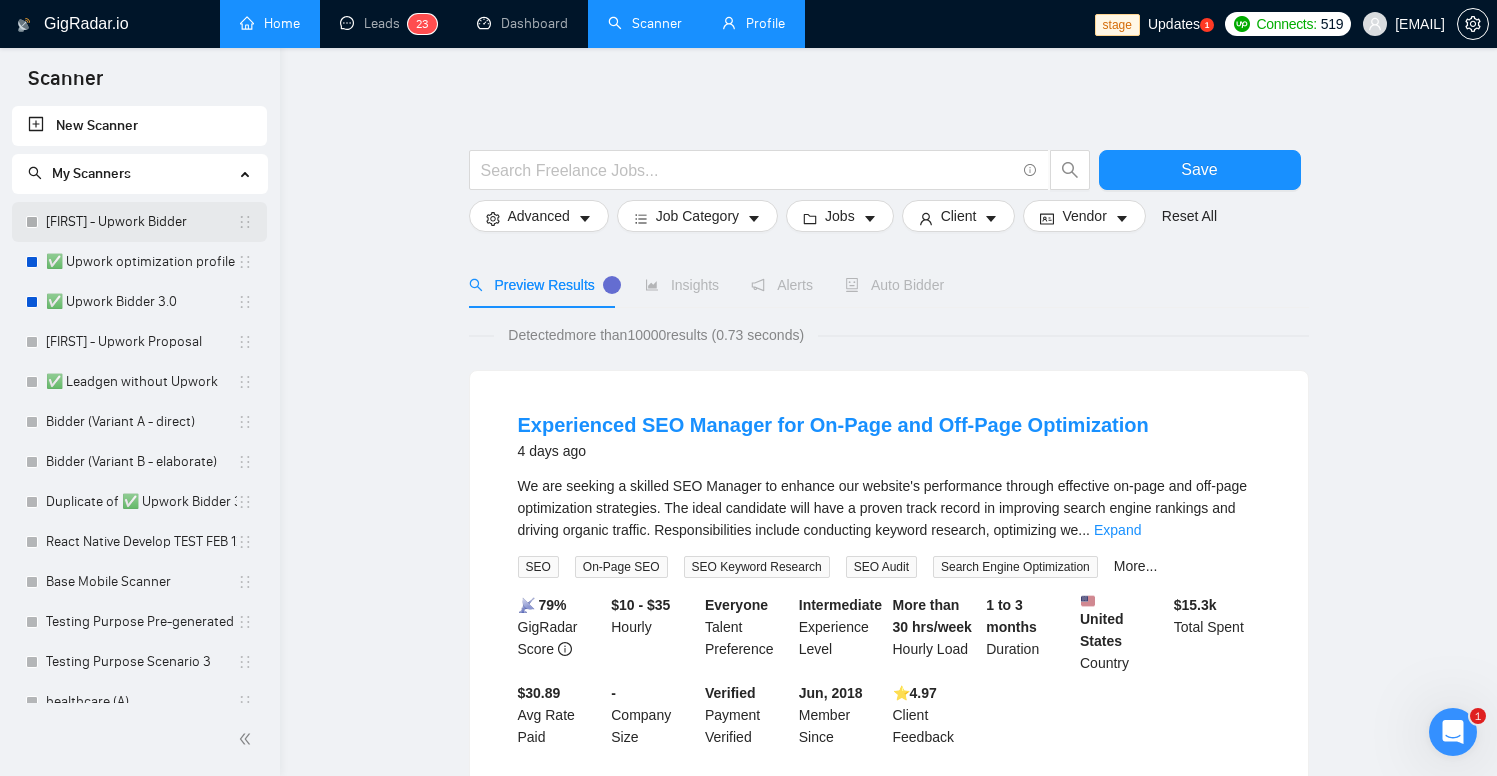 click on "Robert - Upwork Bidder" at bounding box center (141, 222) 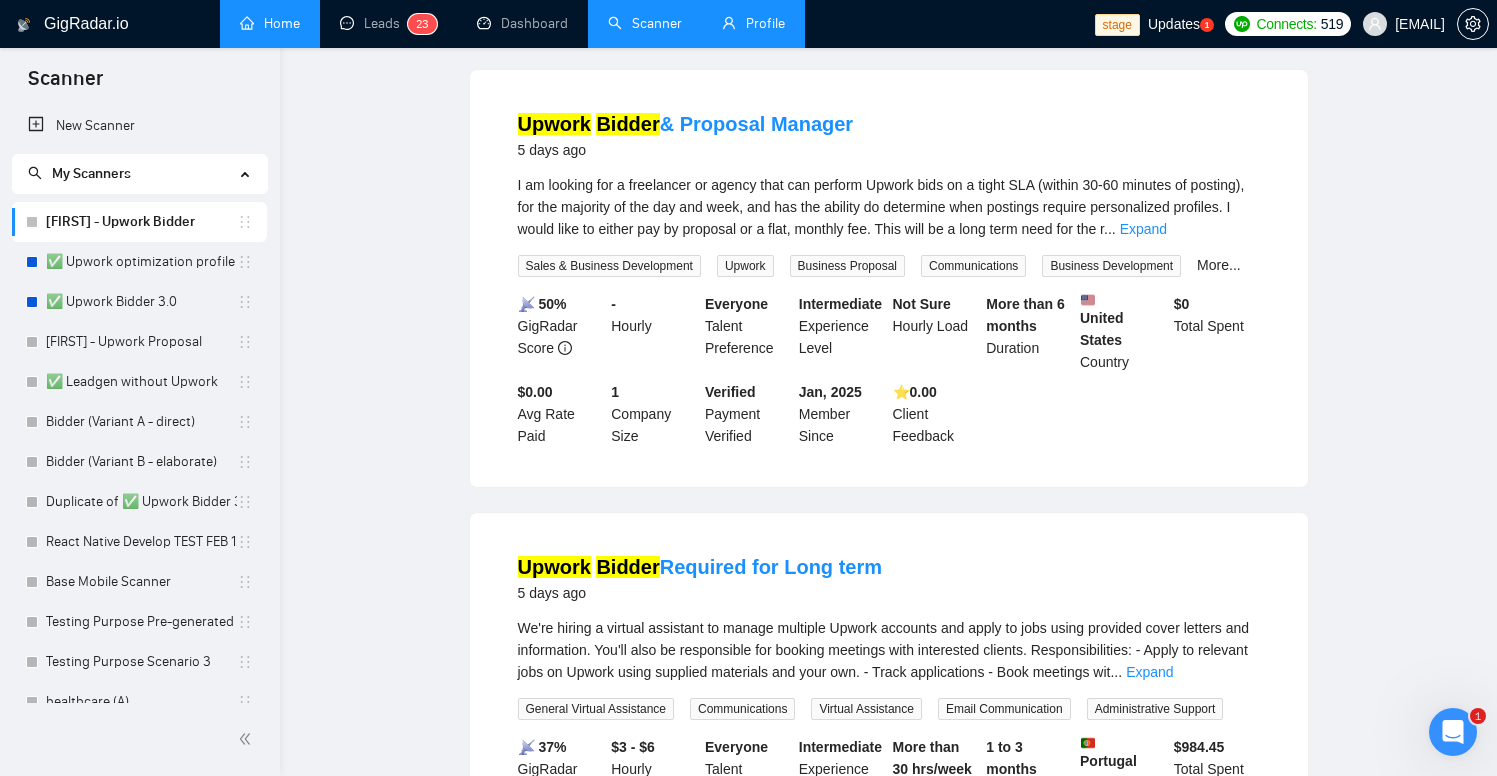 scroll, scrollTop: 0, scrollLeft: 0, axis: both 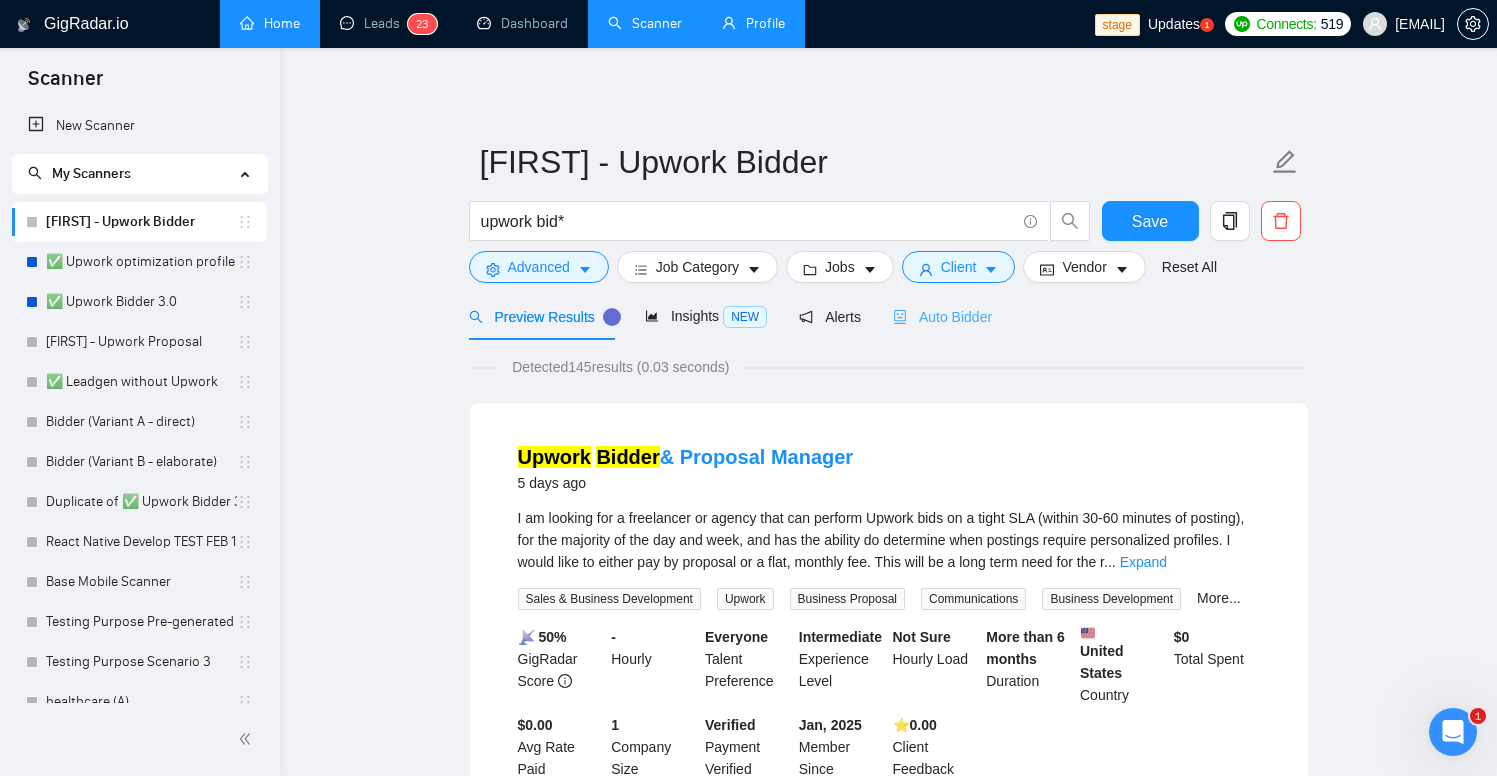 click on "Auto Bidder" at bounding box center (942, 316) 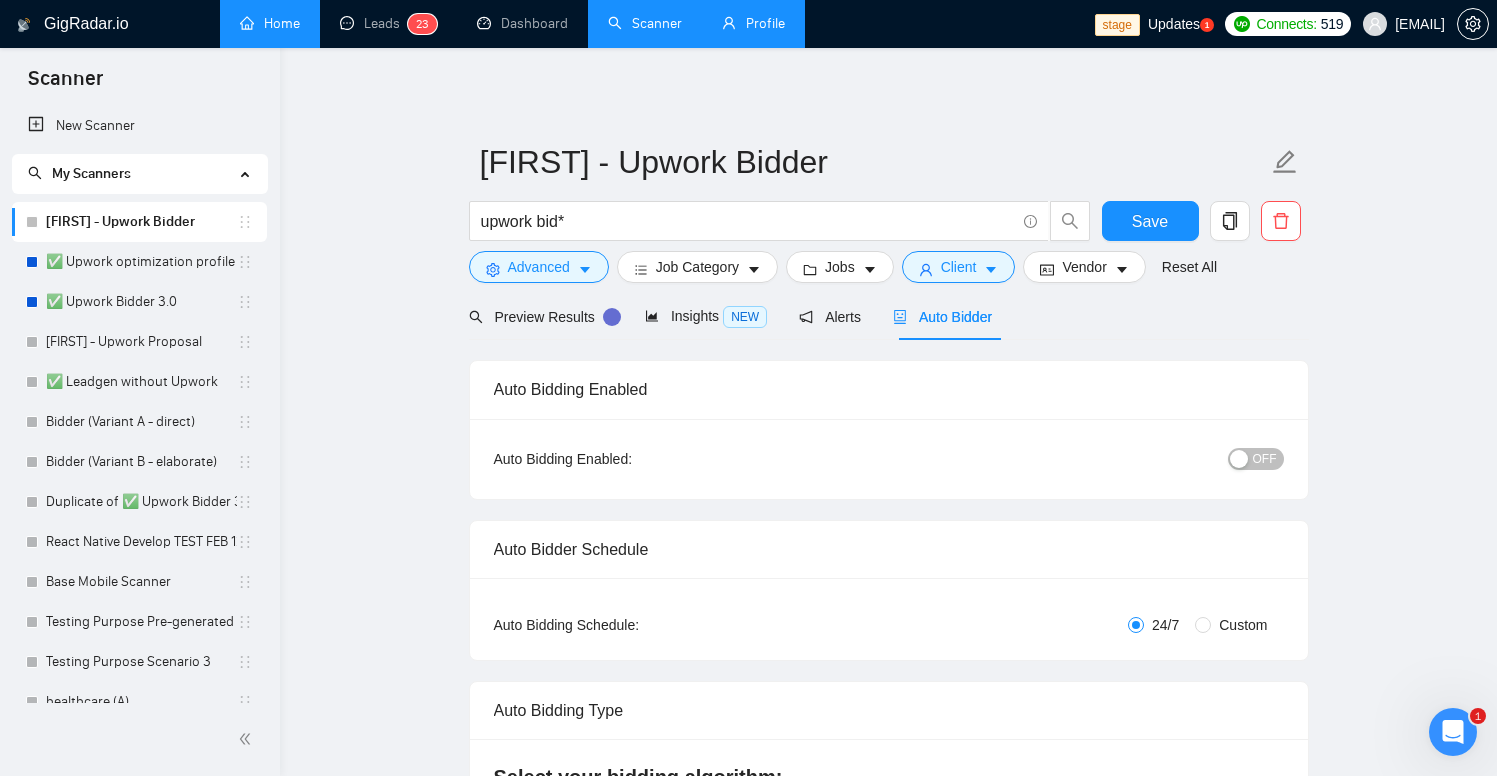 checkbox on "true" 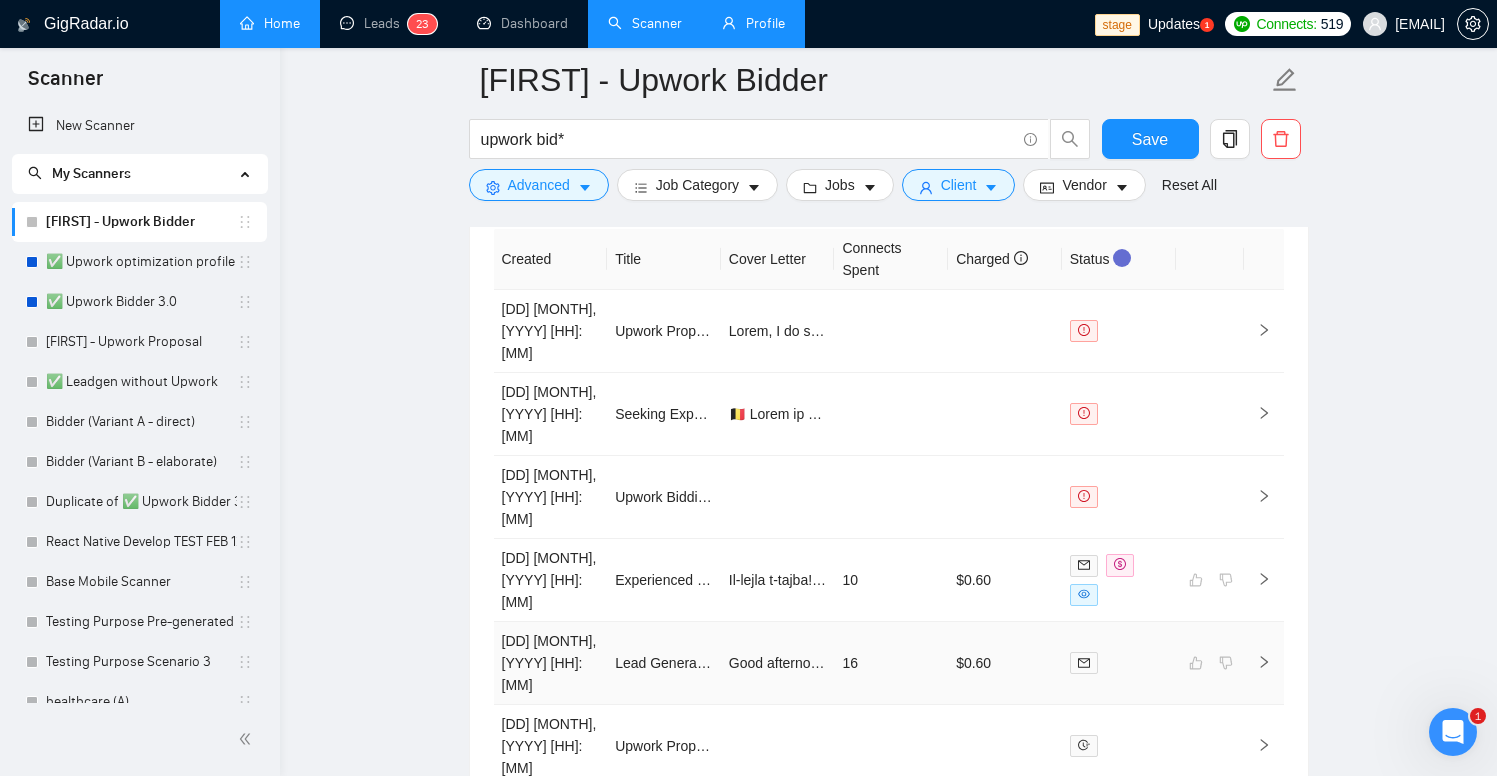 scroll, scrollTop: 4846, scrollLeft: 0, axis: vertical 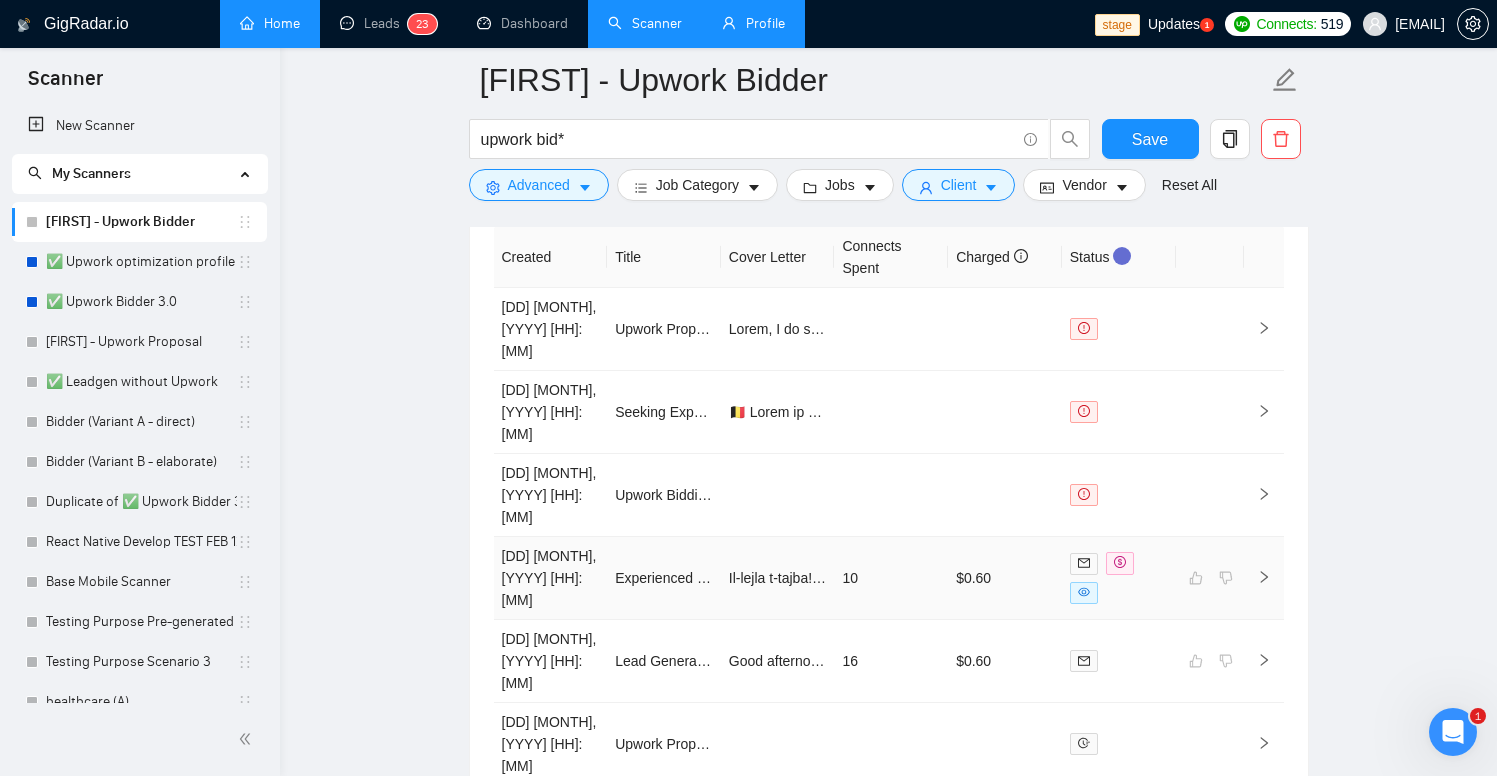 click on "$0.60" at bounding box center (1005, 578) 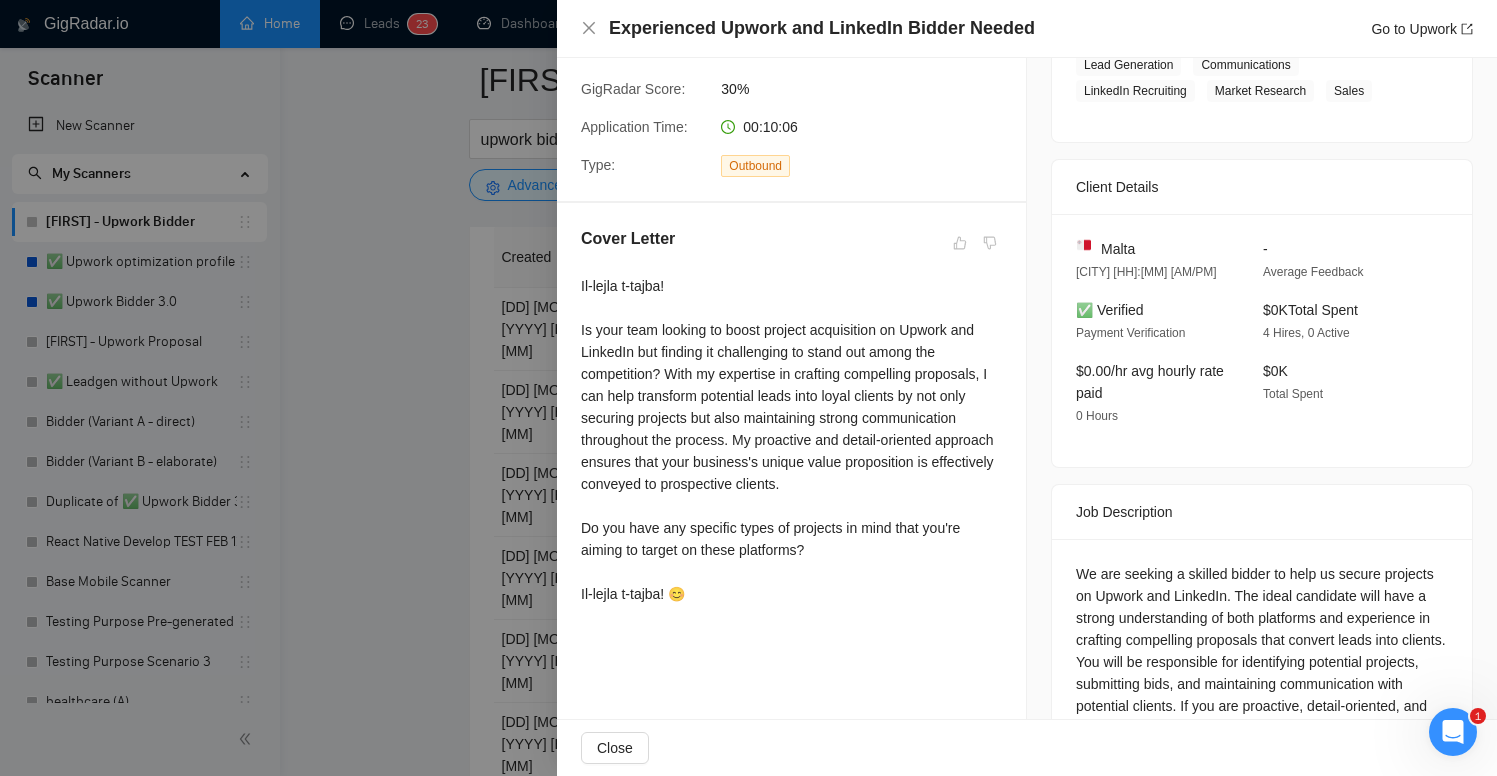 scroll, scrollTop: 0, scrollLeft: 0, axis: both 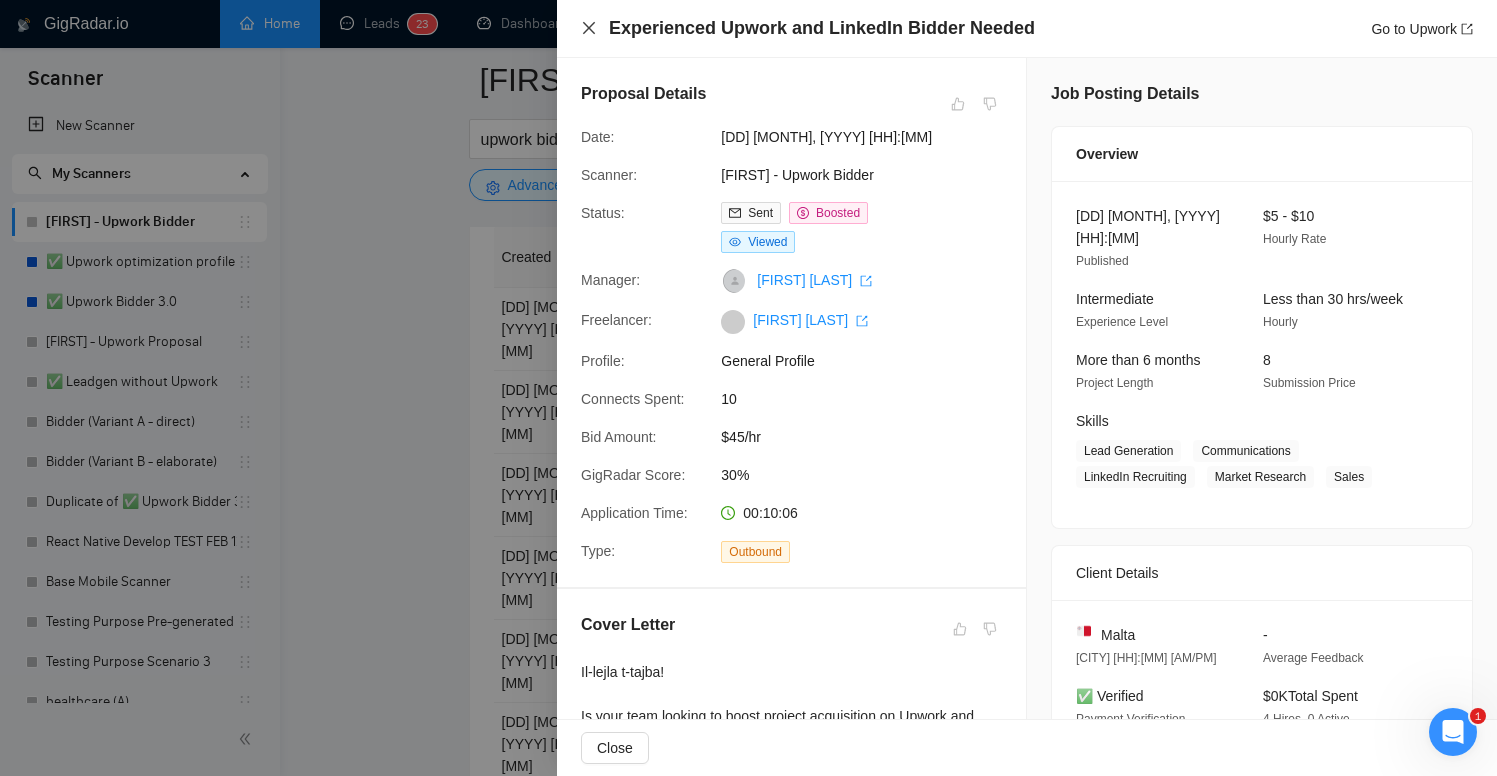 click 